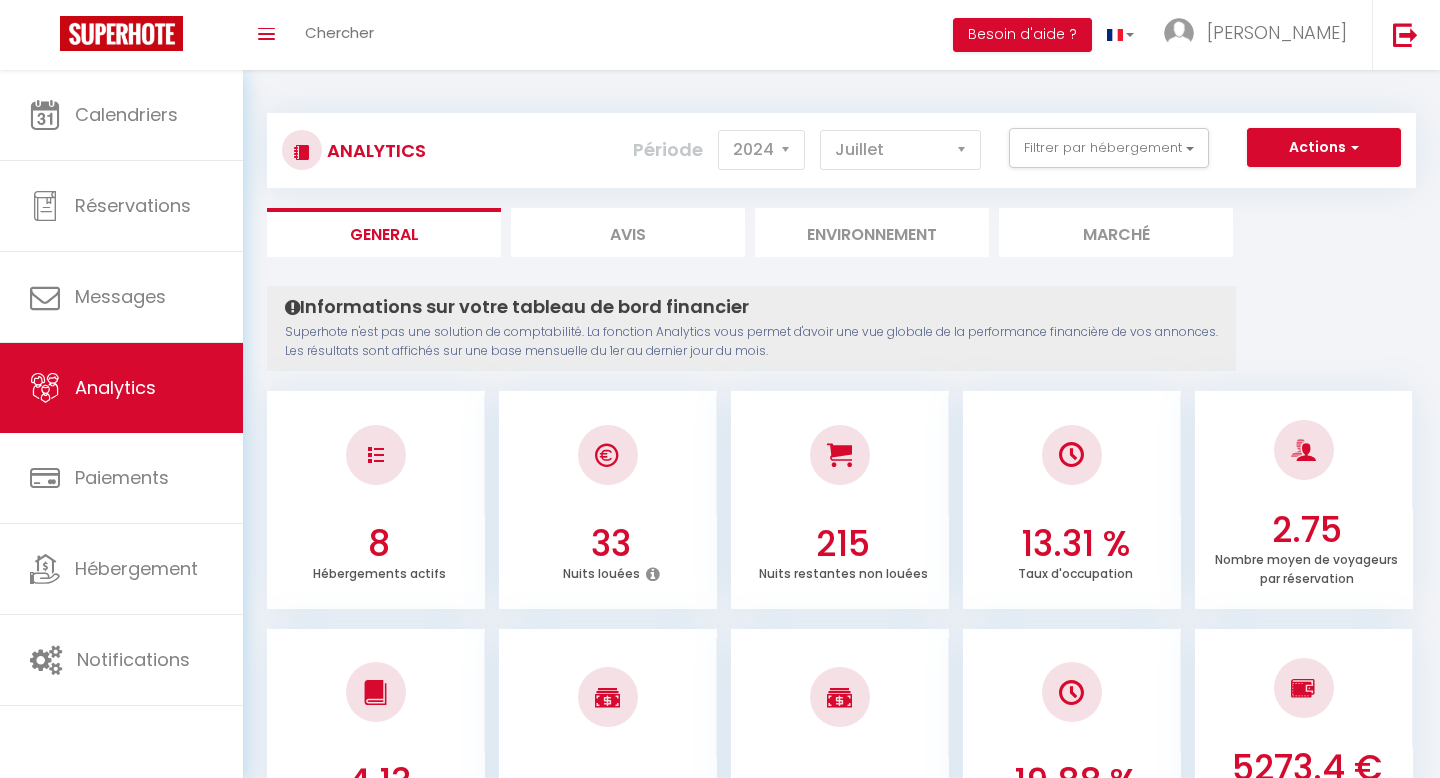 select on "2024" 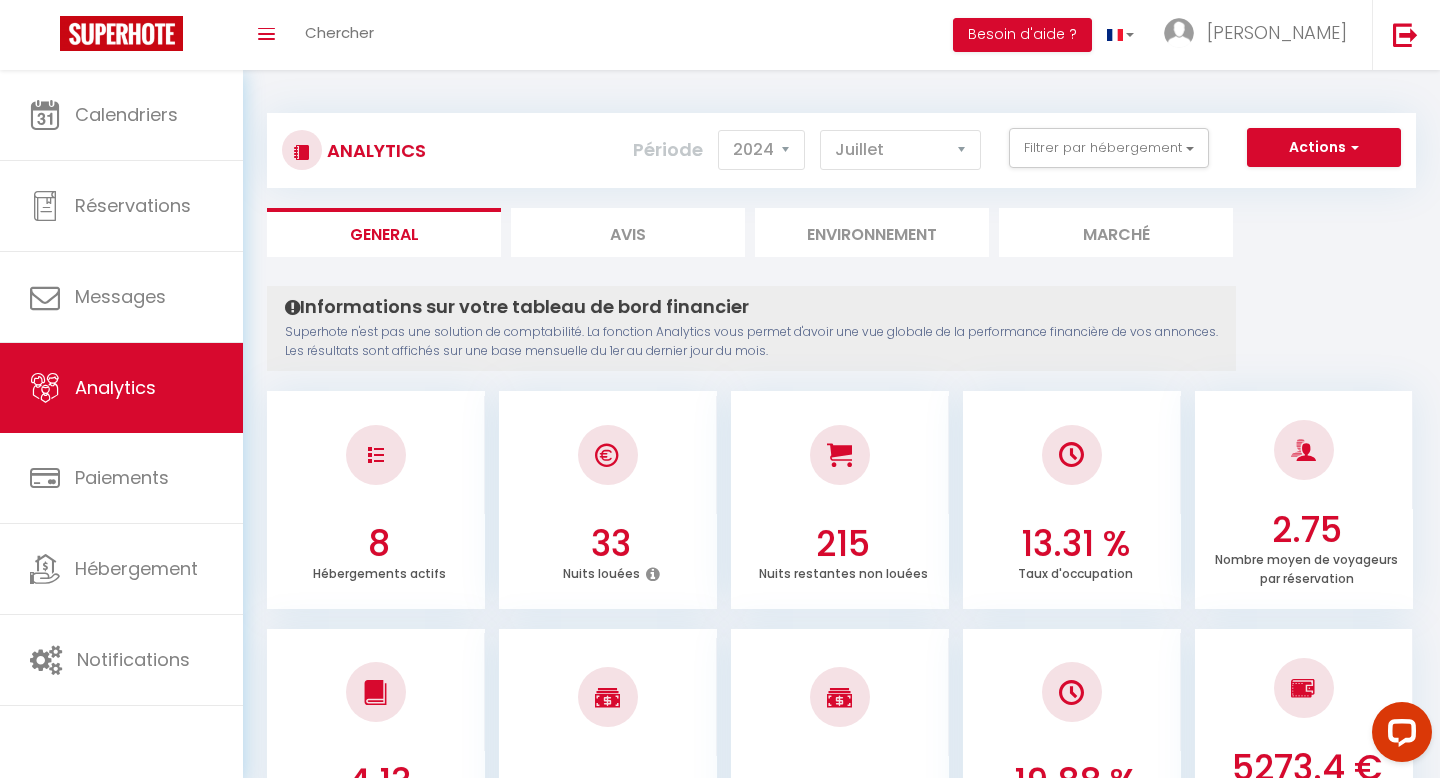 scroll, scrollTop: 0, scrollLeft: 0, axis: both 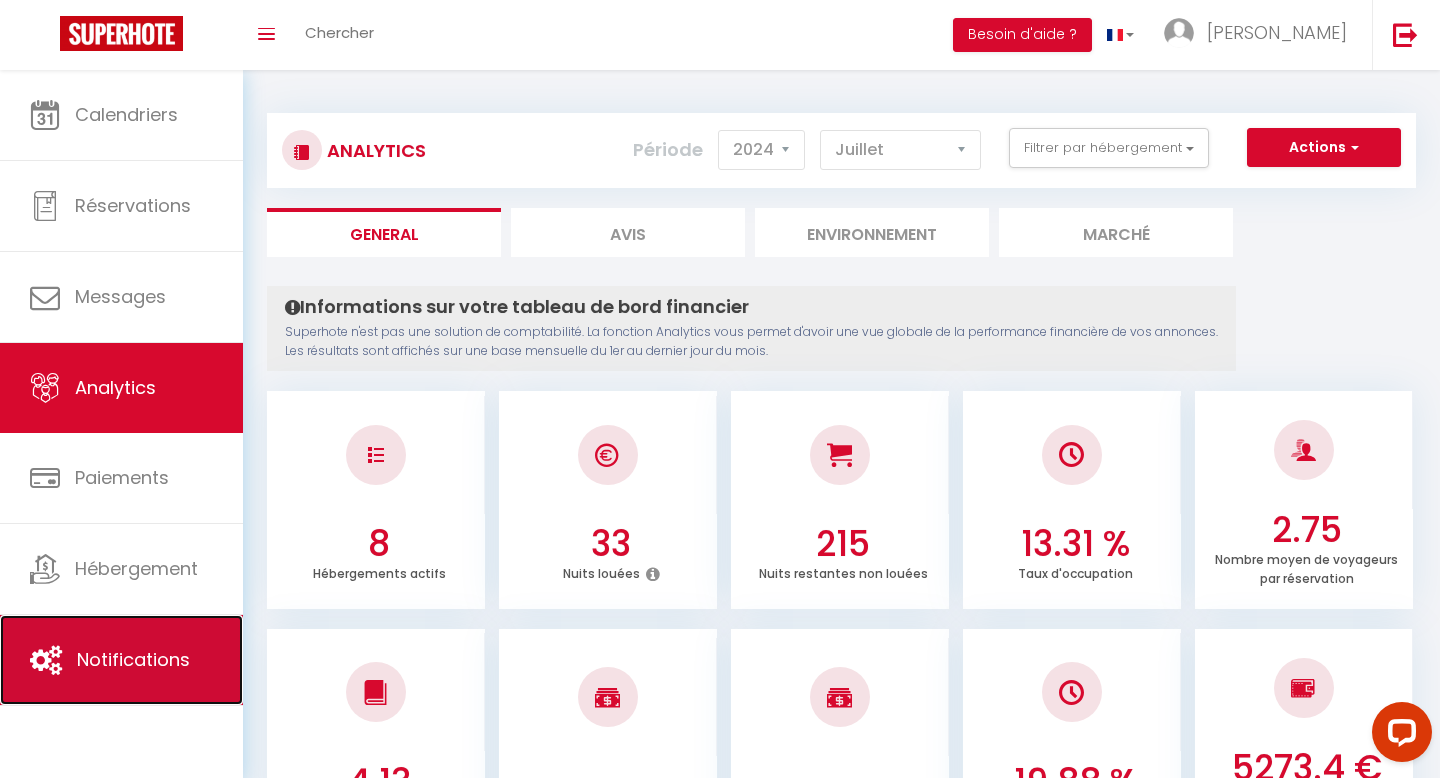 click on "Notifications" at bounding box center (133, 659) 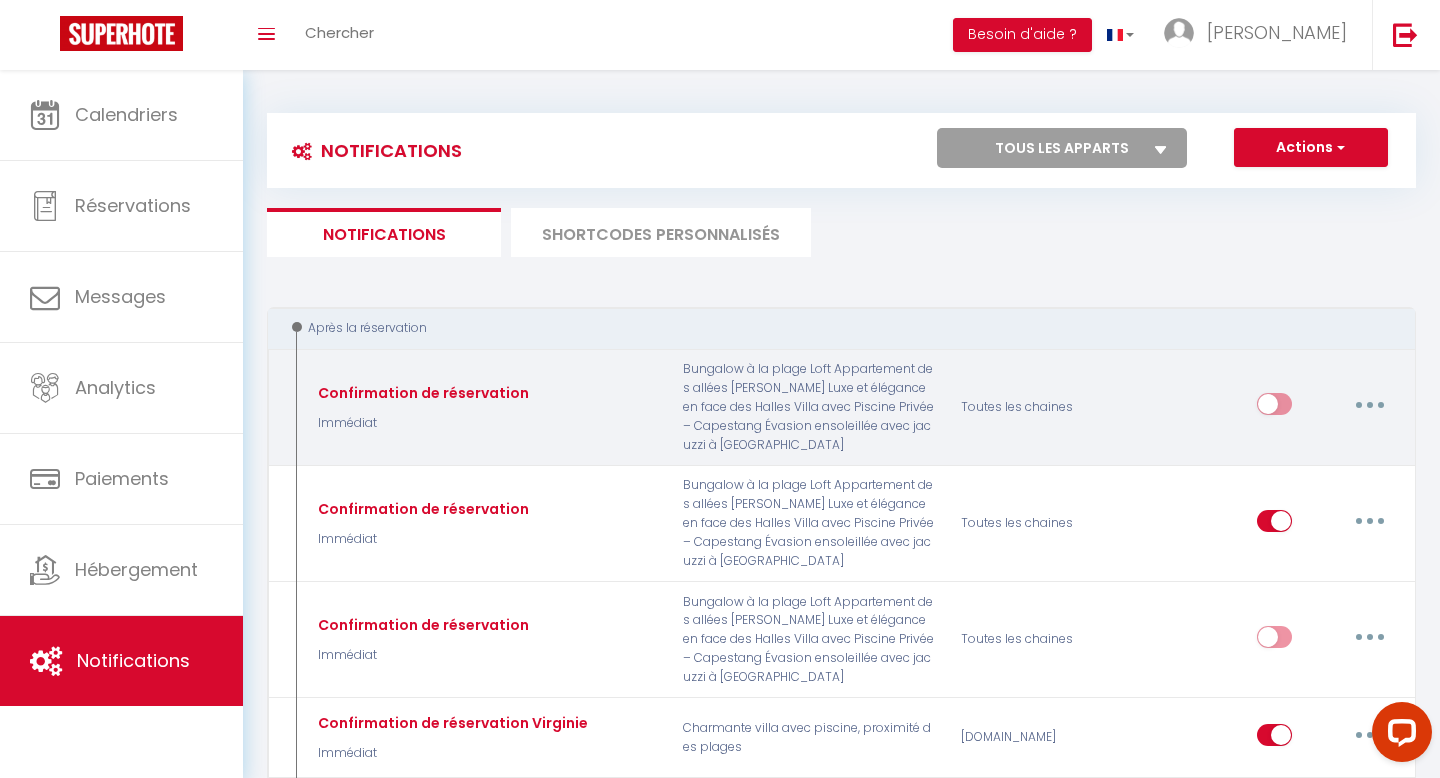 select 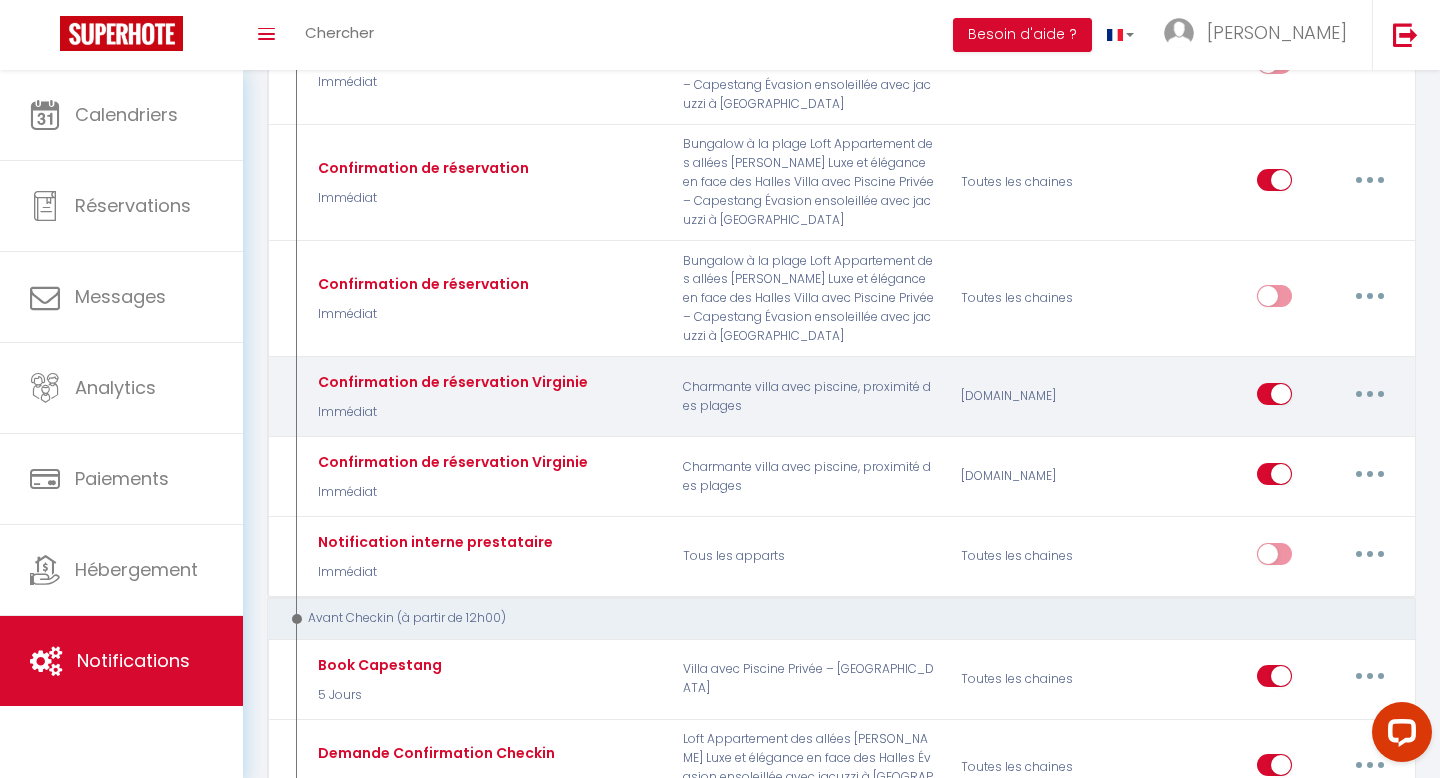 scroll, scrollTop: 339, scrollLeft: 0, axis: vertical 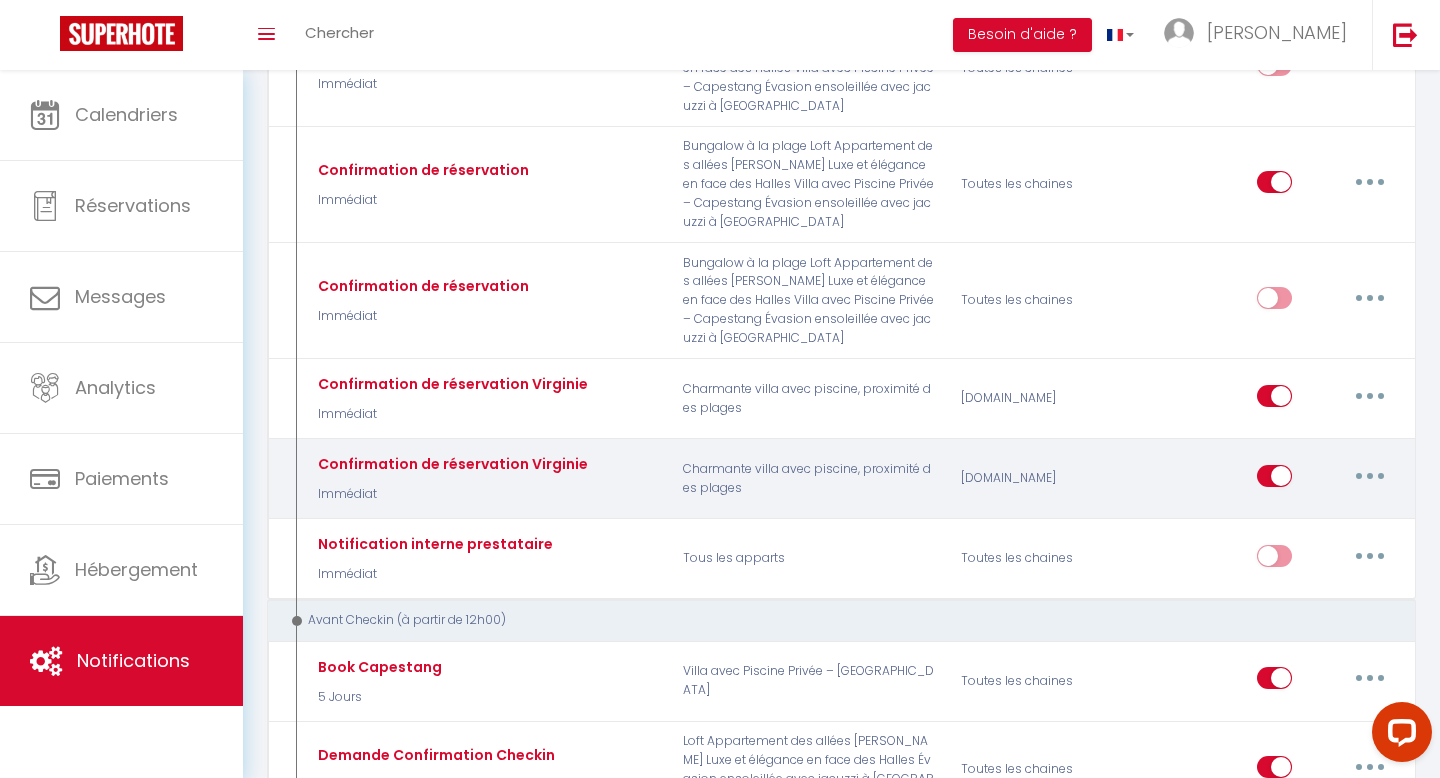 click at bounding box center [1370, 476] 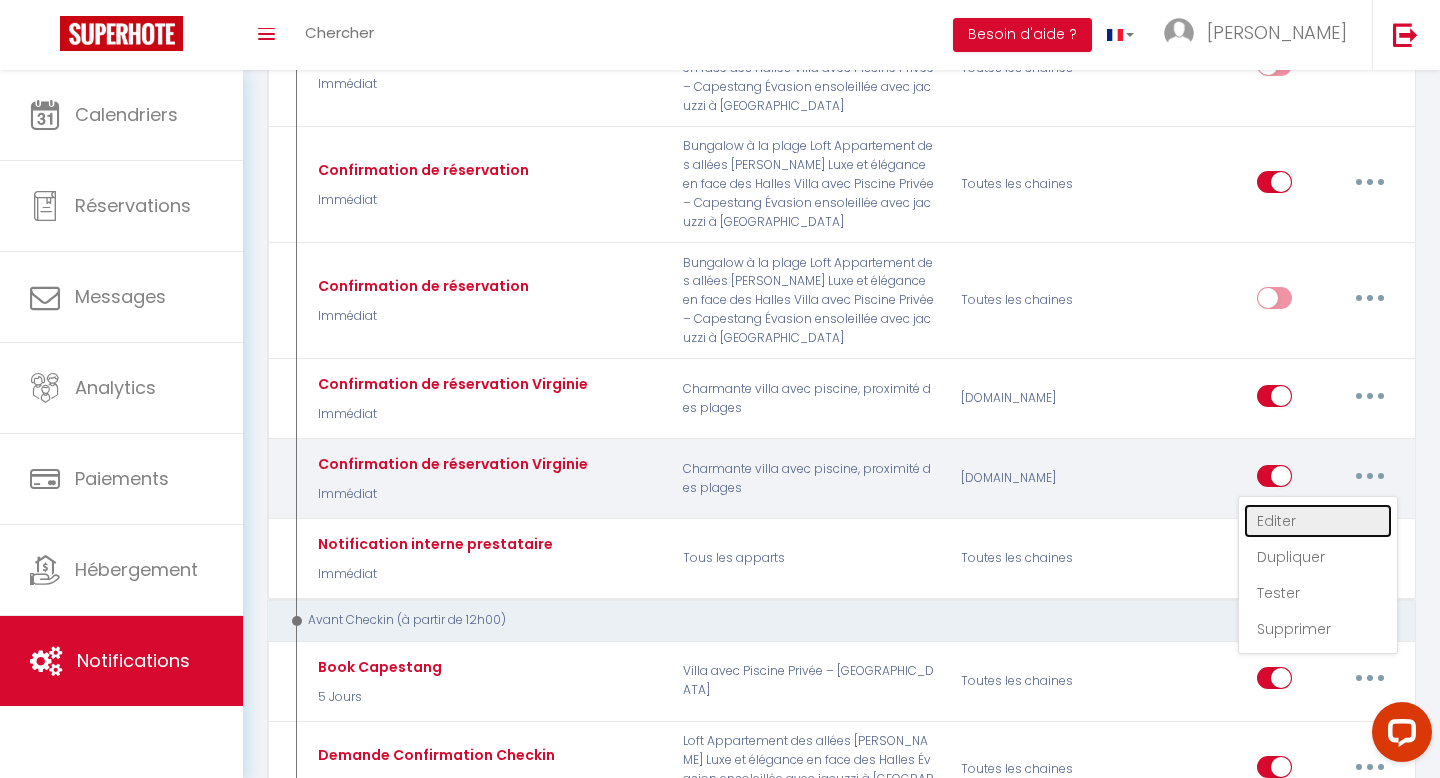 click on "Editer" at bounding box center (1318, 521) 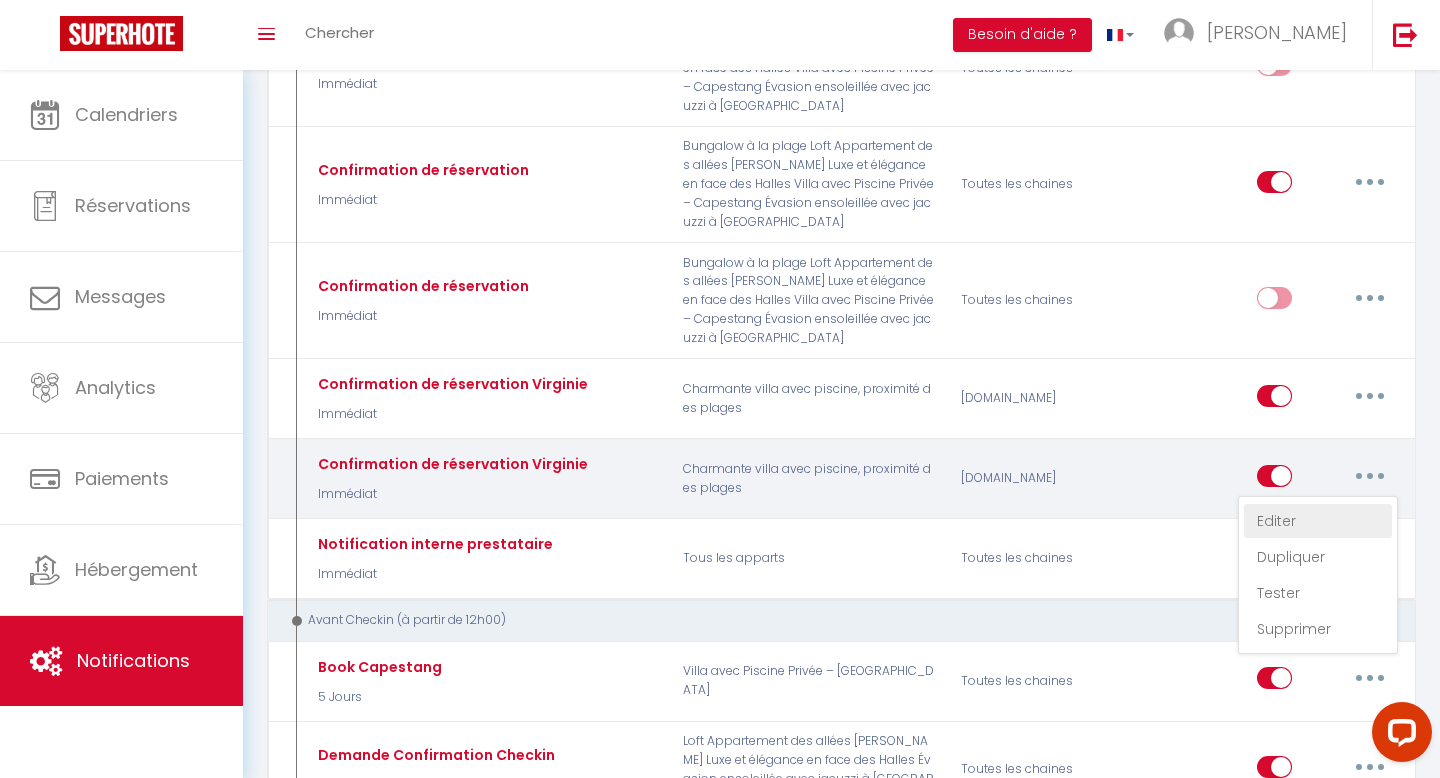 type on "Confirmation de réservation Virginie" 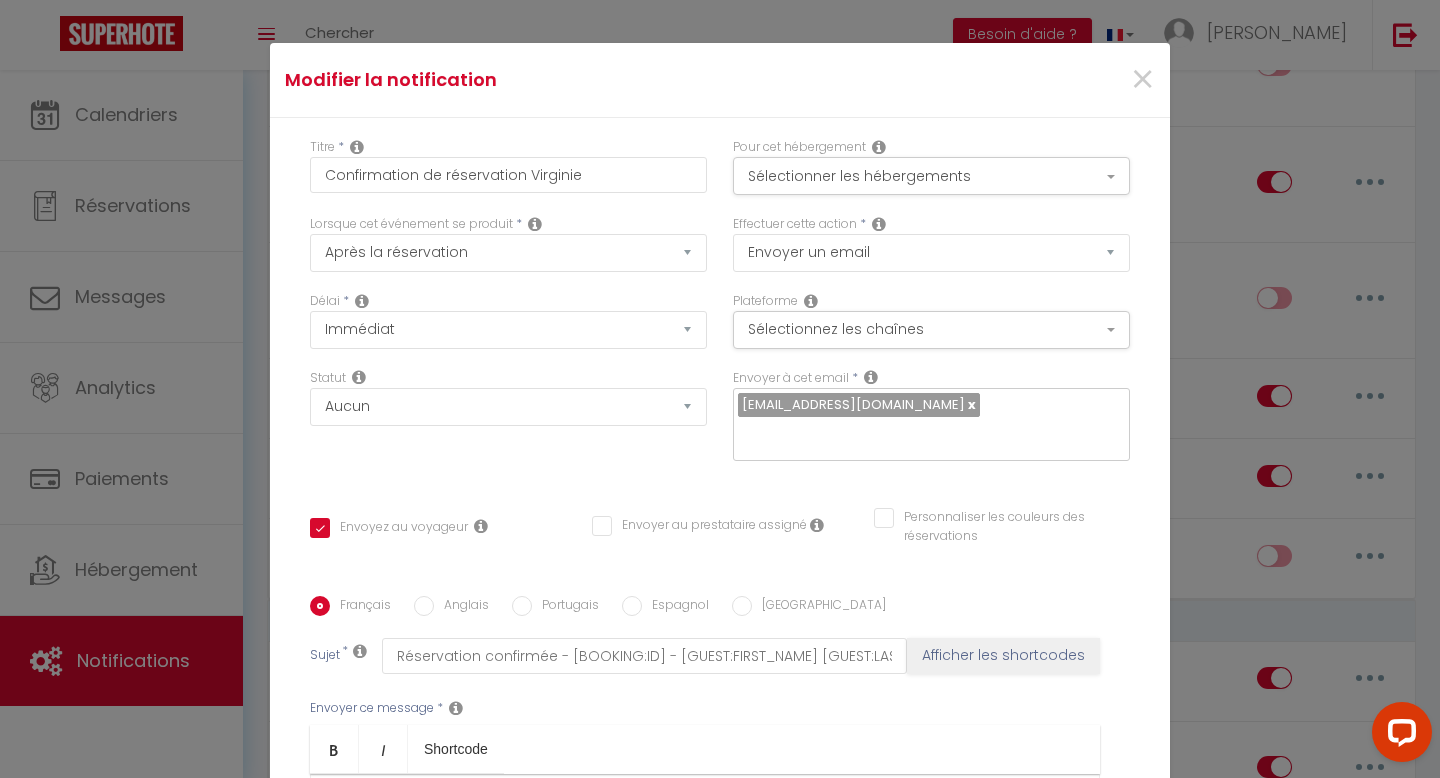 scroll, scrollTop: 287, scrollLeft: 0, axis: vertical 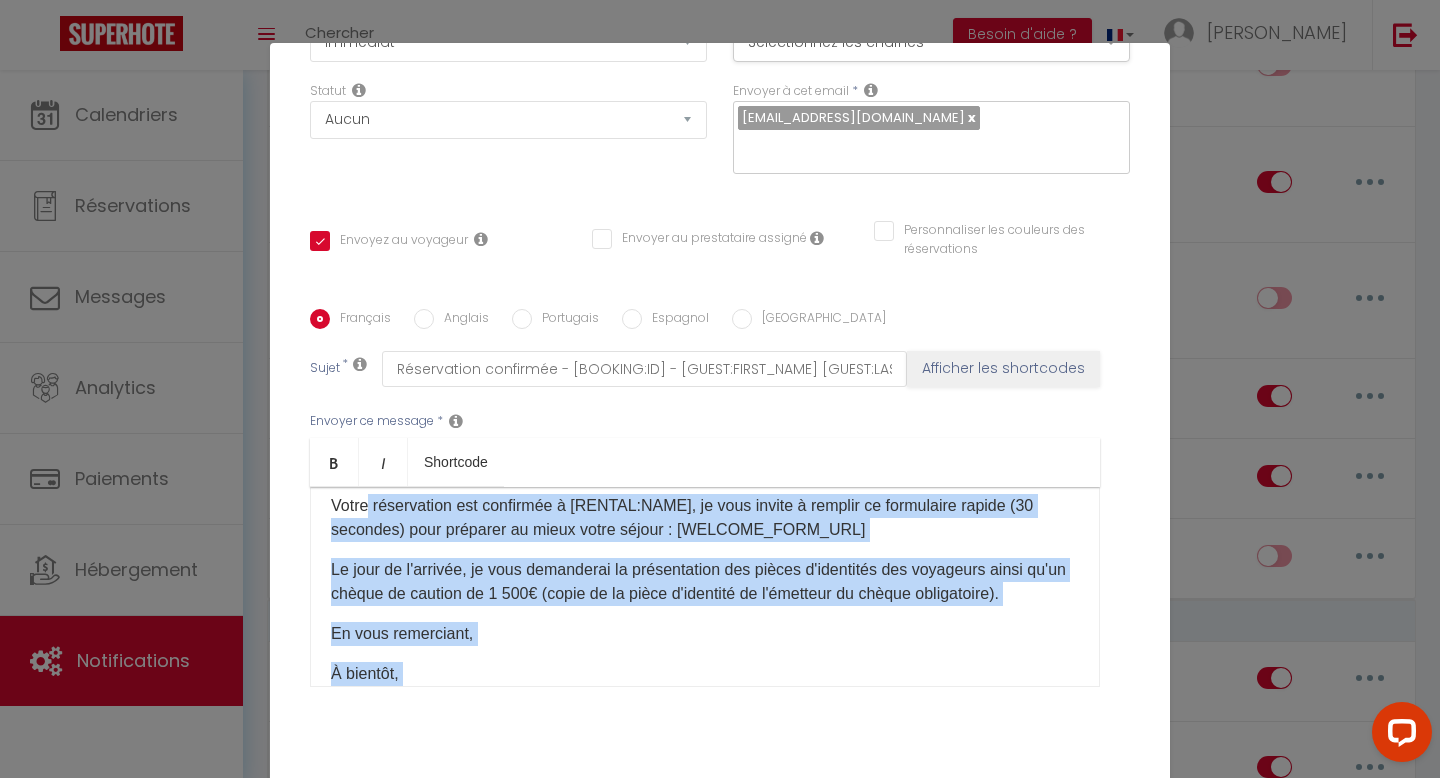 drag, startPoint x: 735, startPoint y: 619, endPoint x: 366, endPoint y: 478, distance: 395.0215 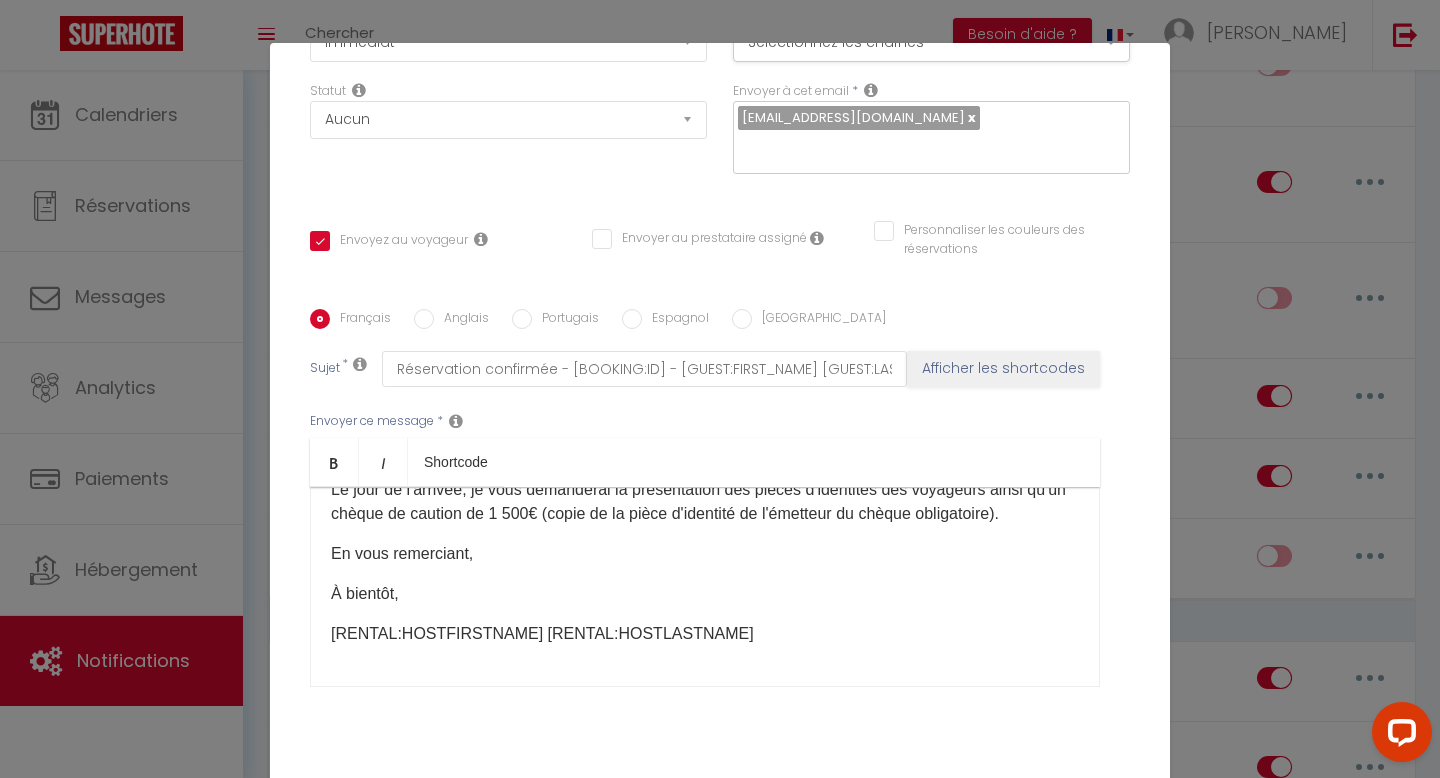 scroll, scrollTop: 0, scrollLeft: 0, axis: both 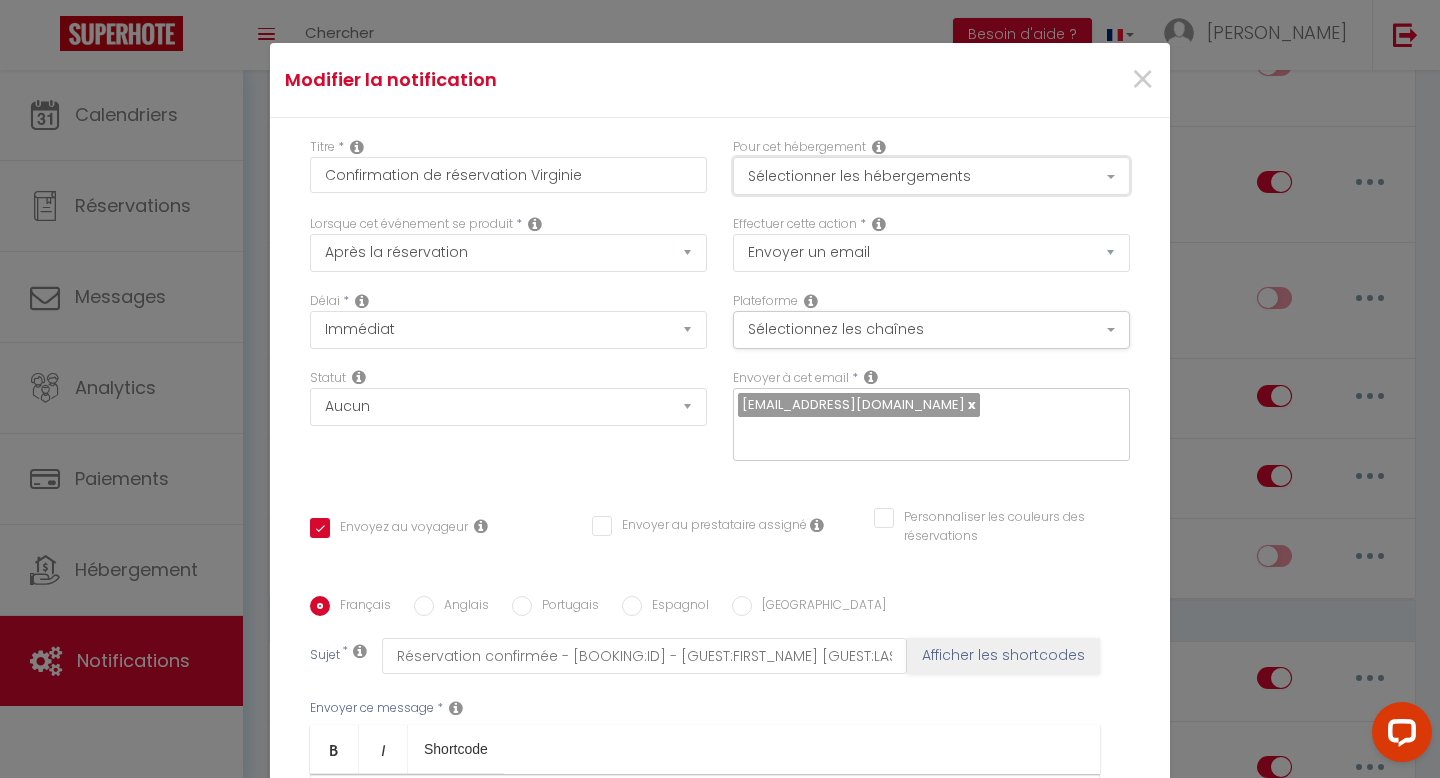 click on "Sélectionner les hébergements" at bounding box center [931, 176] 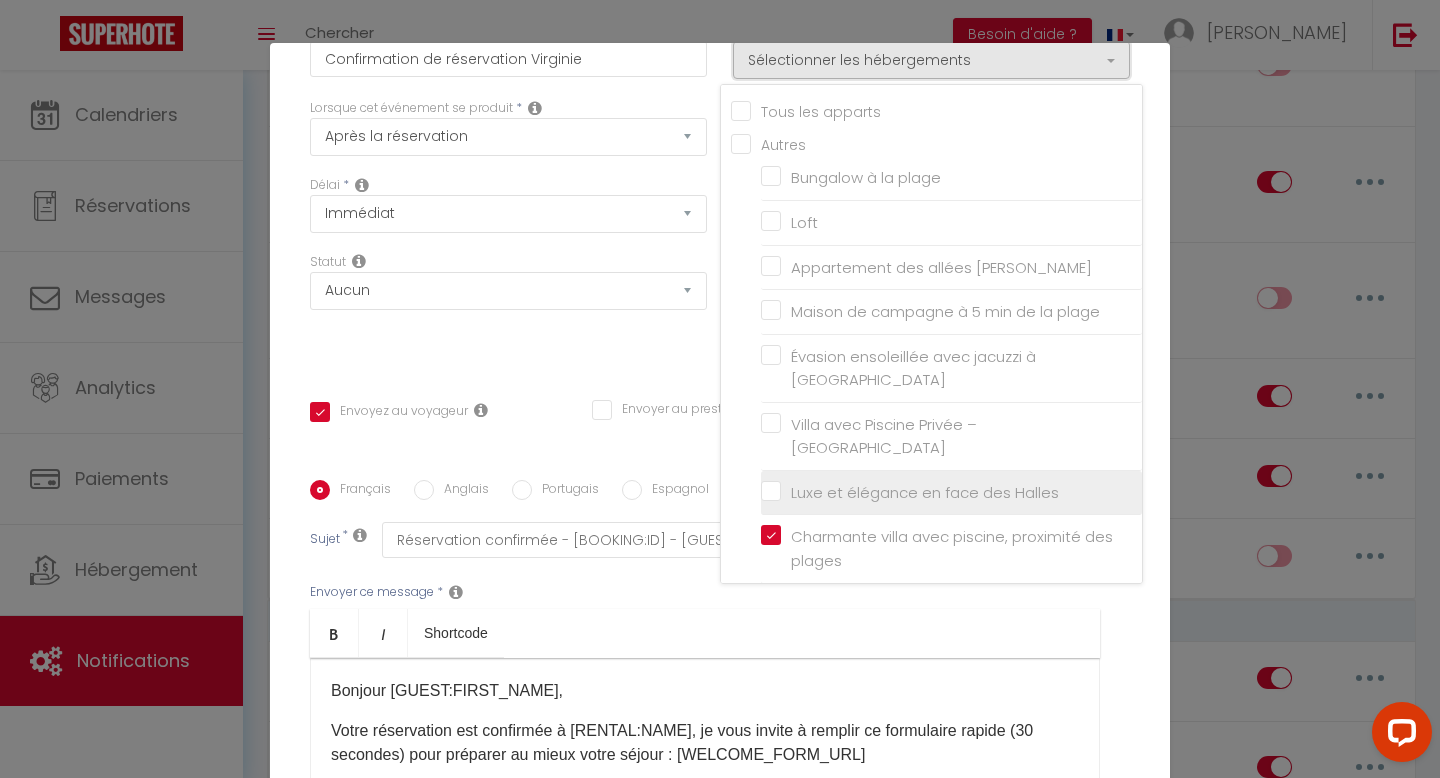 scroll, scrollTop: 113, scrollLeft: 0, axis: vertical 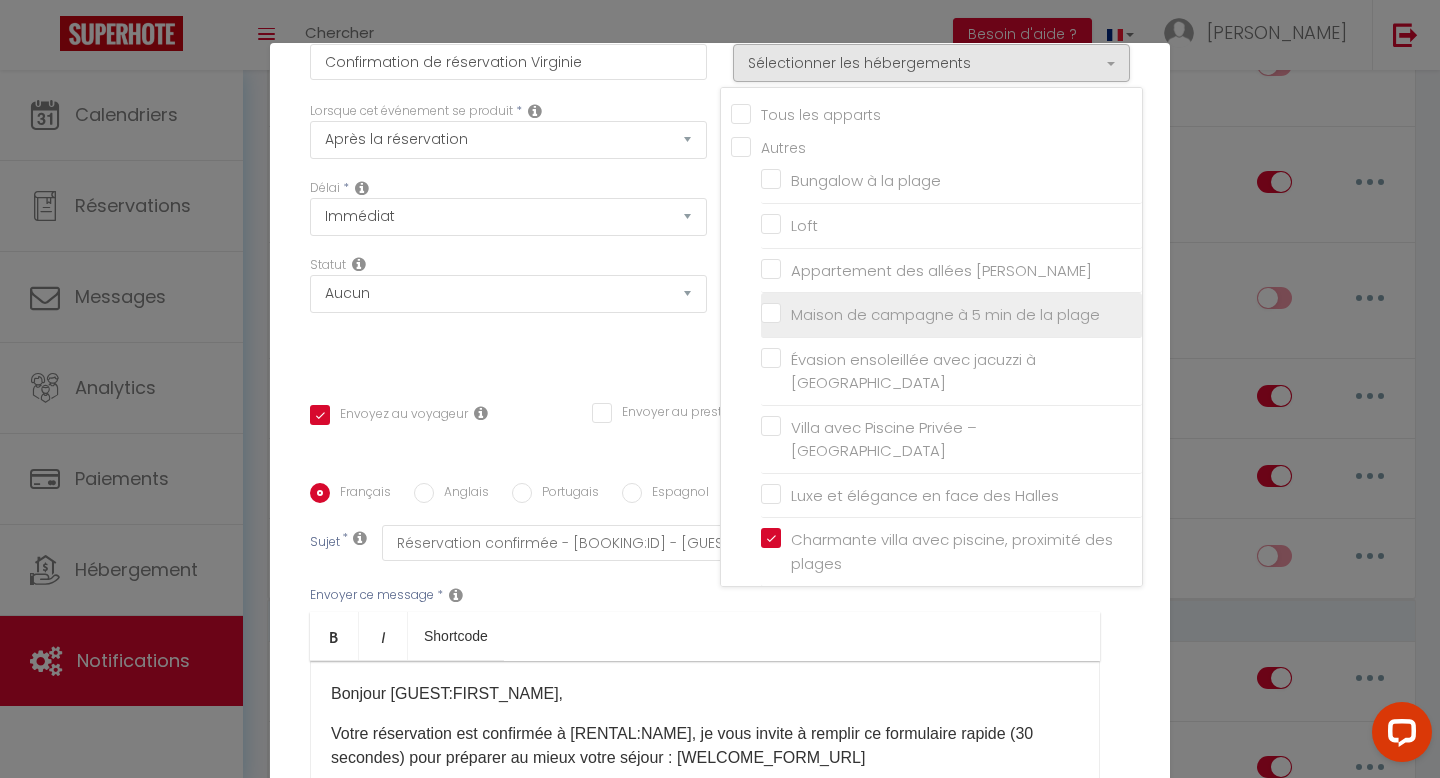 click on "Maison de campagne à 5 min de la plage" at bounding box center (951, 315) 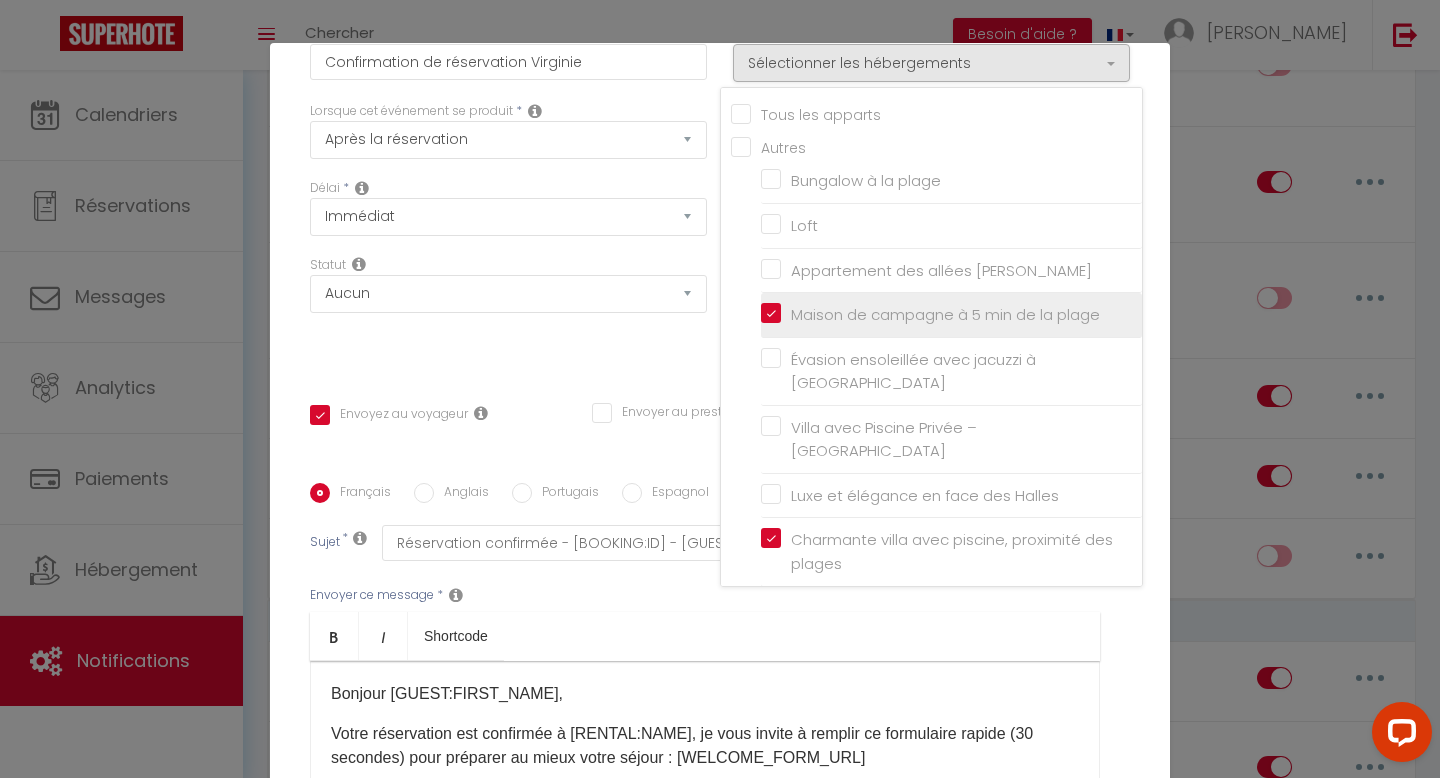 checkbox on "false" 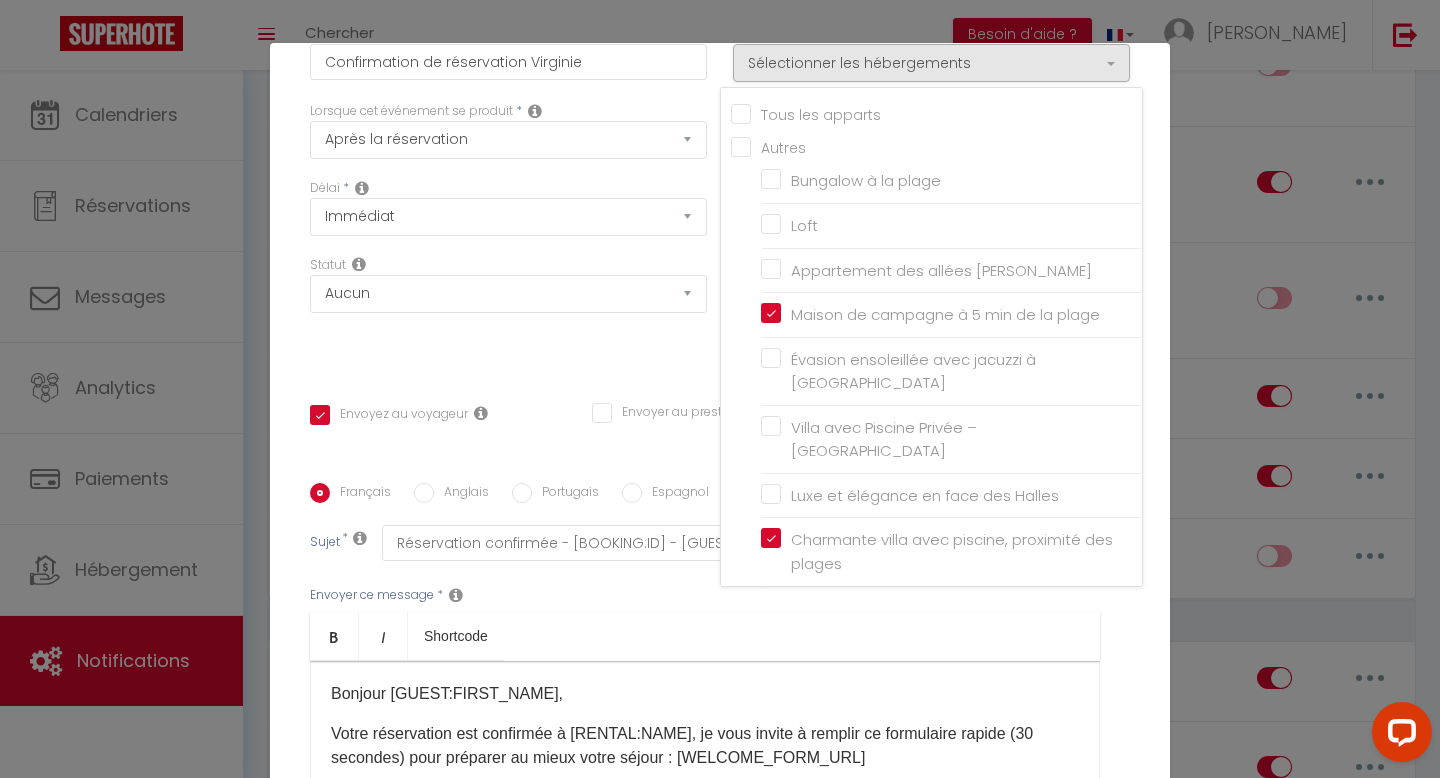 click on "Titre   *     Confirmation de réservation Virginie   Pour cet hébergement
Sélectionner les hébergements
Tous les apparts
Autres
Bungalow à la plage
Loft
Appartement des allées [PERSON_NAME]
Maison de campagne à 5 min de la plage
Évasion ensoleillée avec jacuzzi à [GEOGRAPHIC_DATA]
Villa avec Piscine Privée – Capestang
Lorsque cet événement se produit   *      Co2" at bounding box center [720, 483] 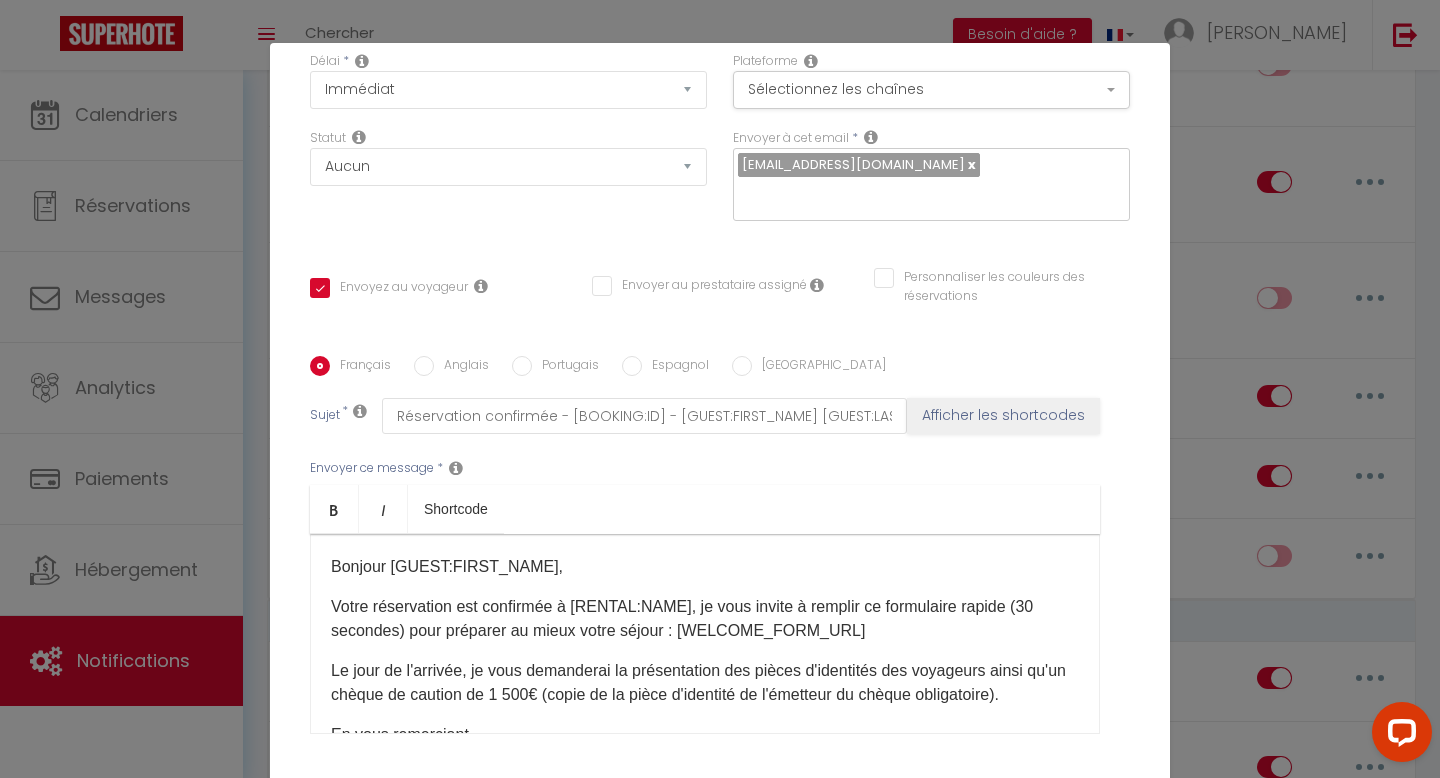 scroll, scrollTop: 287, scrollLeft: 0, axis: vertical 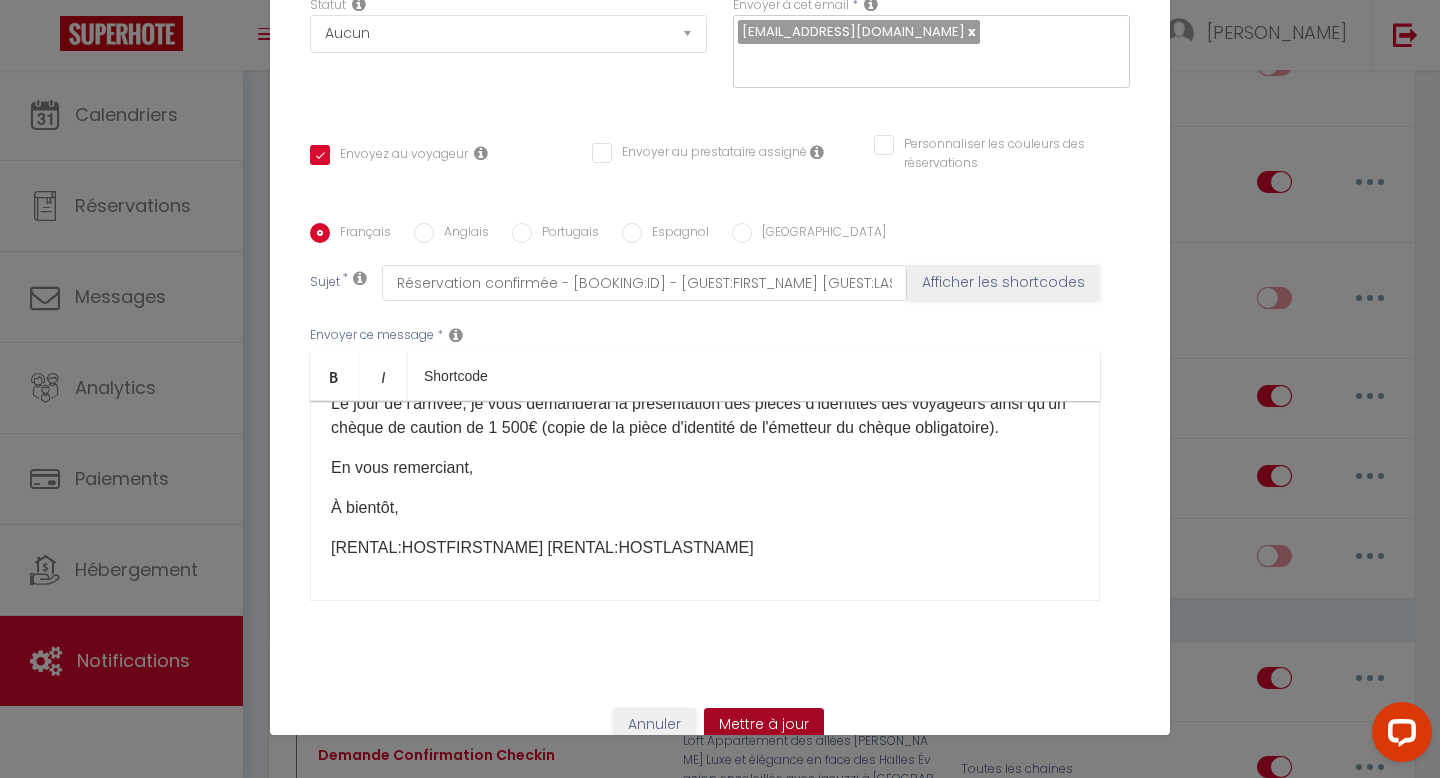 click on "Mettre à jour" at bounding box center [764, 725] 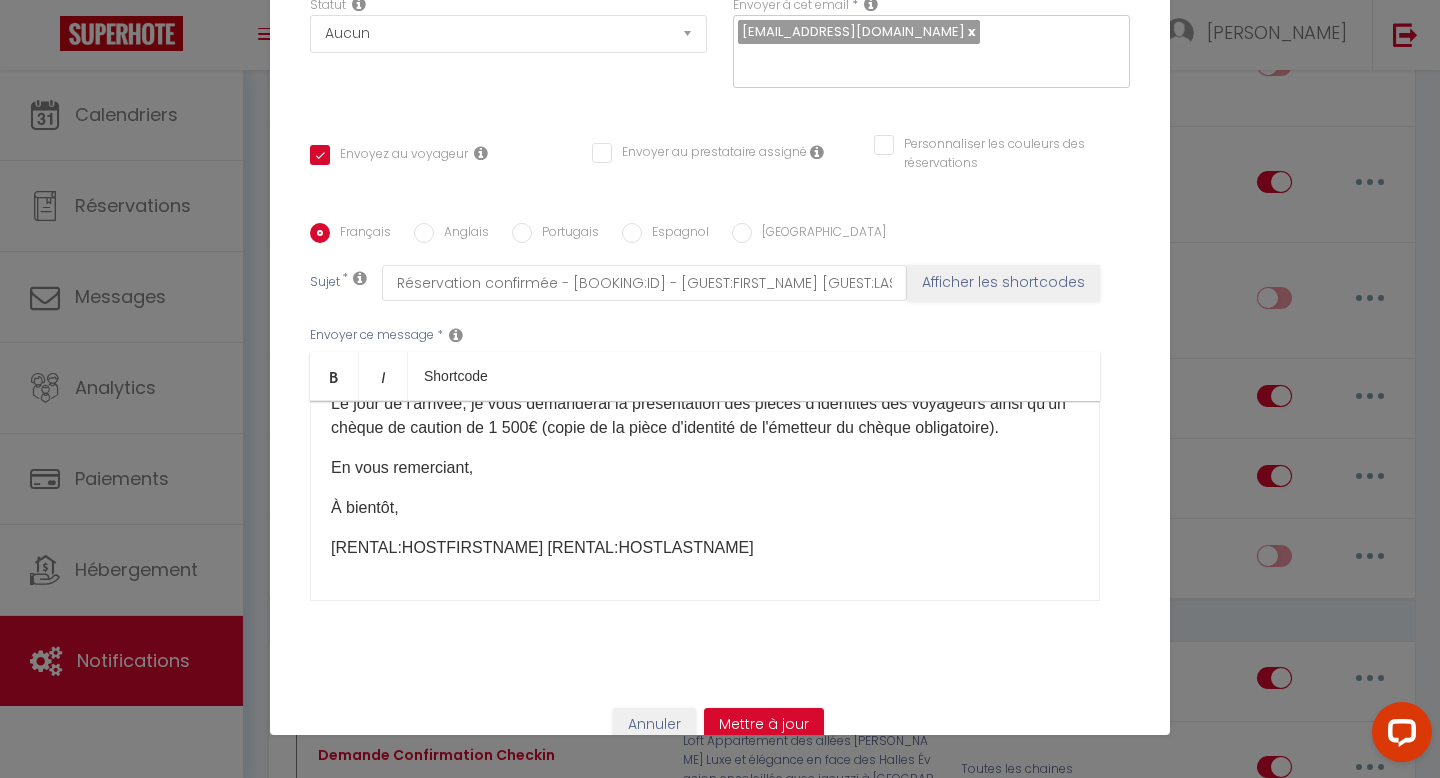 checkbox on "true" 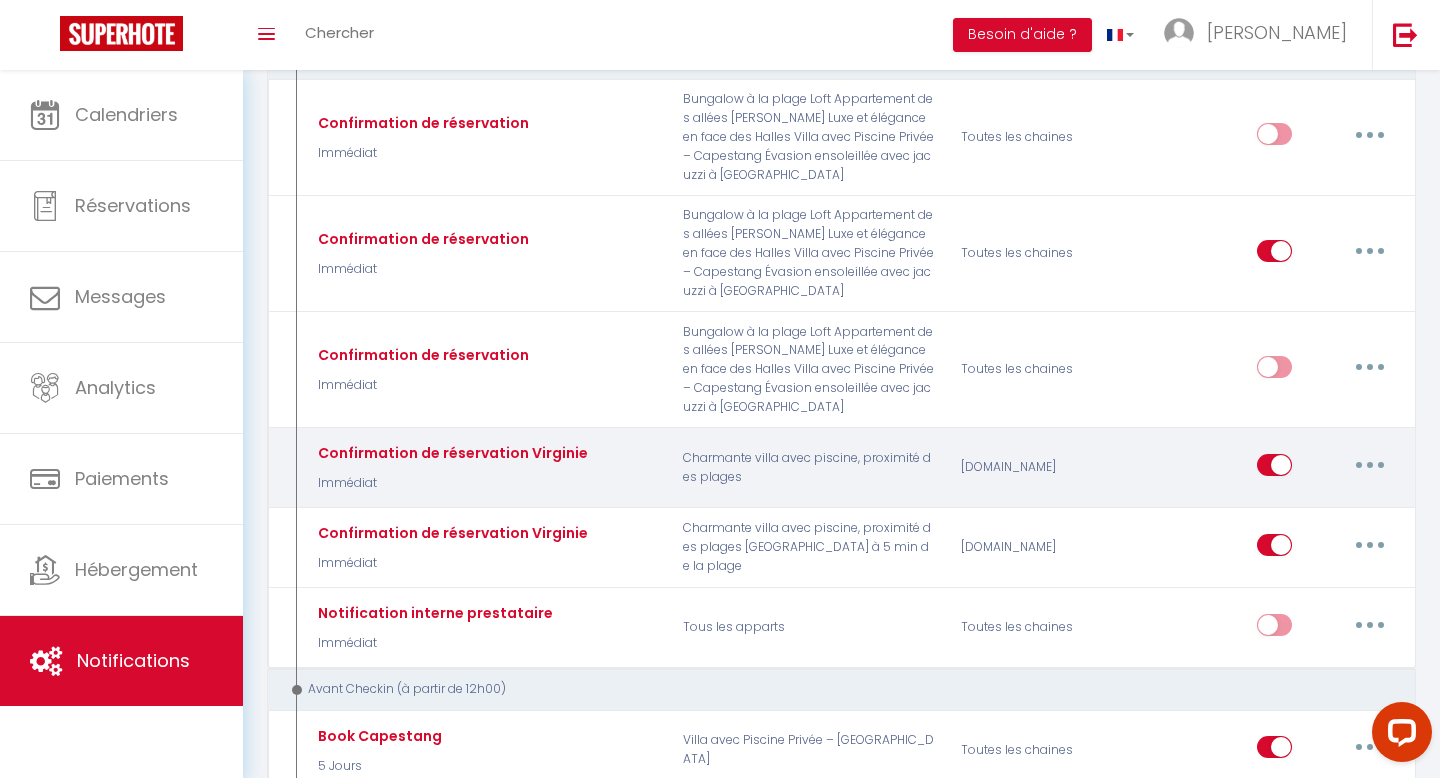 scroll, scrollTop: 275, scrollLeft: 0, axis: vertical 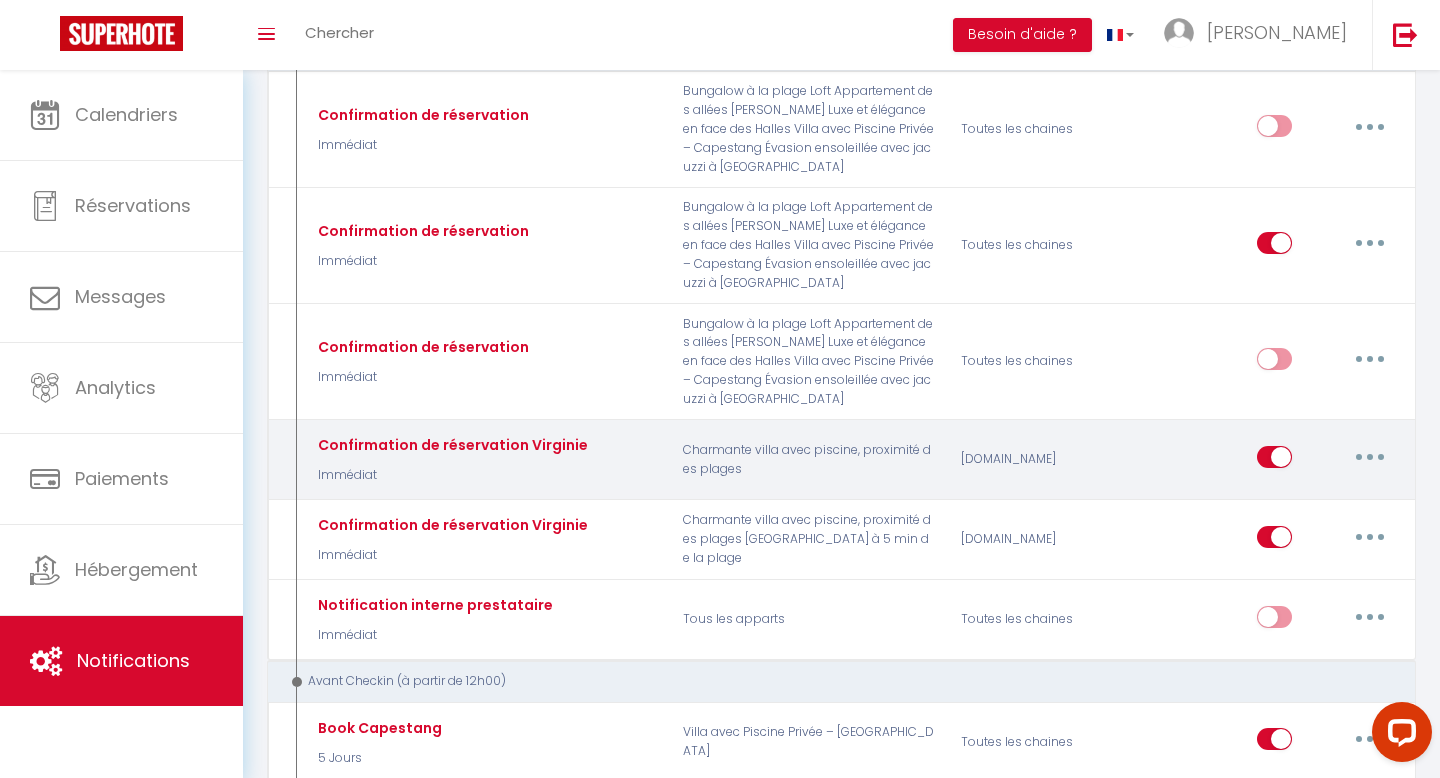 click at bounding box center (1370, 457) 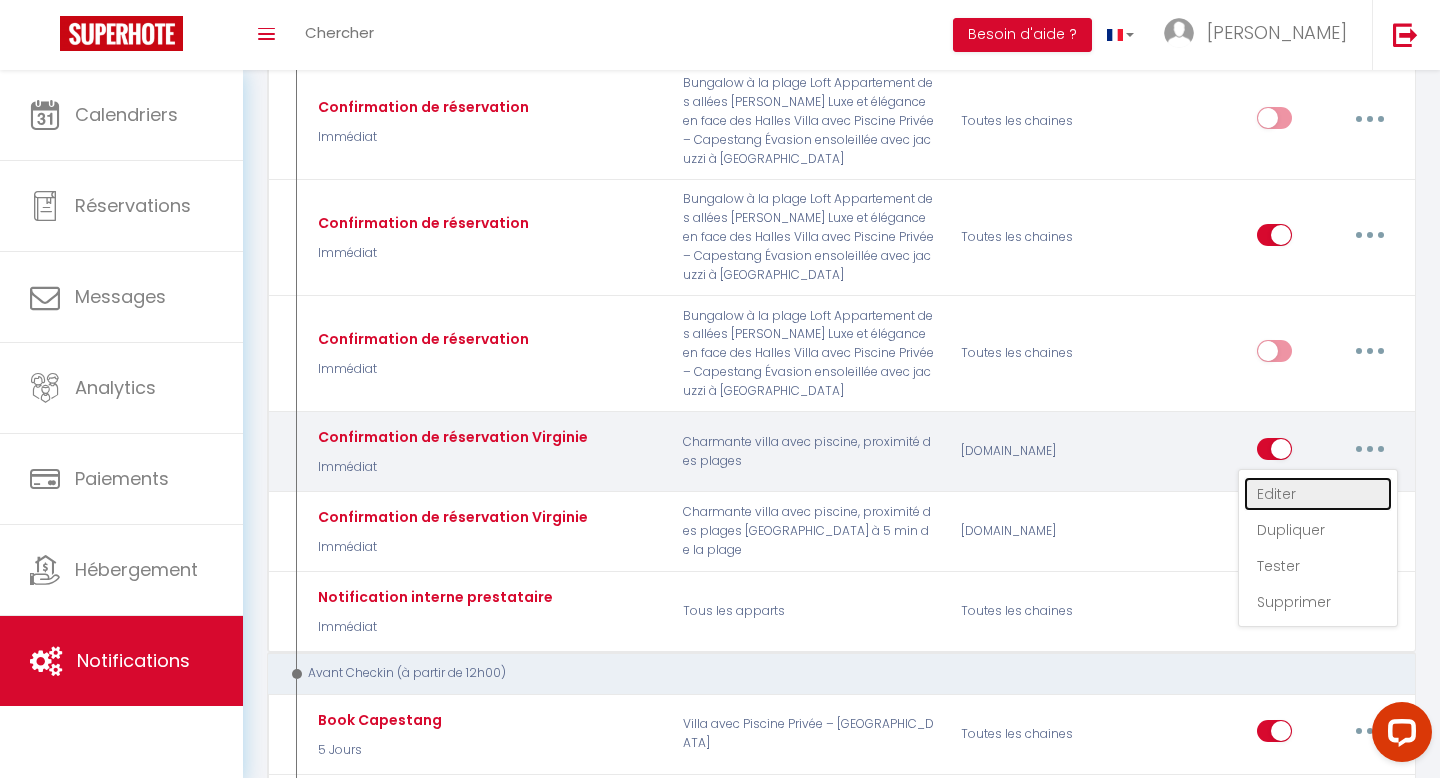 click on "Editer" at bounding box center (1318, 494) 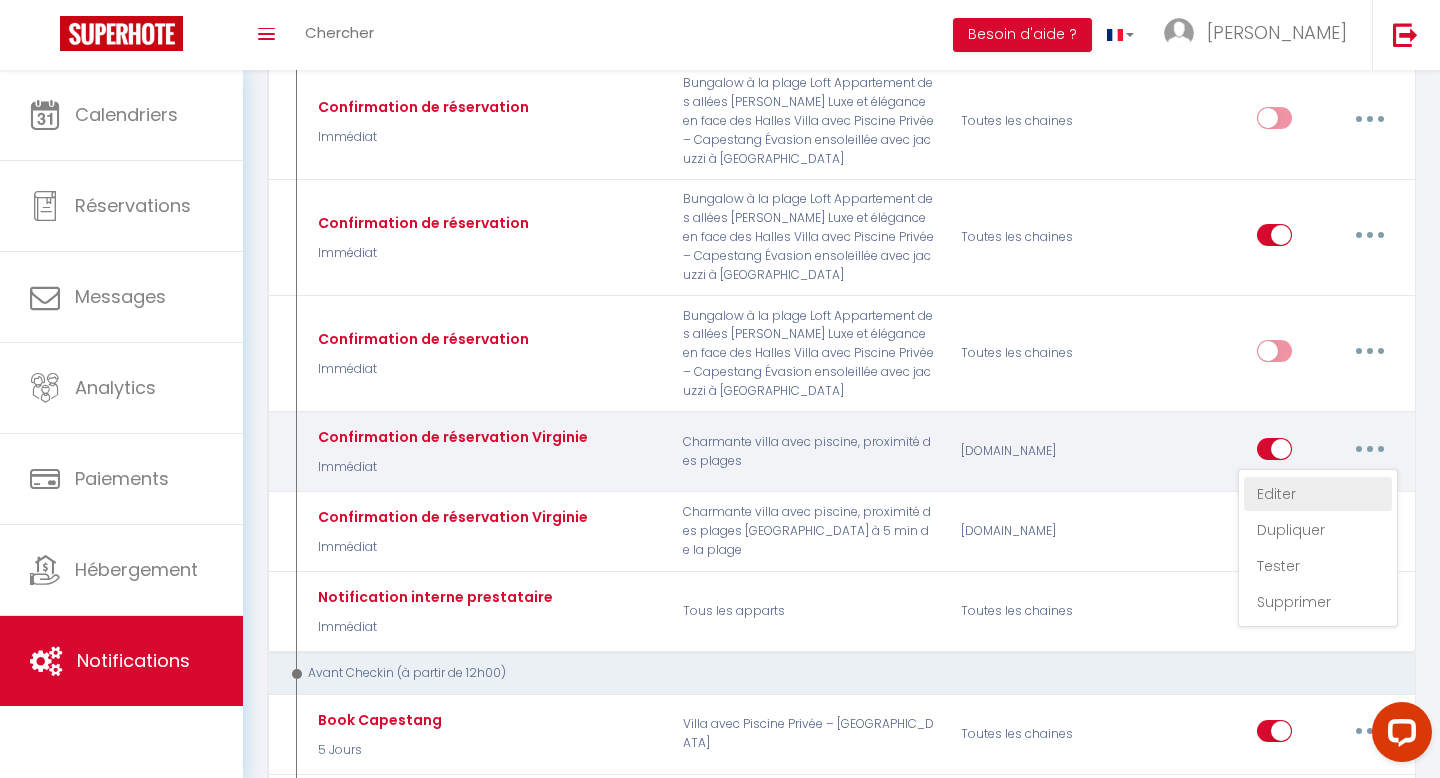 type on "Confirmation de réservation Virginie" 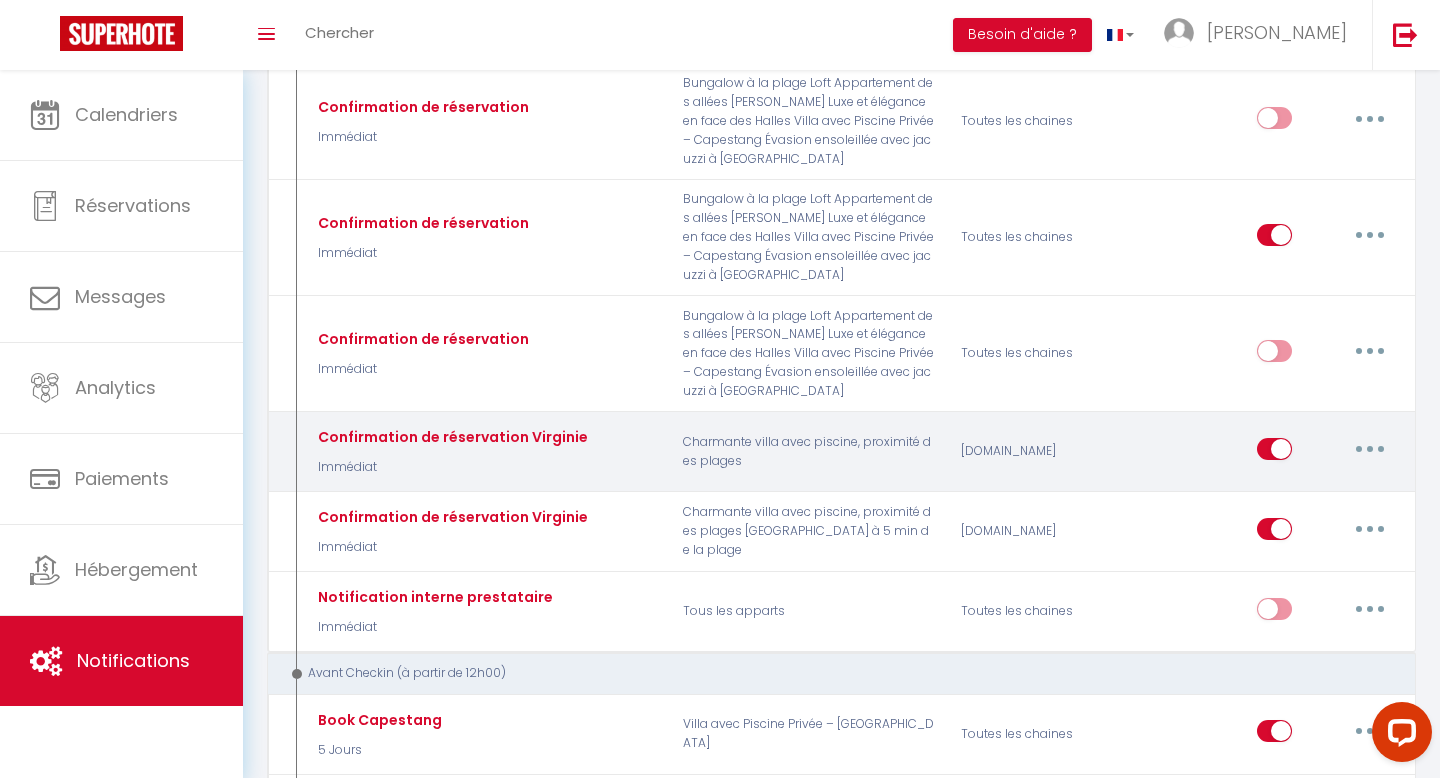 scroll, scrollTop: 284, scrollLeft: 0, axis: vertical 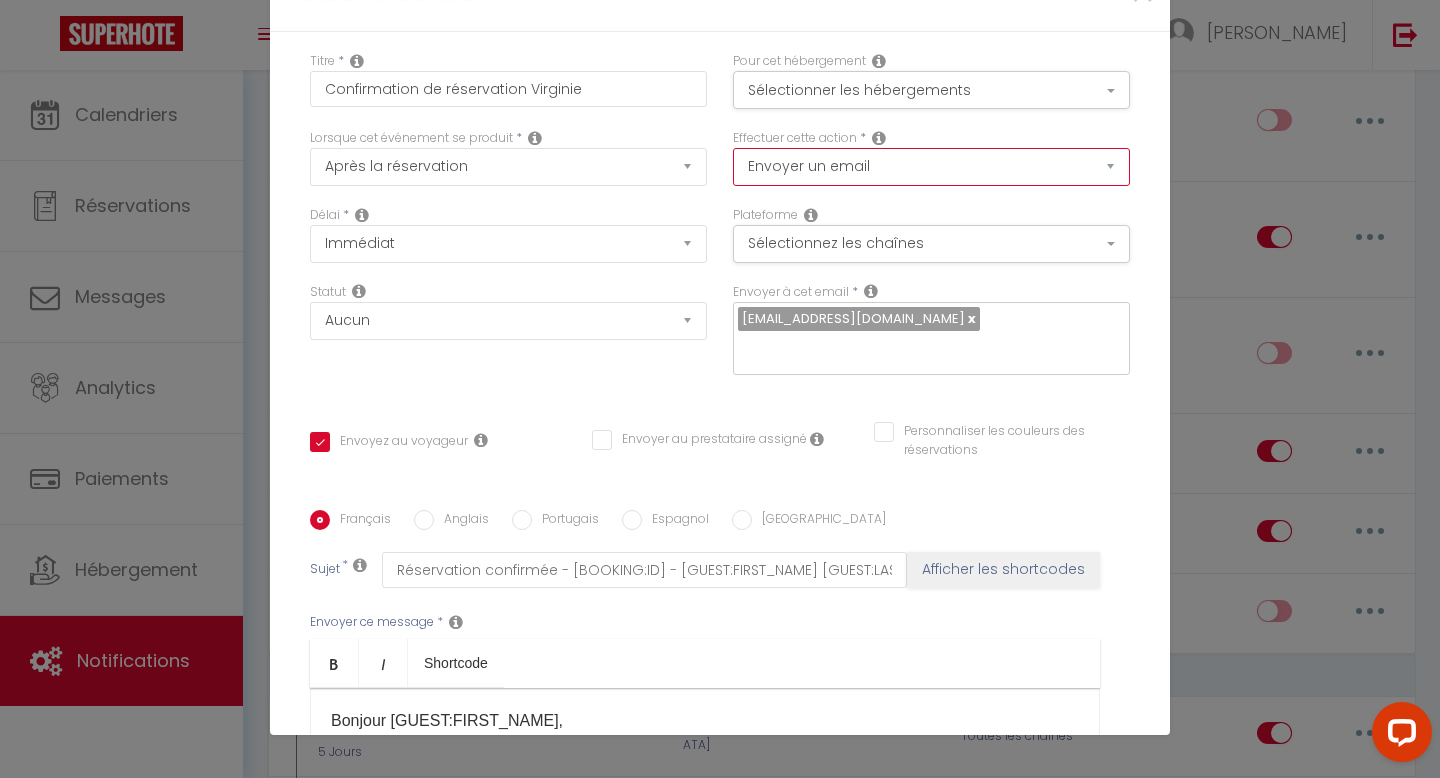 click on "Envoyer un email   Envoyer un SMS   Envoyer une notification push" at bounding box center [931, 167] 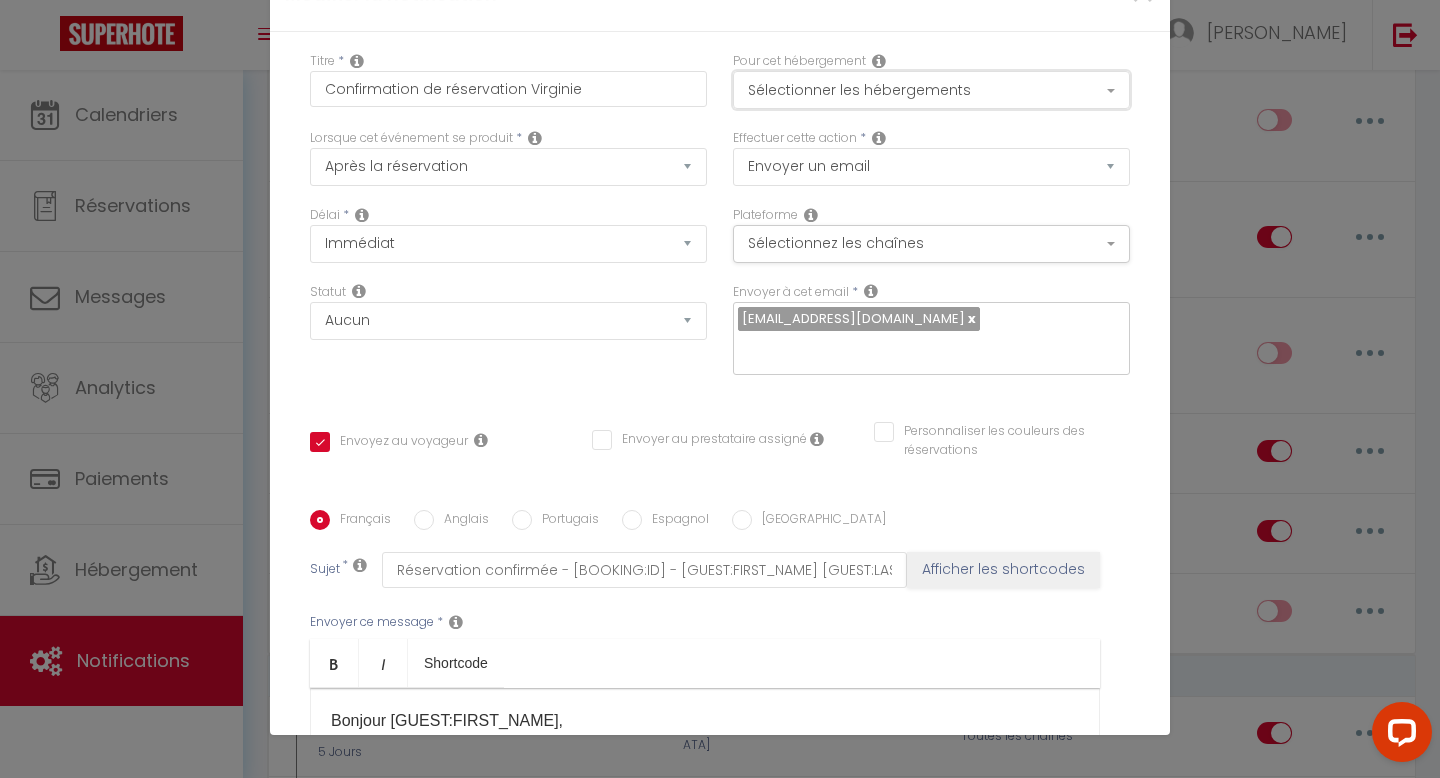 click on "Sélectionner les hébergements" at bounding box center [931, 90] 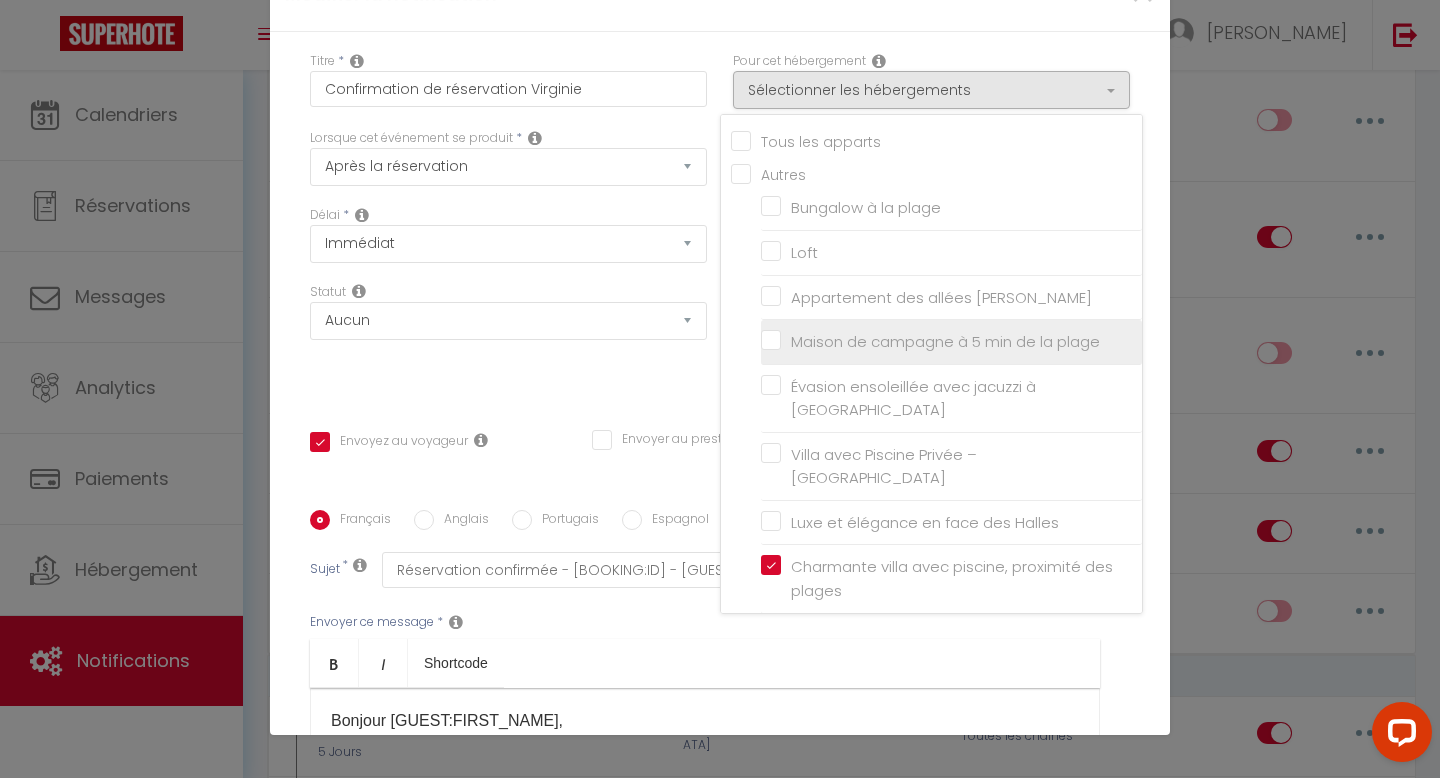 click on "Maison de campagne à 5 min de la plage" at bounding box center [951, 342] 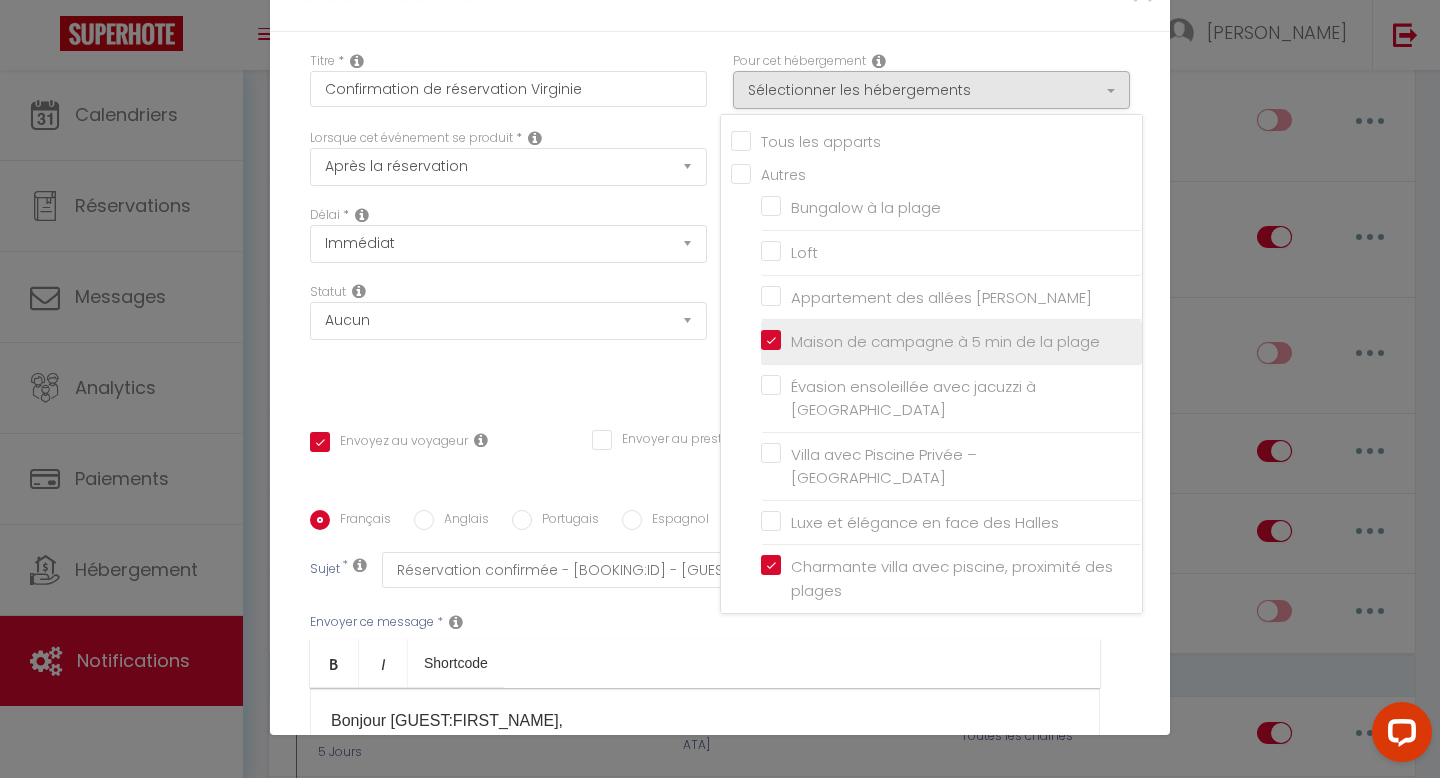 checkbox on "false" 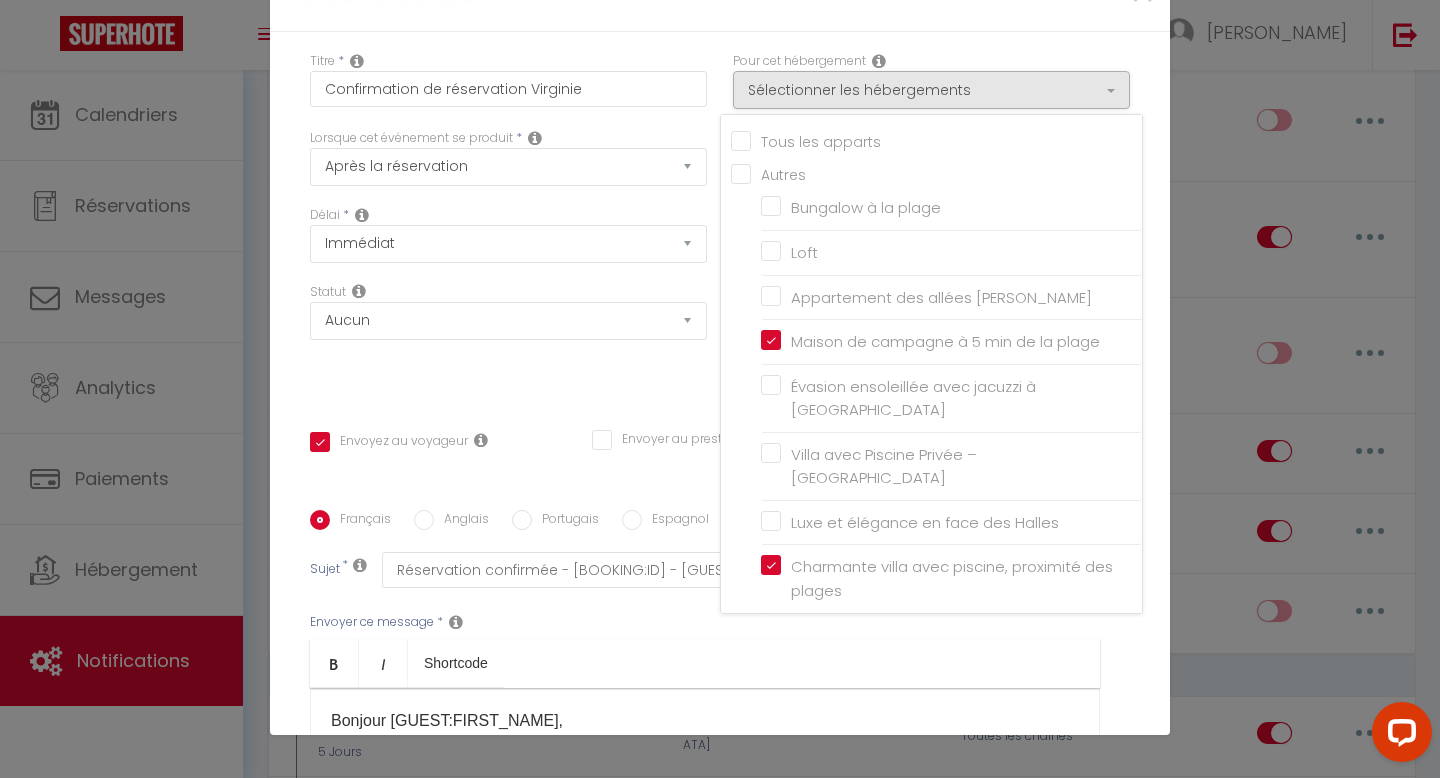 click on "Statut     Aucun   Si la réservation est payée   Si réservation non payée   Si la caution a été prise   Si caution non payée" at bounding box center (508, 339) 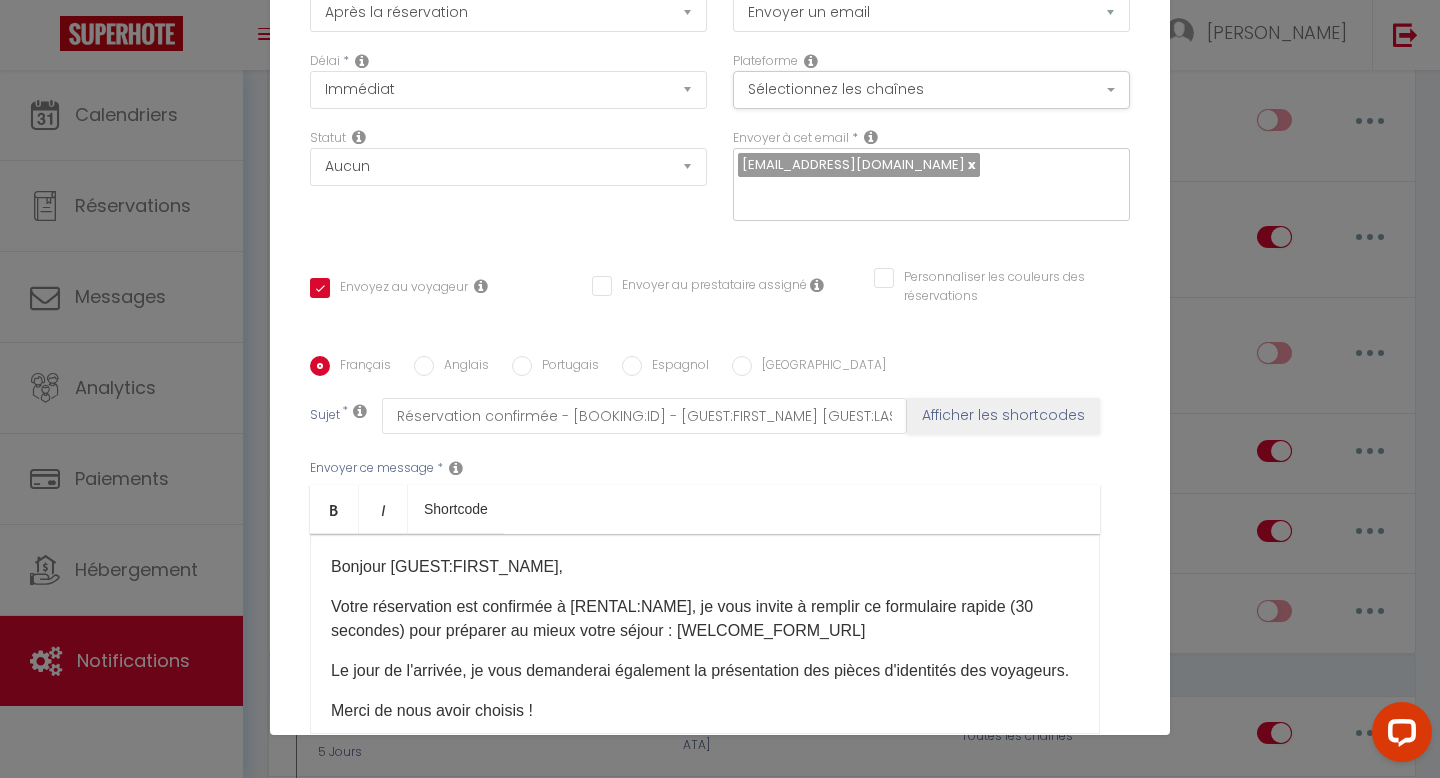 scroll, scrollTop: 287, scrollLeft: 0, axis: vertical 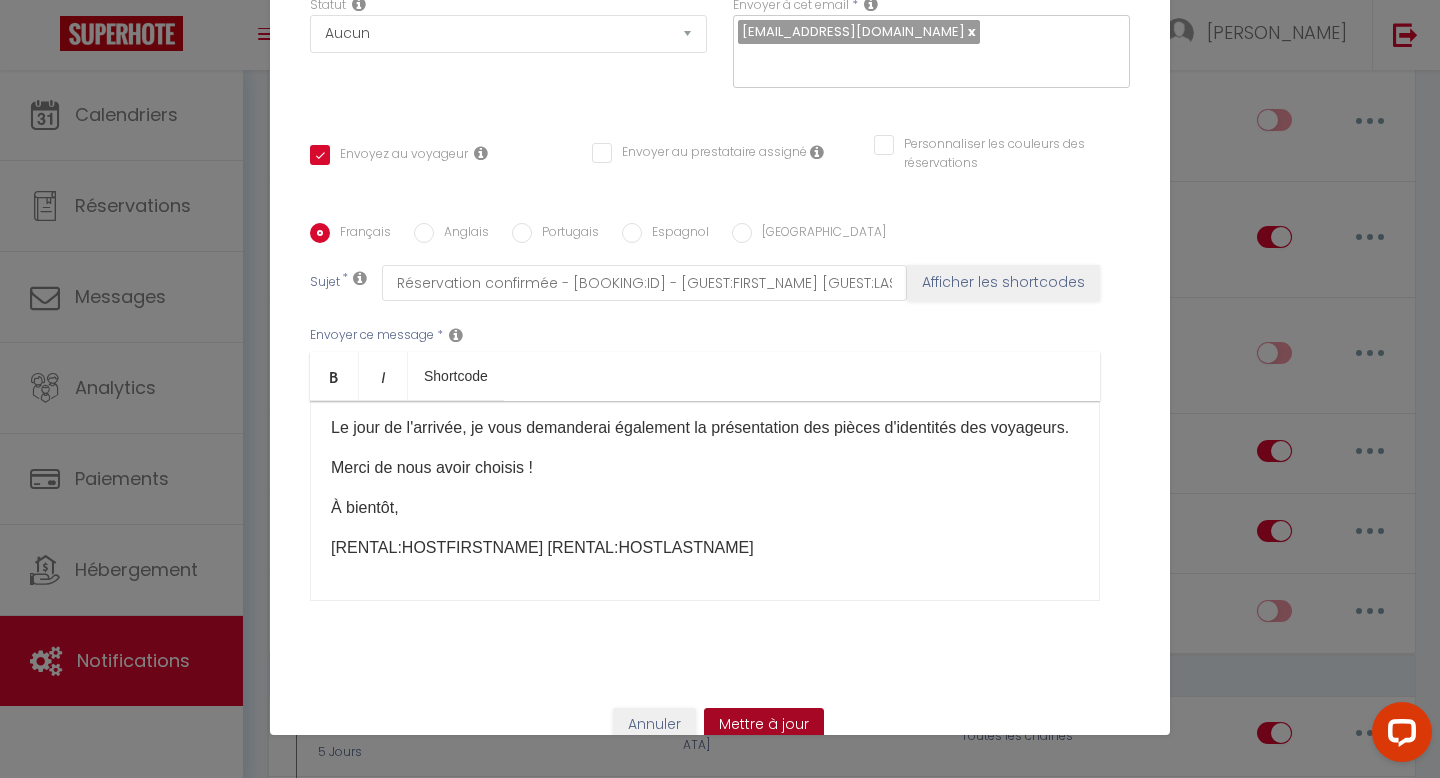 click on "Mettre à jour" at bounding box center (764, 725) 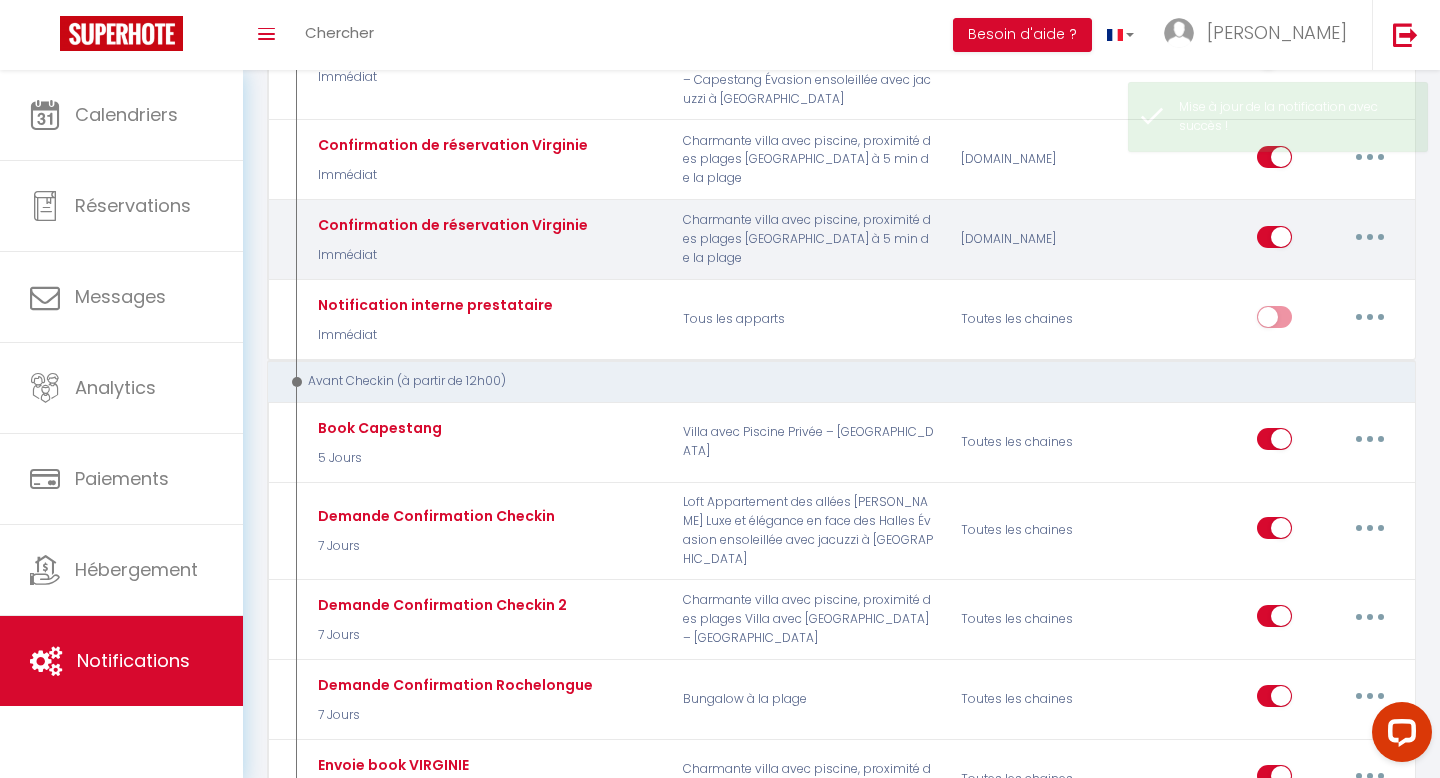scroll, scrollTop: 580, scrollLeft: 0, axis: vertical 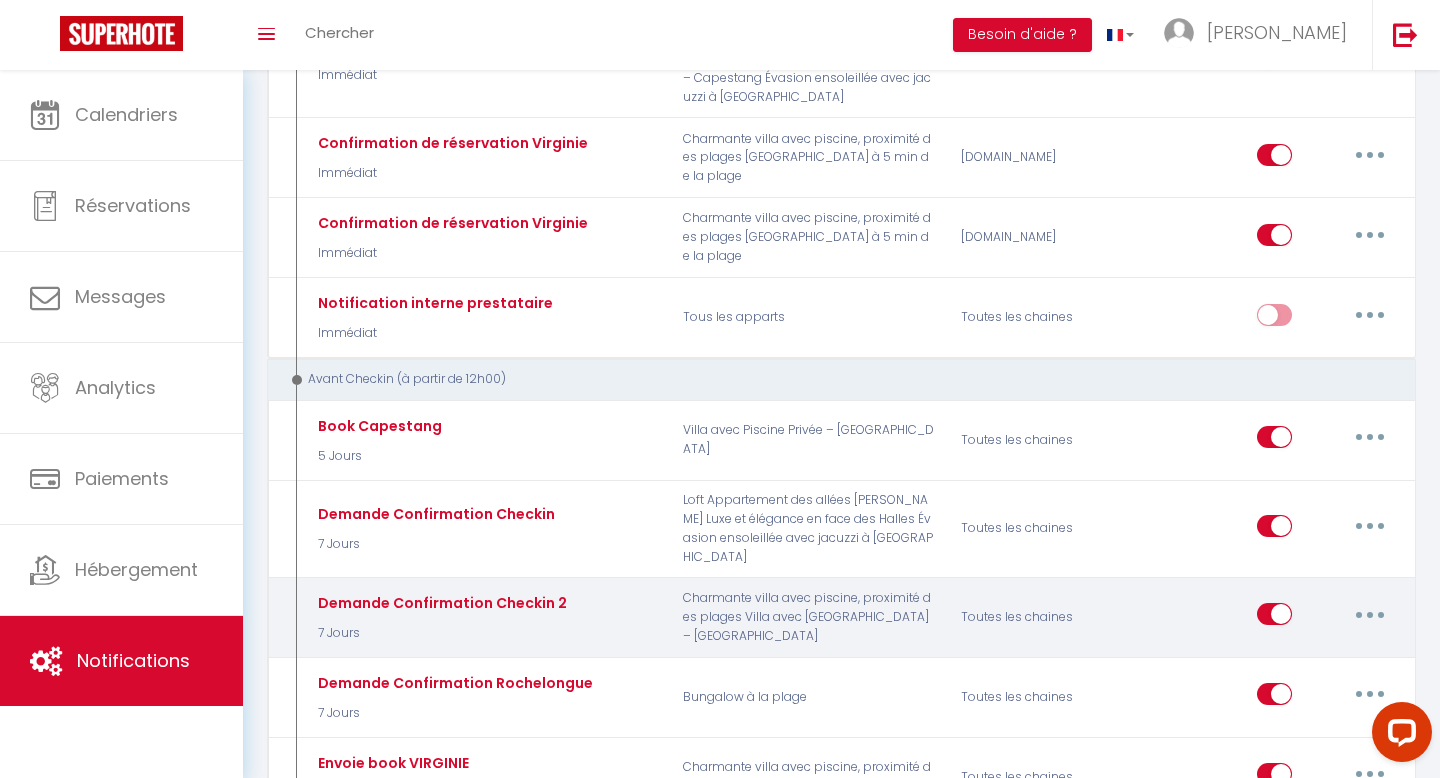 click at bounding box center [1370, 614] 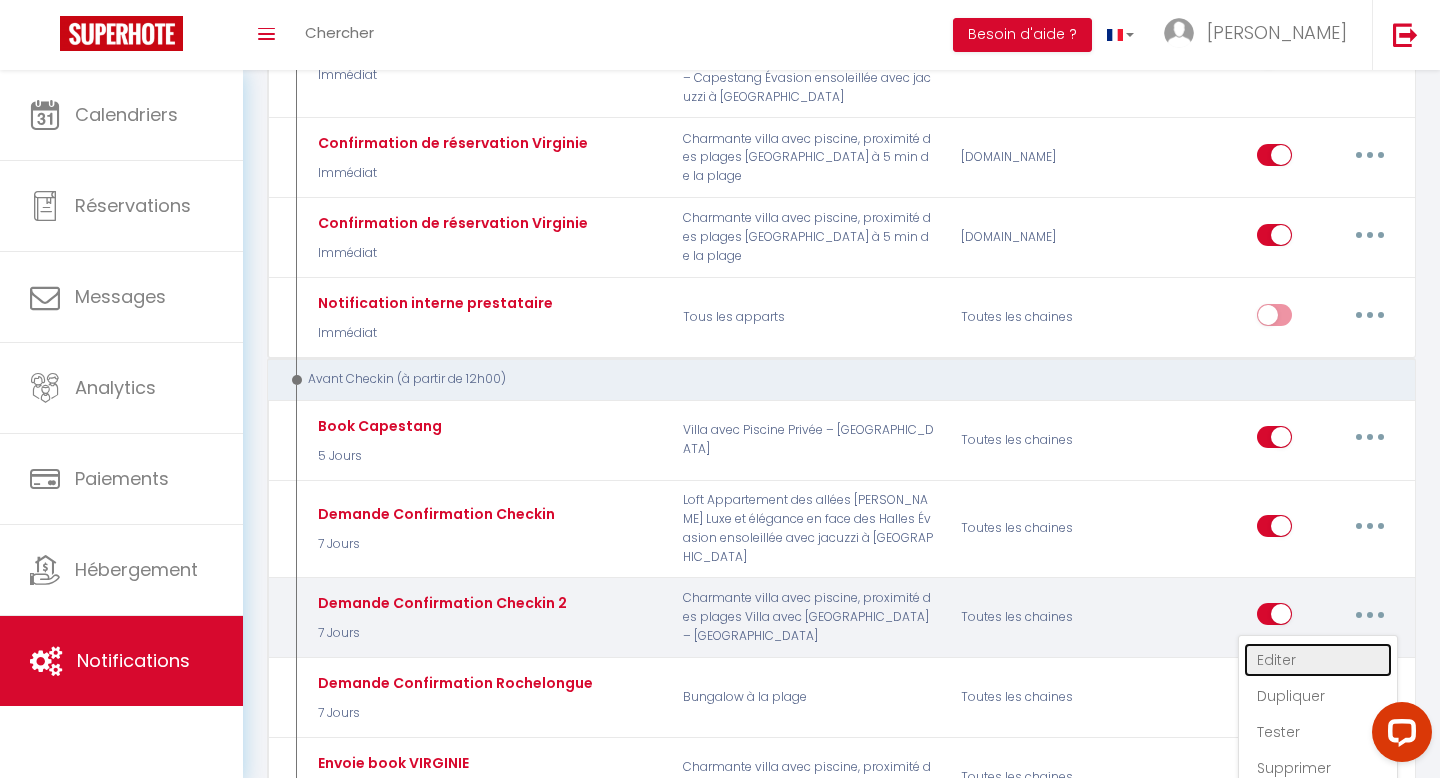 click on "Editer" at bounding box center [1318, 660] 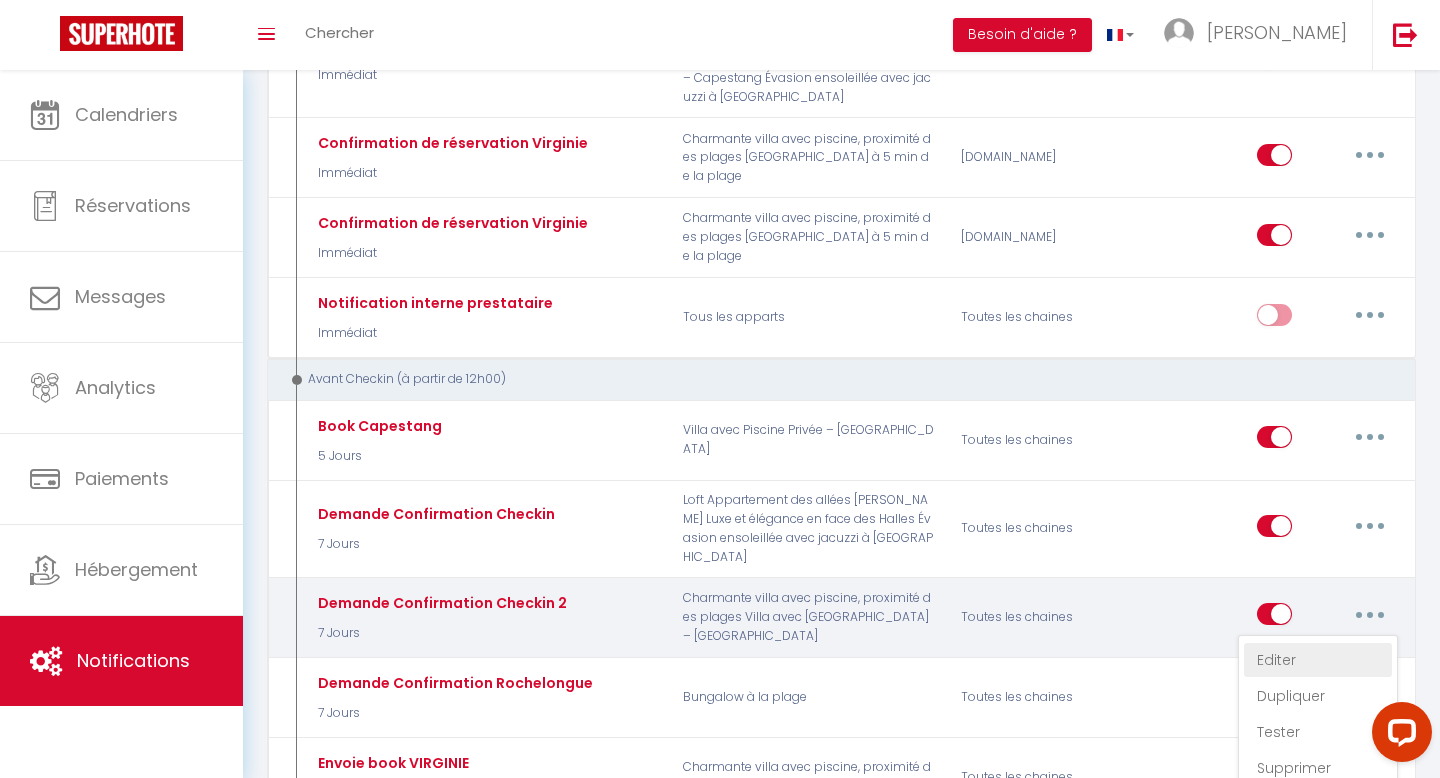 type on "Demande Confirmation Checkin 2" 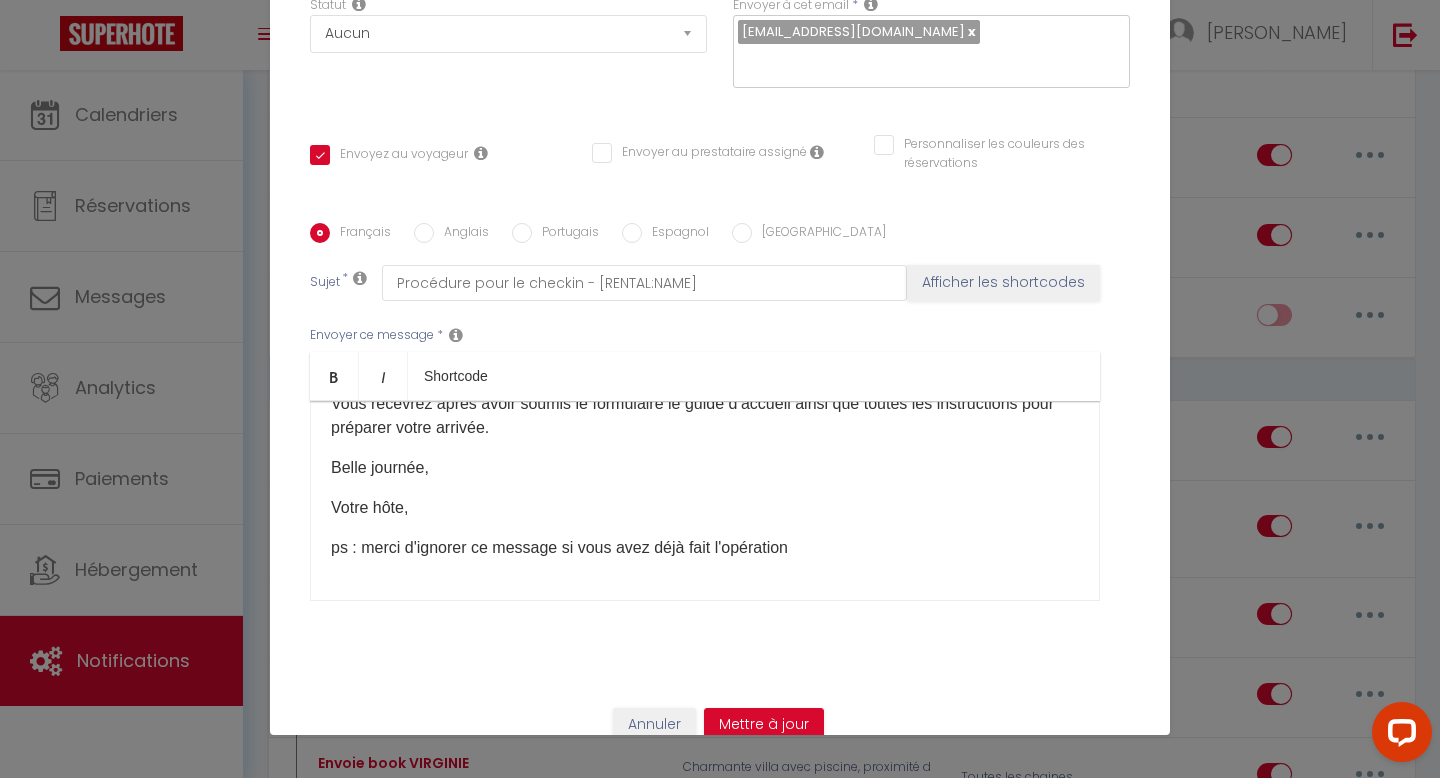 scroll, scrollTop: 0, scrollLeft: 0, axis: both 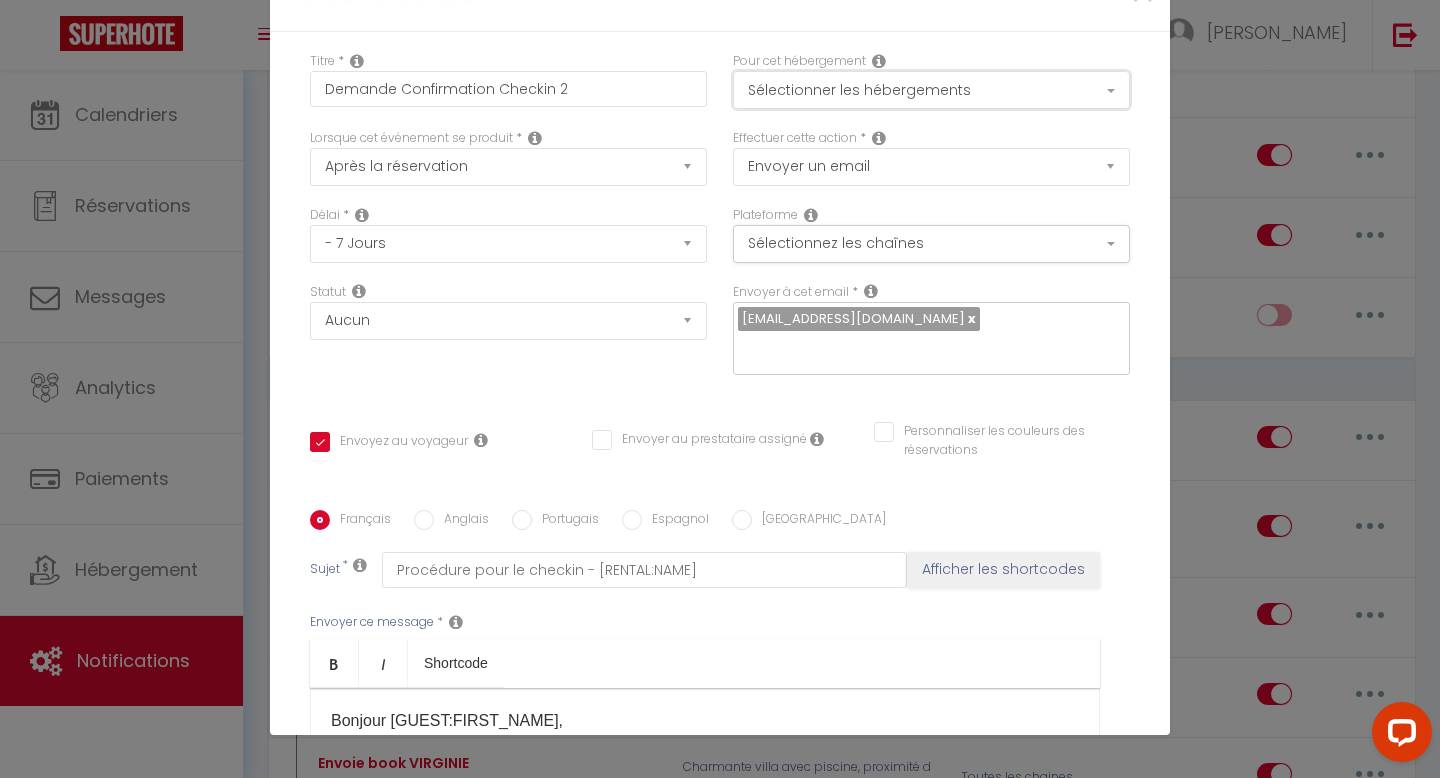 click on "Sélectionner les hébergements" at bounding box center (931, 90) 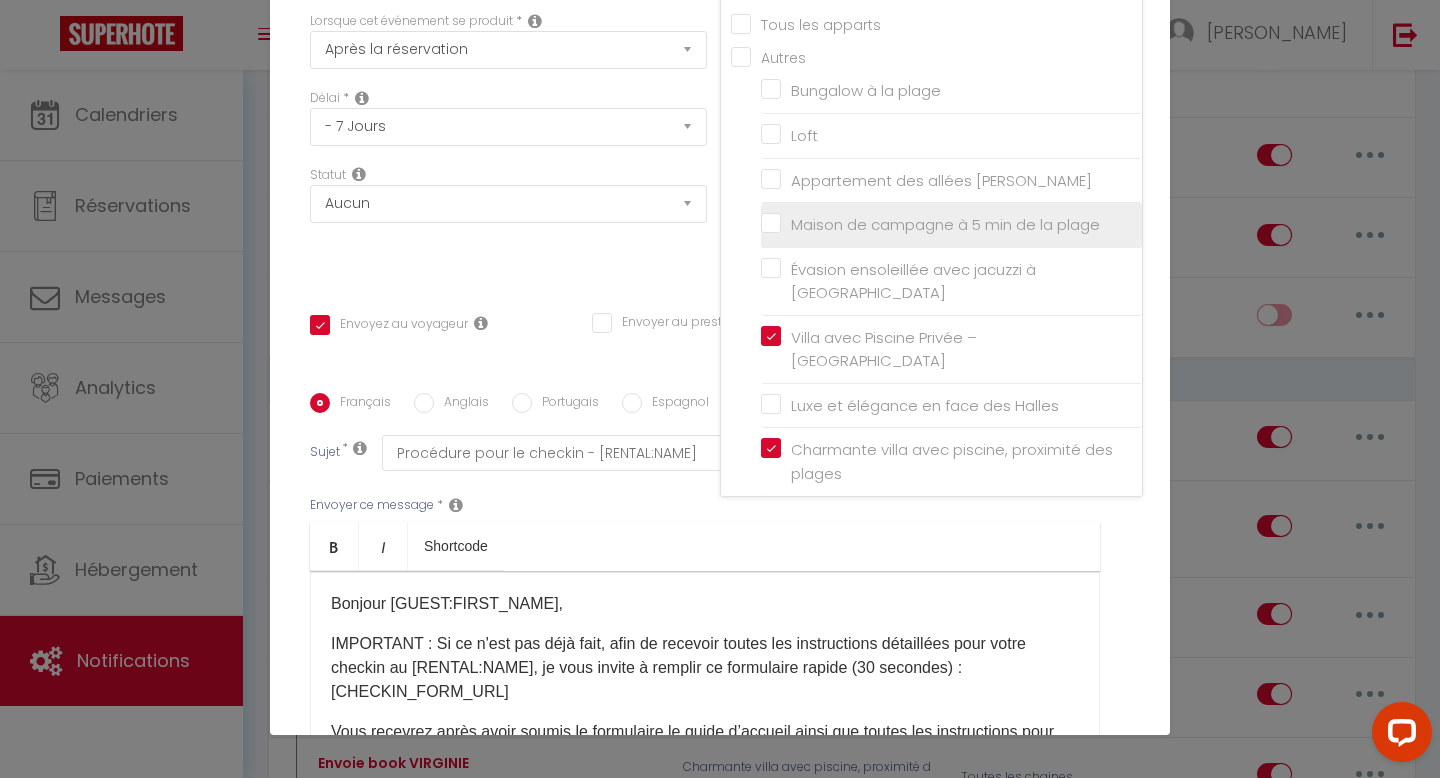 scroll, scrollTop: 137, scrollLeft: 0, axis: vertical 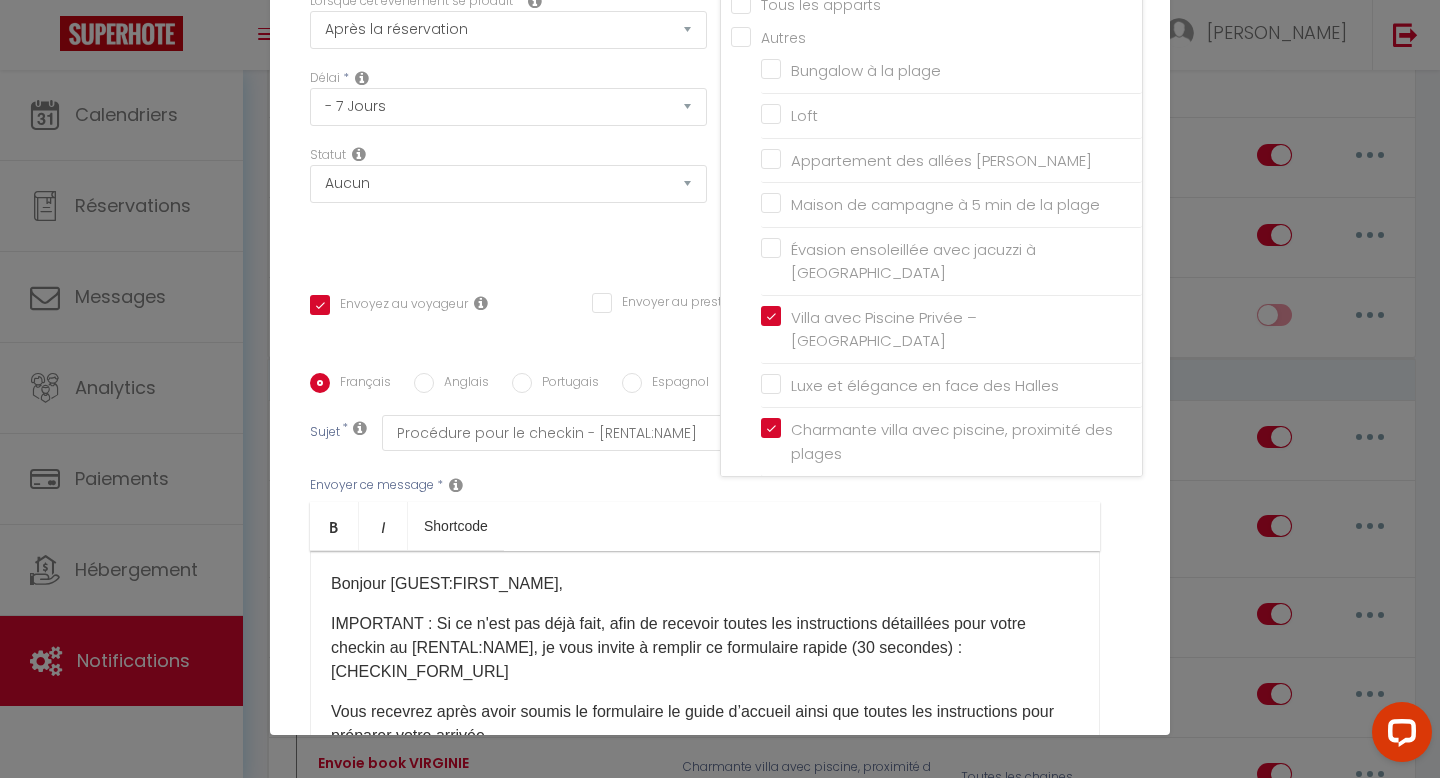 click on "Titre   *     Demande Confirmation Checkin 2   Pour cet hébergement
Sélectionner les hébergements
Tous les apparts
Autres
Bungalow à la plage
Loft
Appartement des allées [PERSON_NAME]
Maison de campagne à 5 min de la plage
Évasion ensoleillée avec jacuzzi à [GEOGRAPHIC_DATA]
Villa avec Piscine Privée – Capestang
Lorsque cet événement se produit   *      Co2      *" at bounding box center (720, 373) 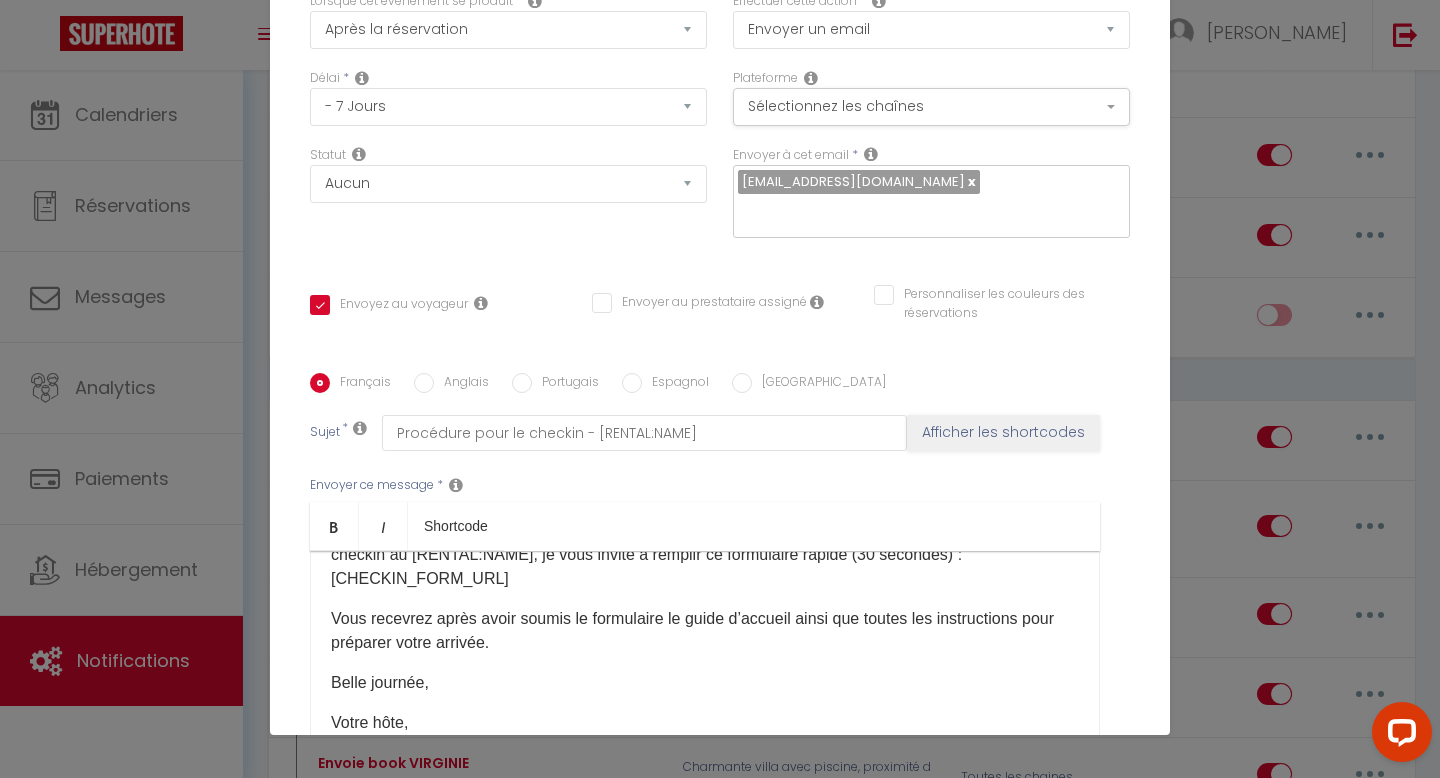 scroll, scrollTop: 0, scrollLeft: 0, axis: both 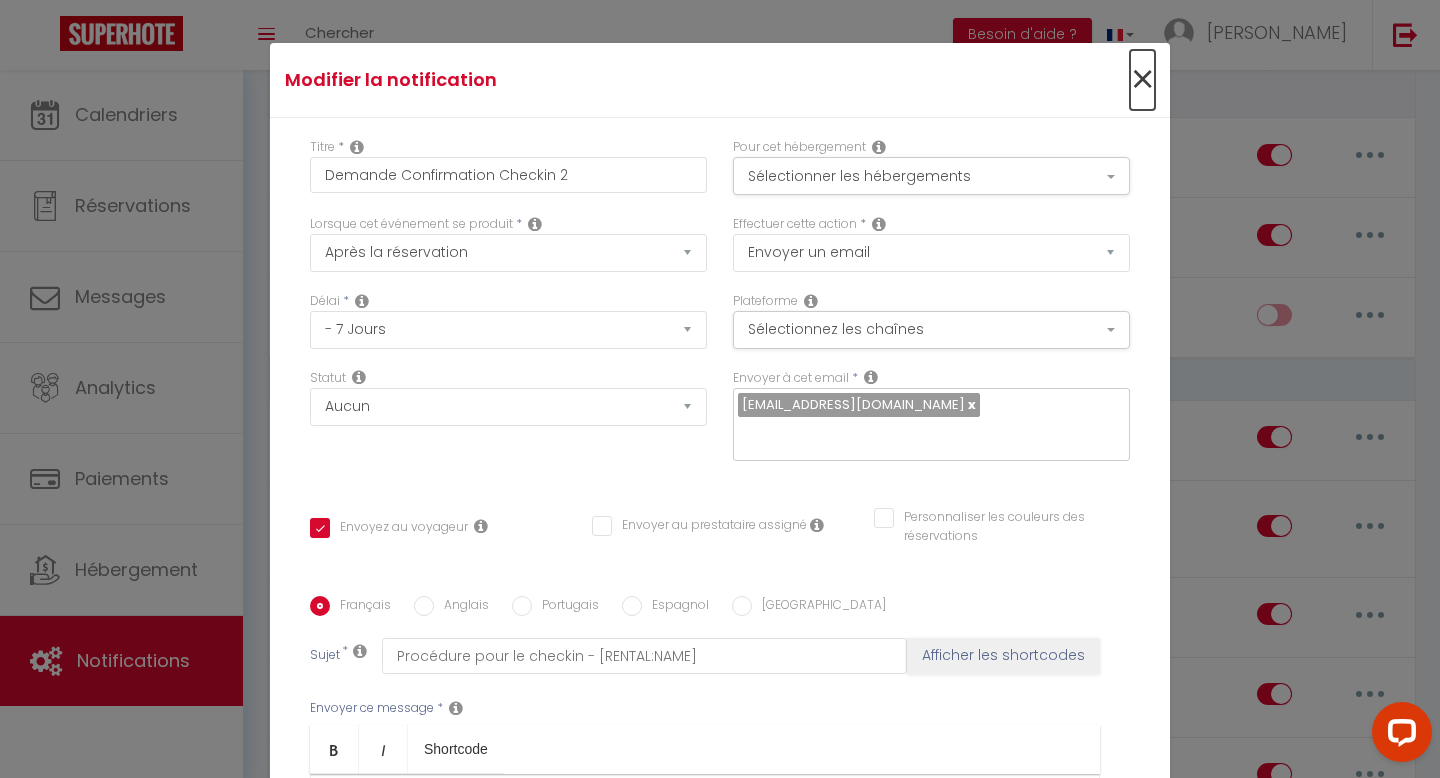 click on "×" at bounding box center [1142, 80] 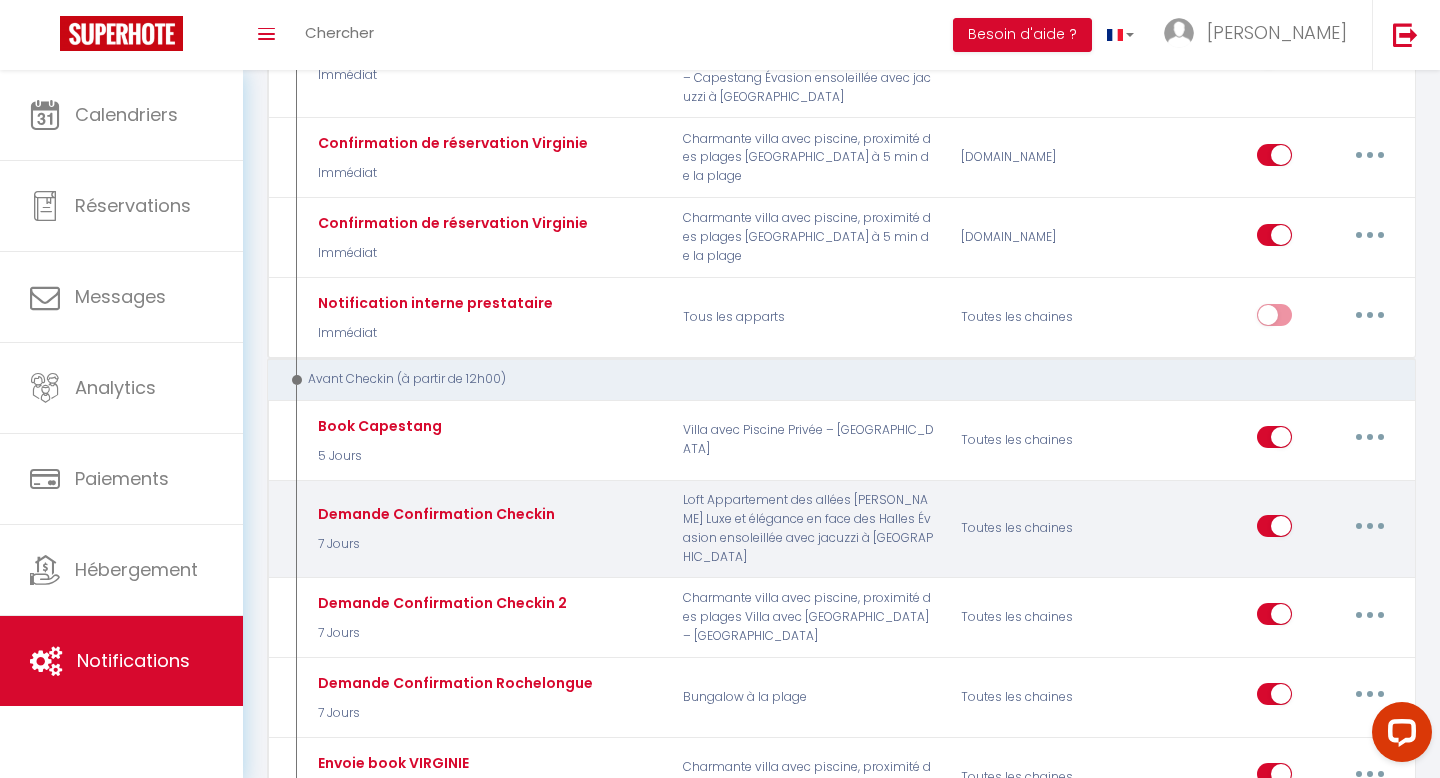 click at bounding box center [1370, 526] 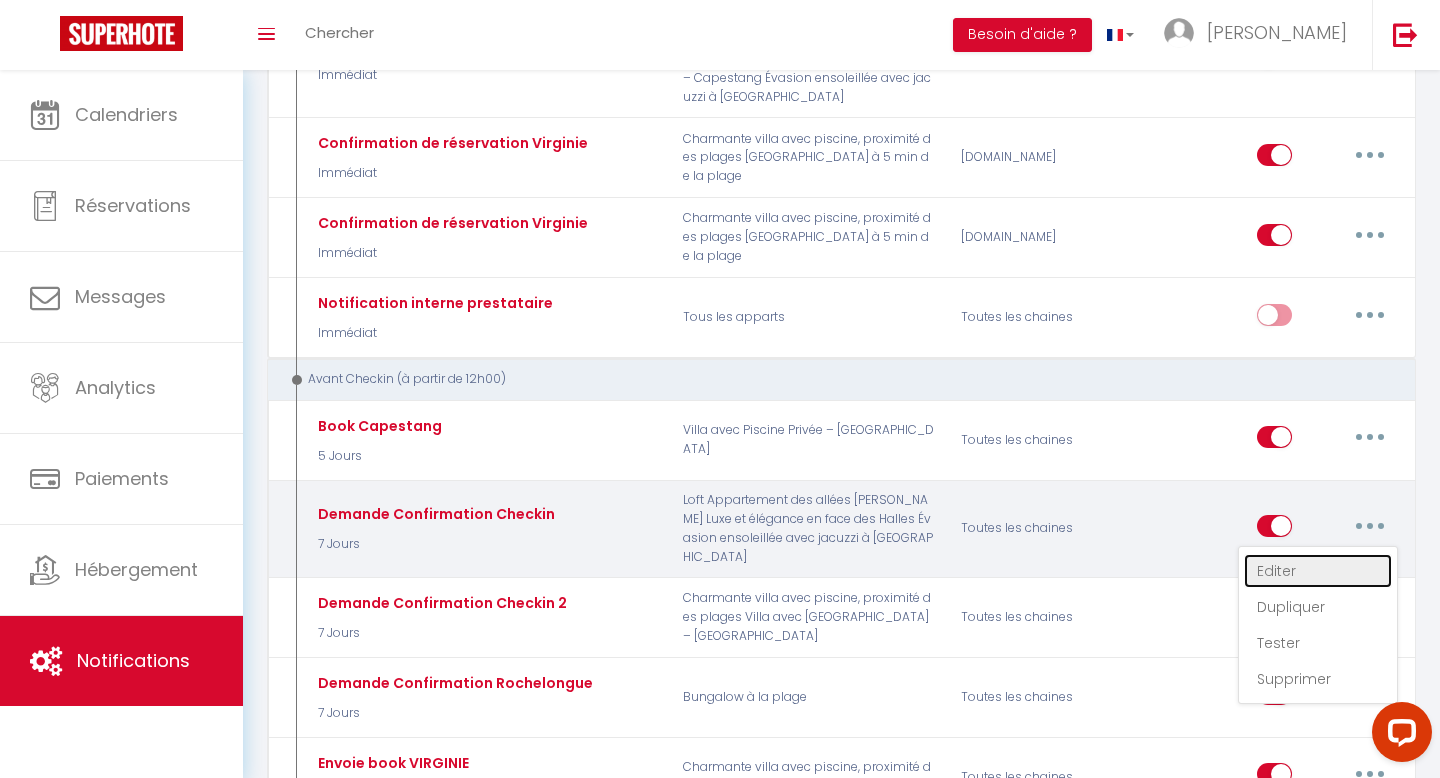 click on "Editer" at bounding box center (1318, 571) 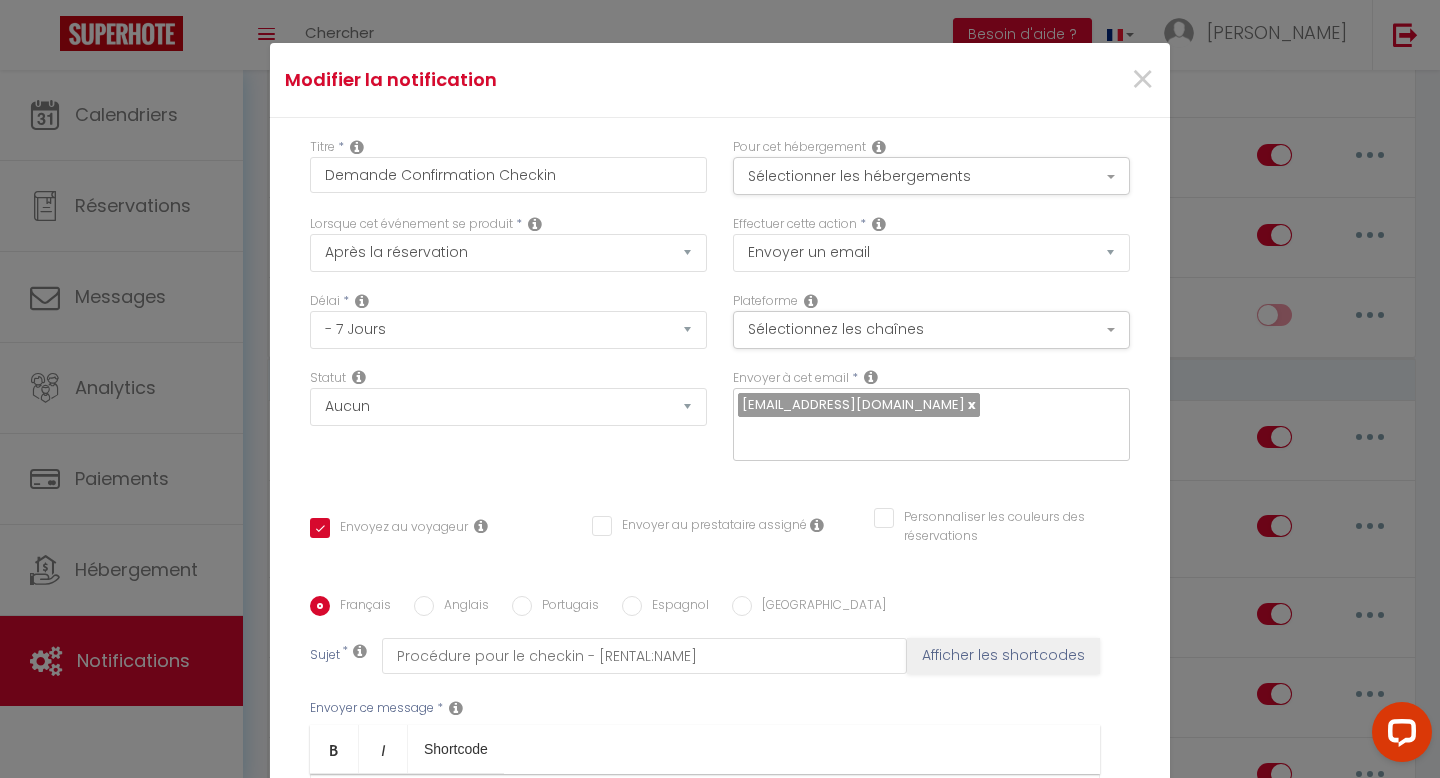 scroll, scrollTop: 287, scrollLeft: 0, axis: vertical 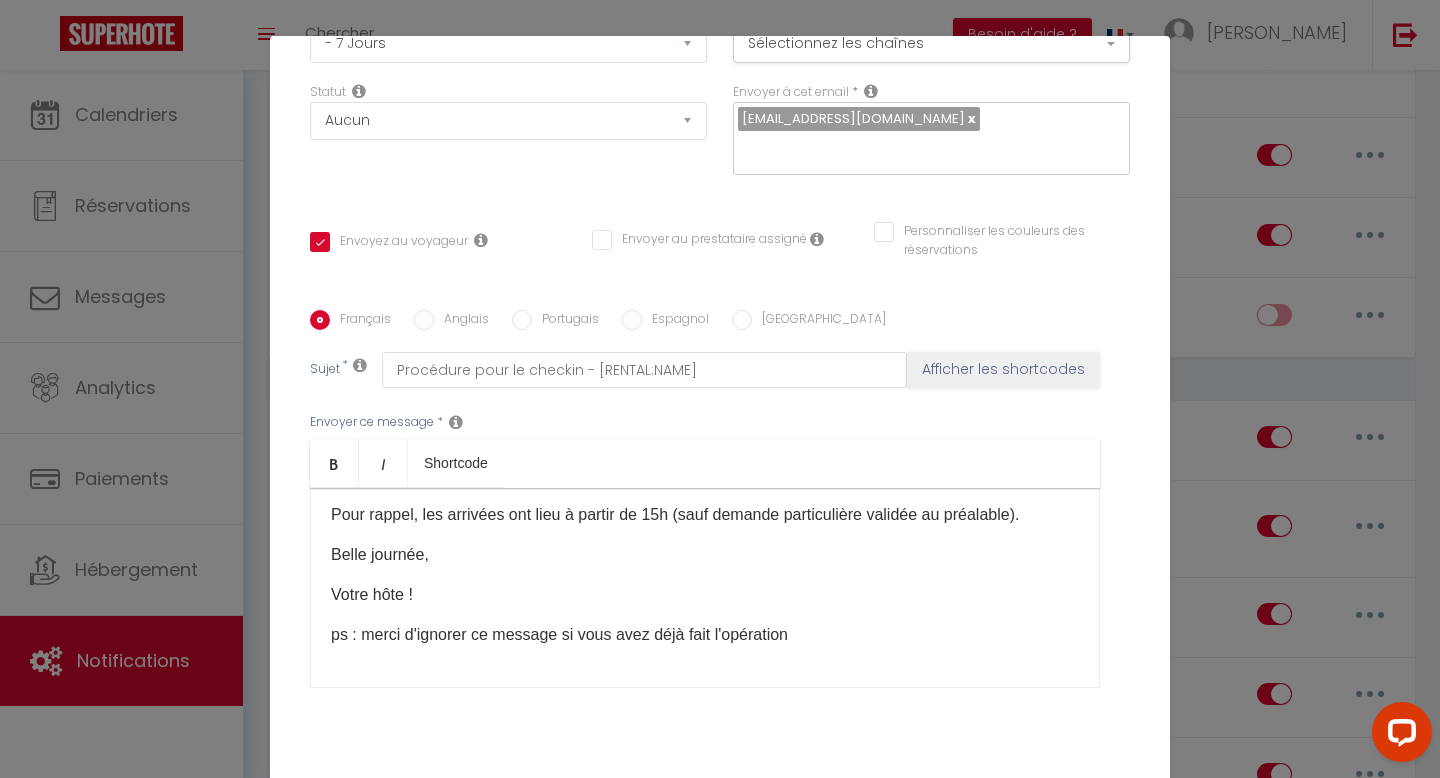 click on "Annuler" at bounding box center (654, 812) 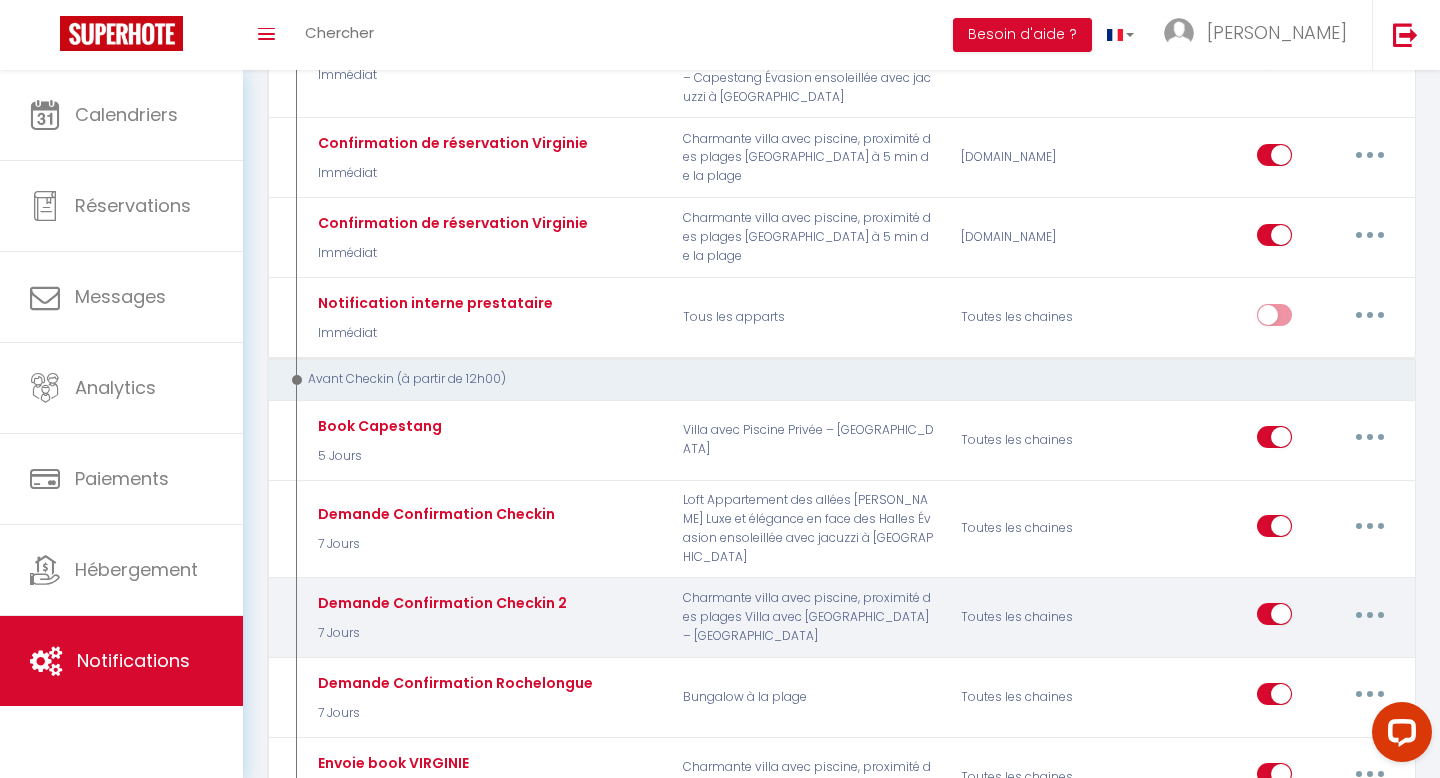 click at bounding box center (1370, 614) 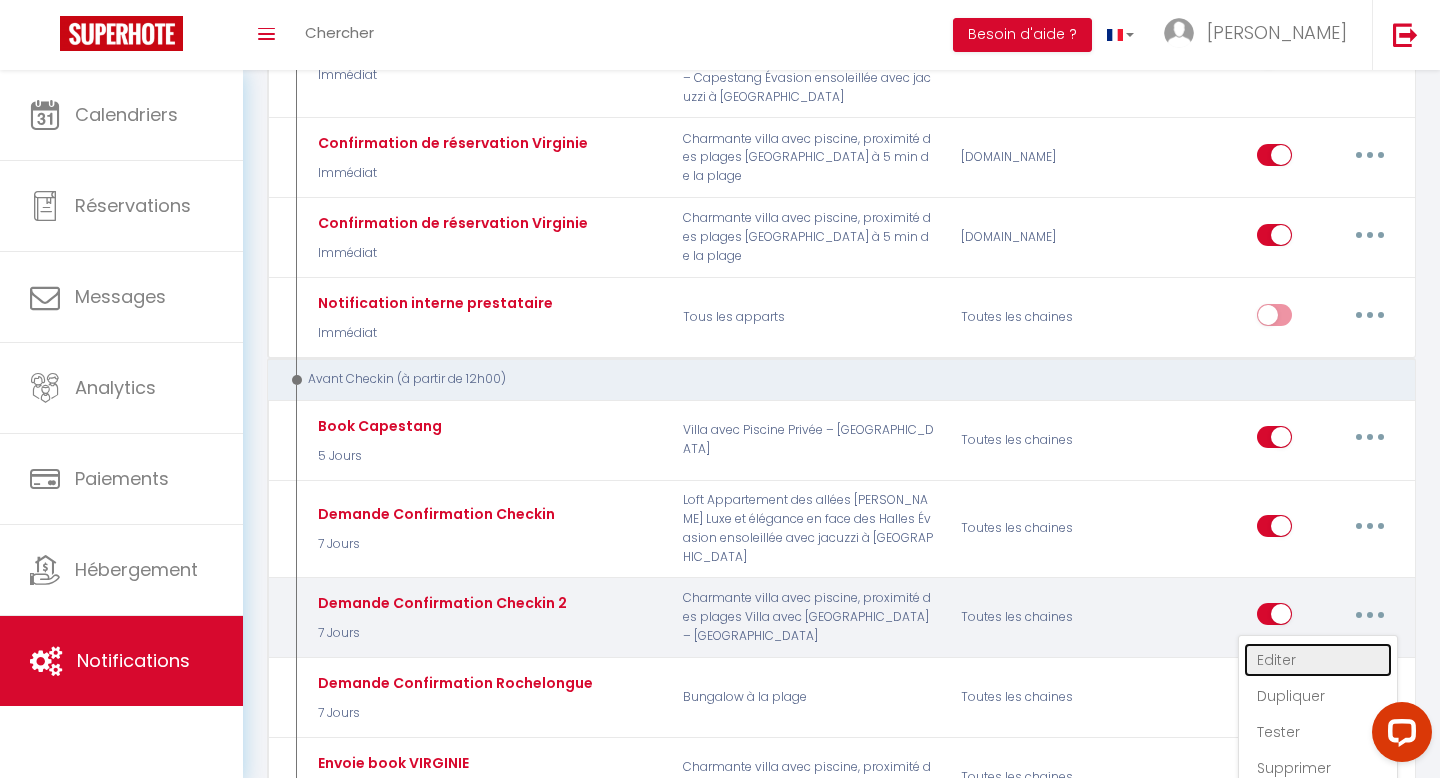 click on "Editer" at bounding box center [1318, 660] 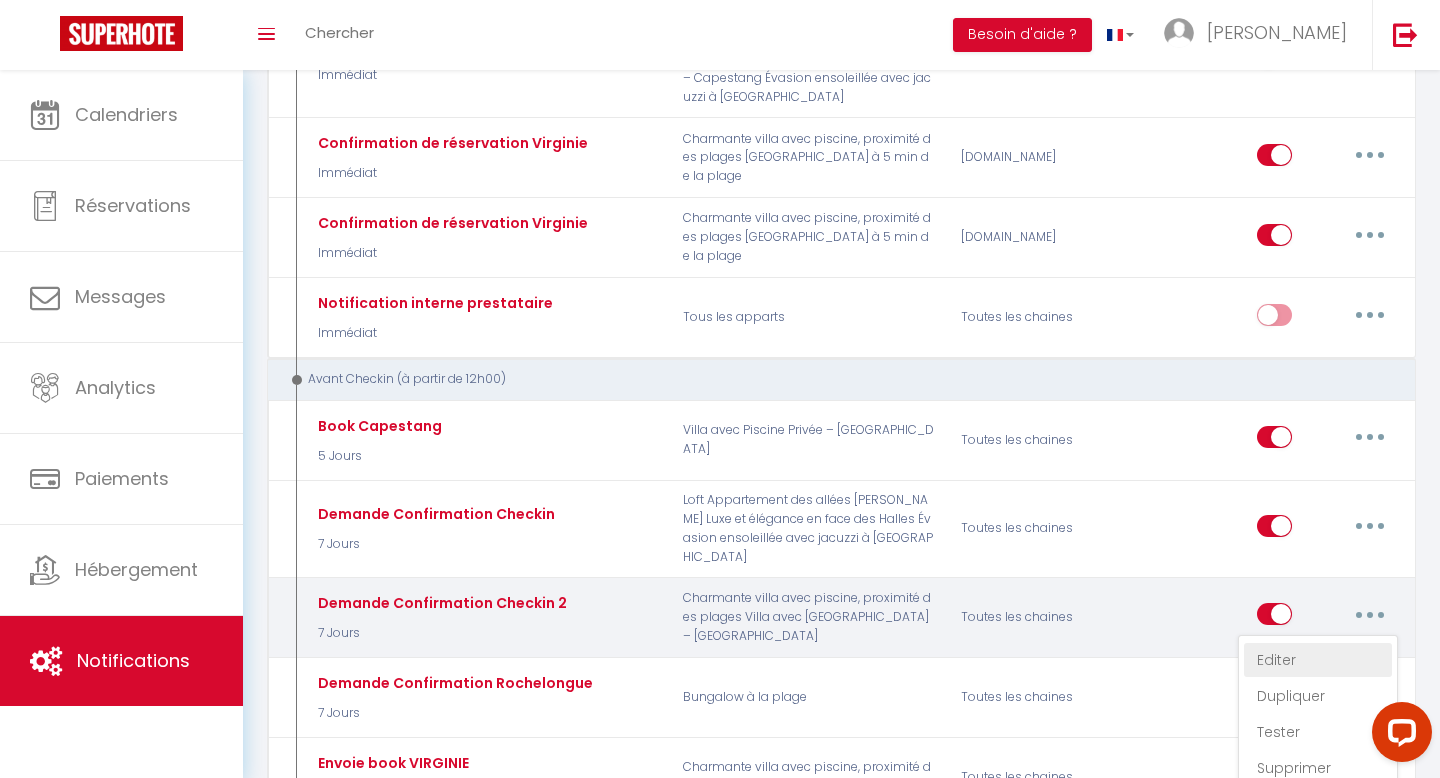 type on "Demande Confirmation Checkin 2" 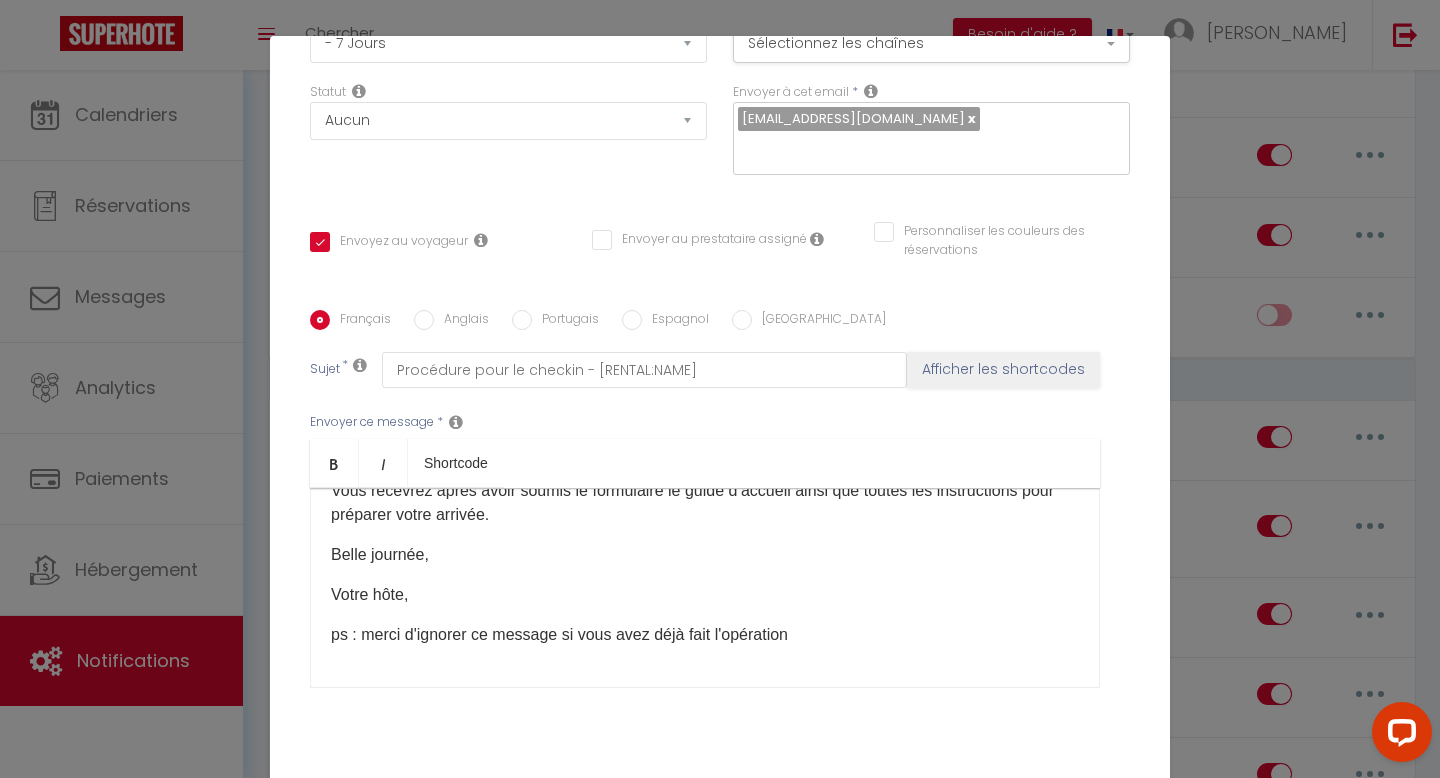 scroll, scrollTop: 158, scrollLeft: 0, axis: vertical 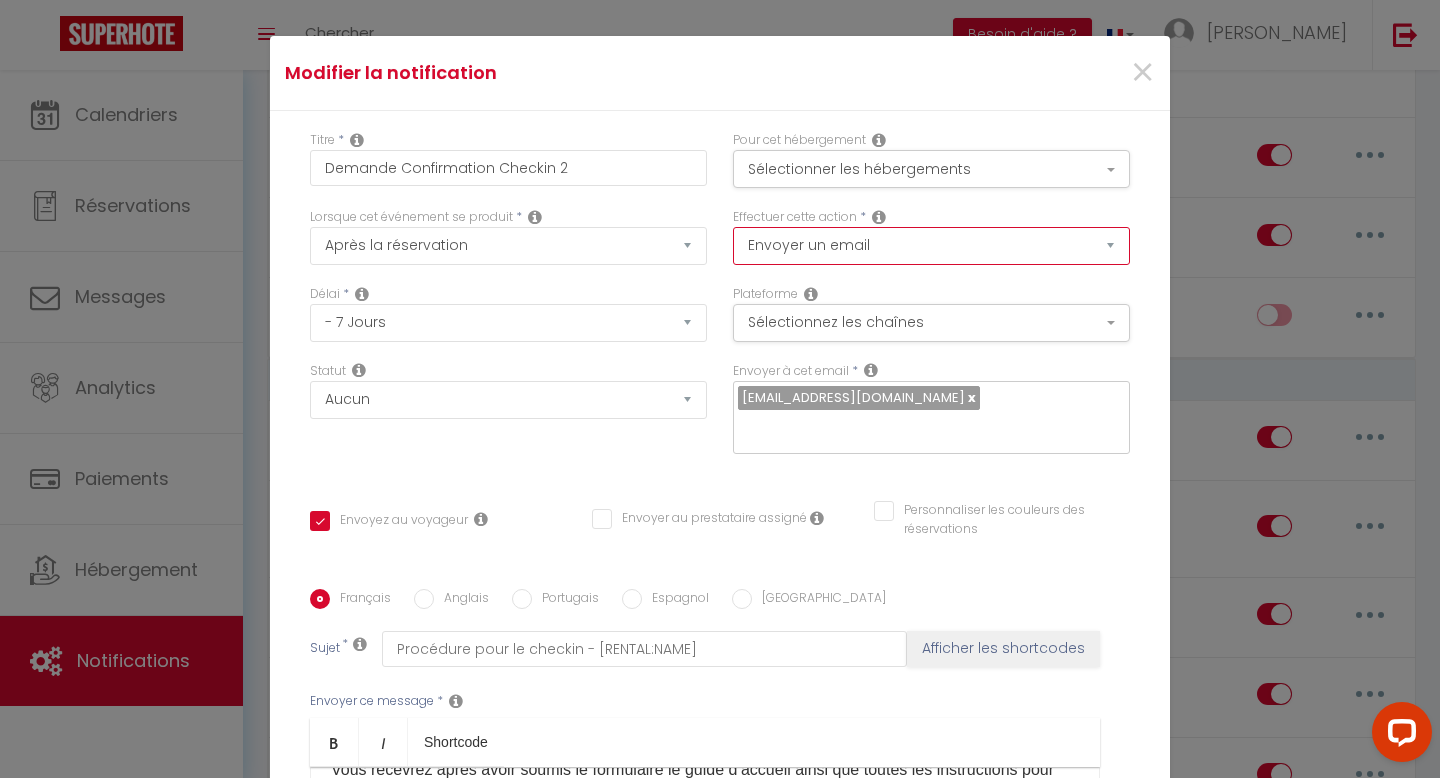 click on "Envoyer un email   Envoyer un SMS   Envoyer une notification push" at bounding box center [931, 246] 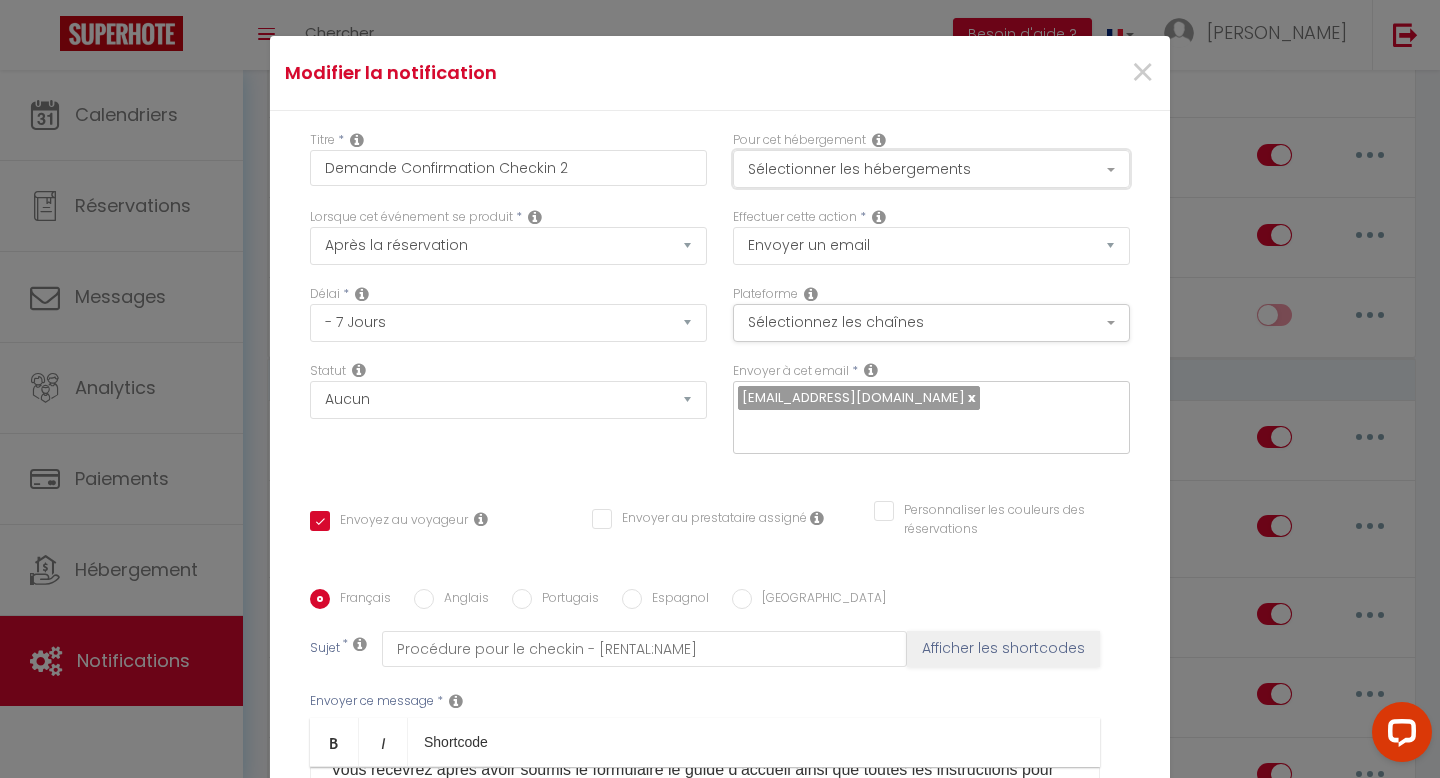click on "Sélectionner les hébergements" at bounding box center (931, 169) 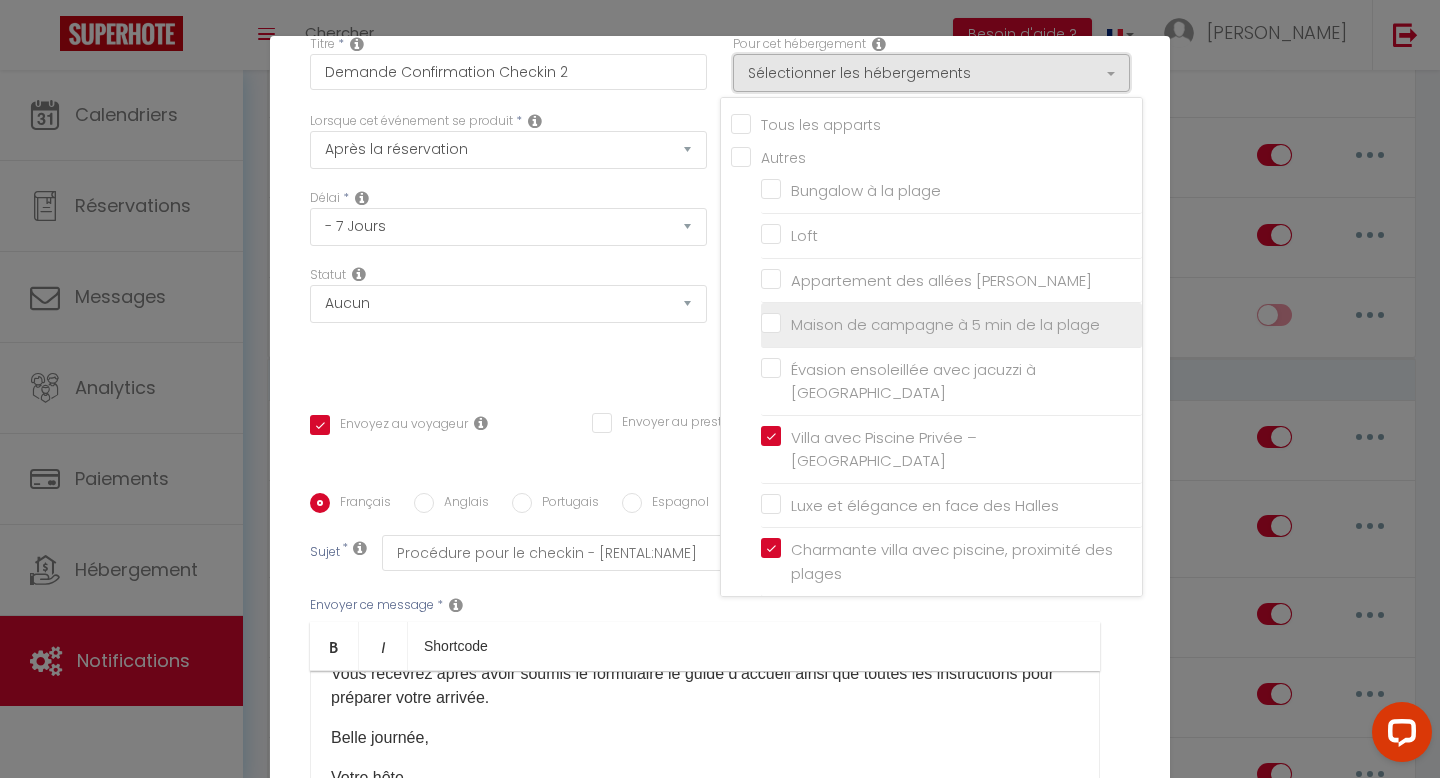 scroll 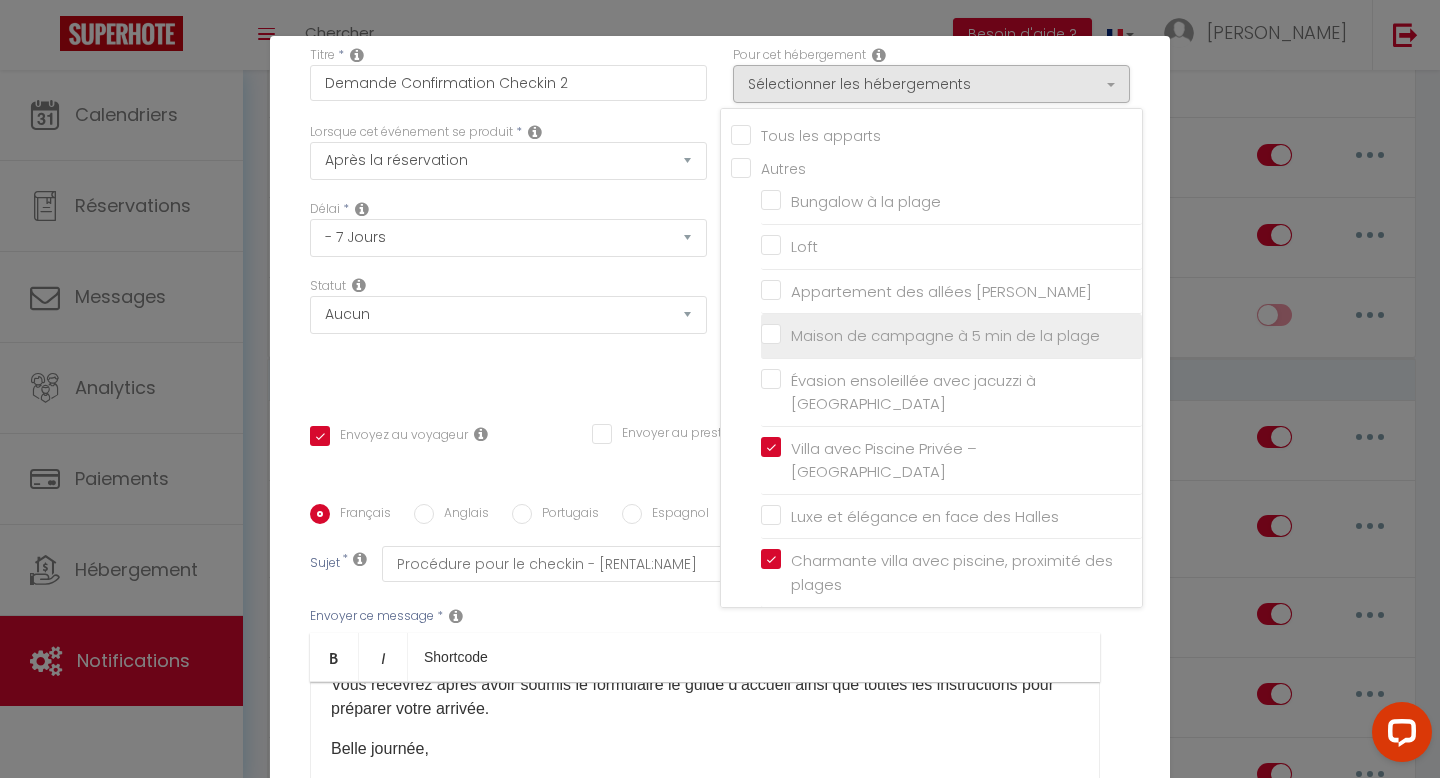 click on "Maison de campagne à 5 min de la plage" at bounding box center (951, 336) 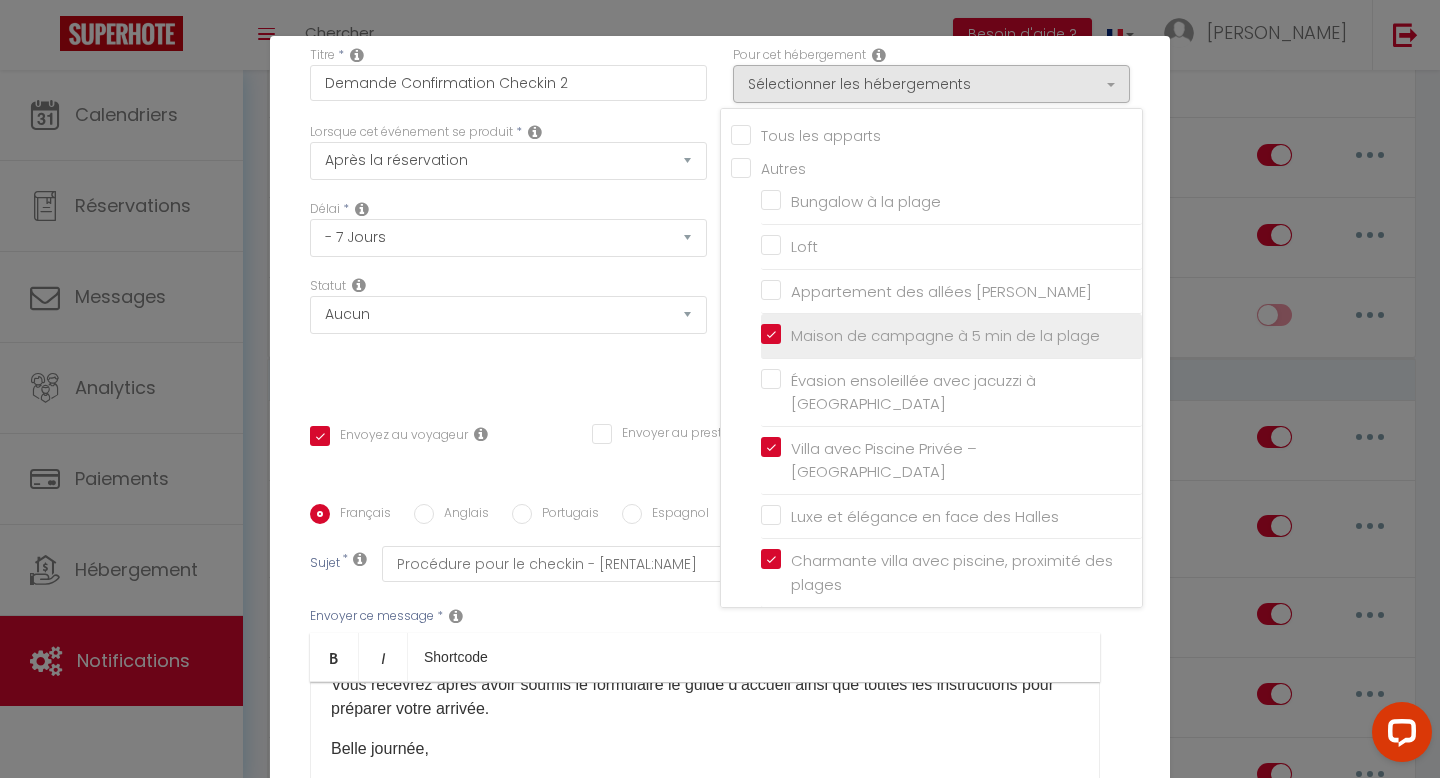 checkbox on "false" 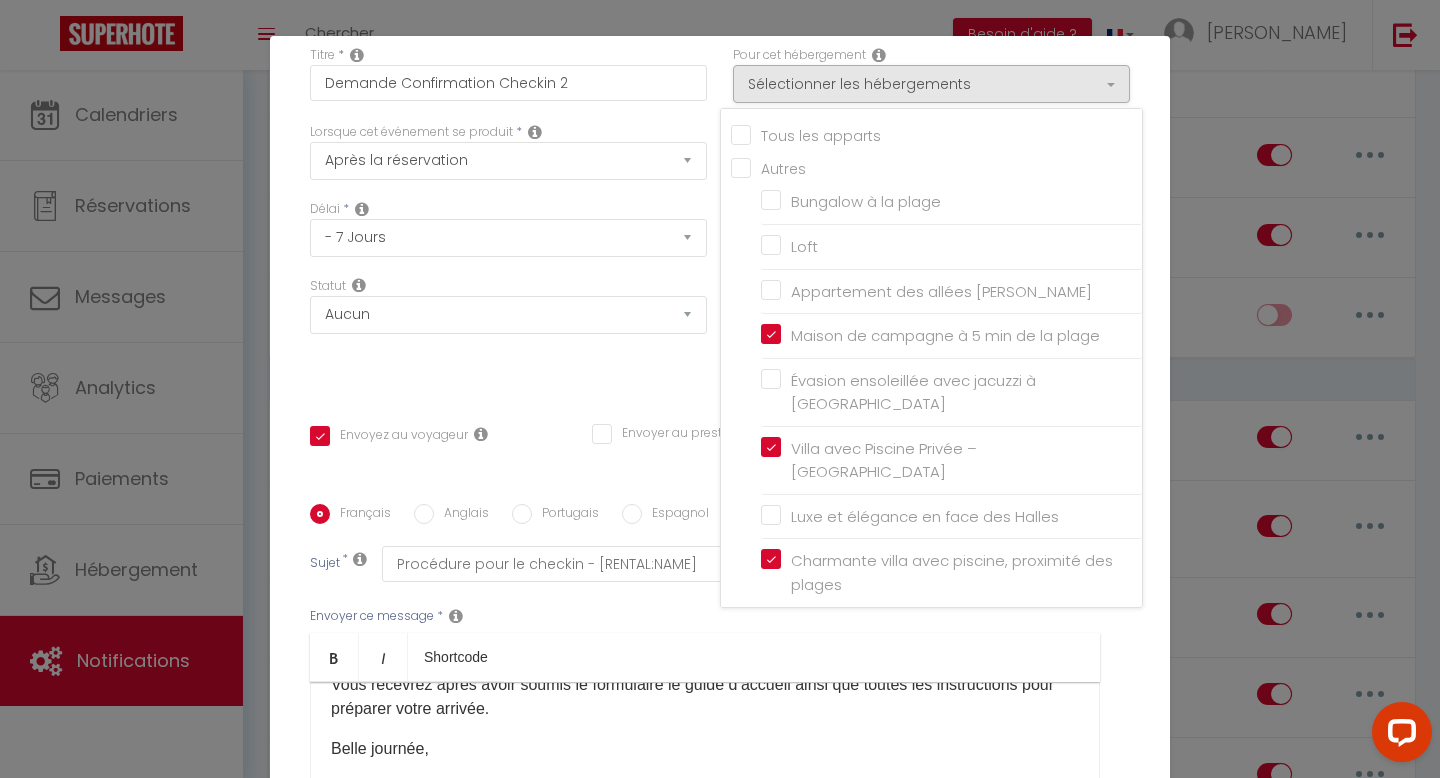 click on "Statut     Aucun   Si la réservation est payée   Si réservation non payée   Si la caution a été prise   Si caution non payée" at bounding box center [508, 333] 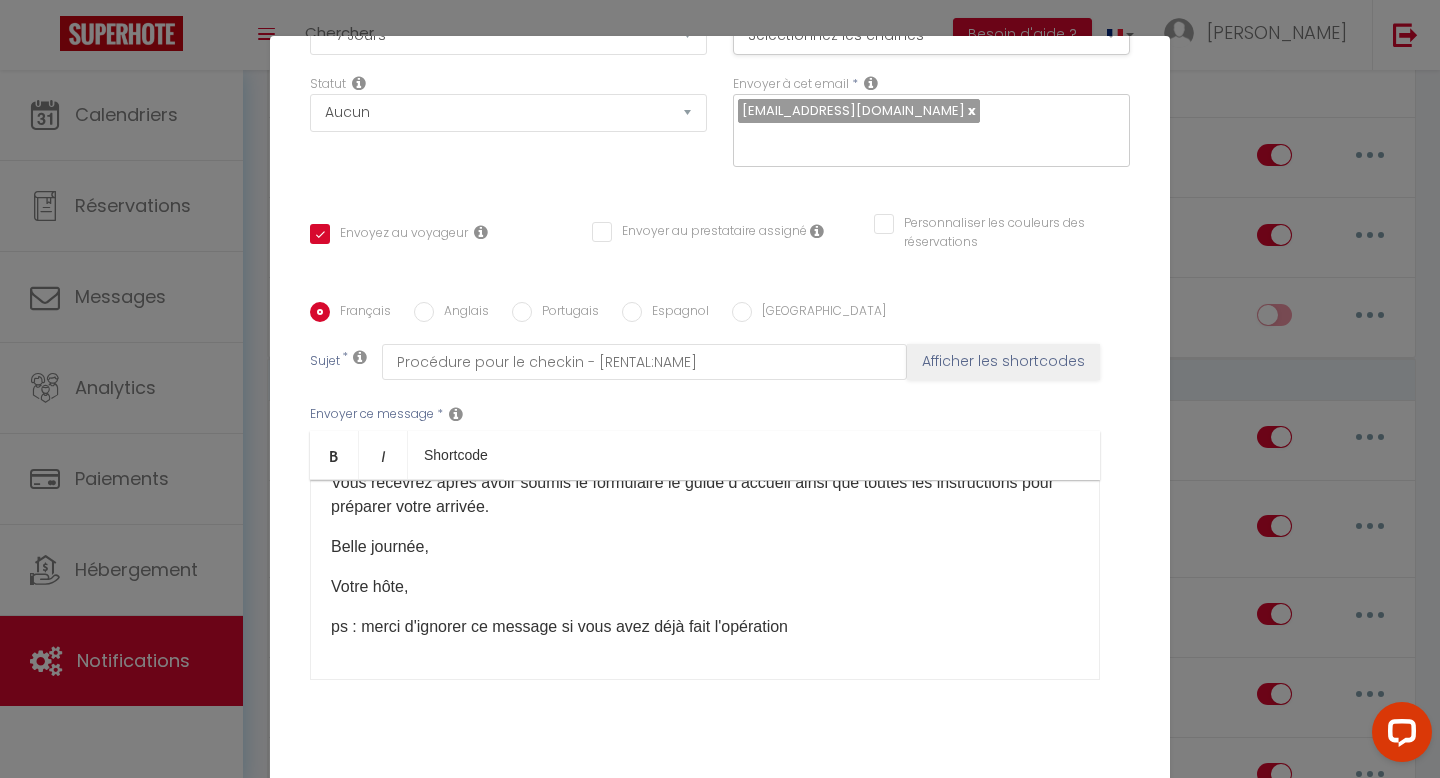 click on "Mettre à jour" at bounding box center [764, 804] 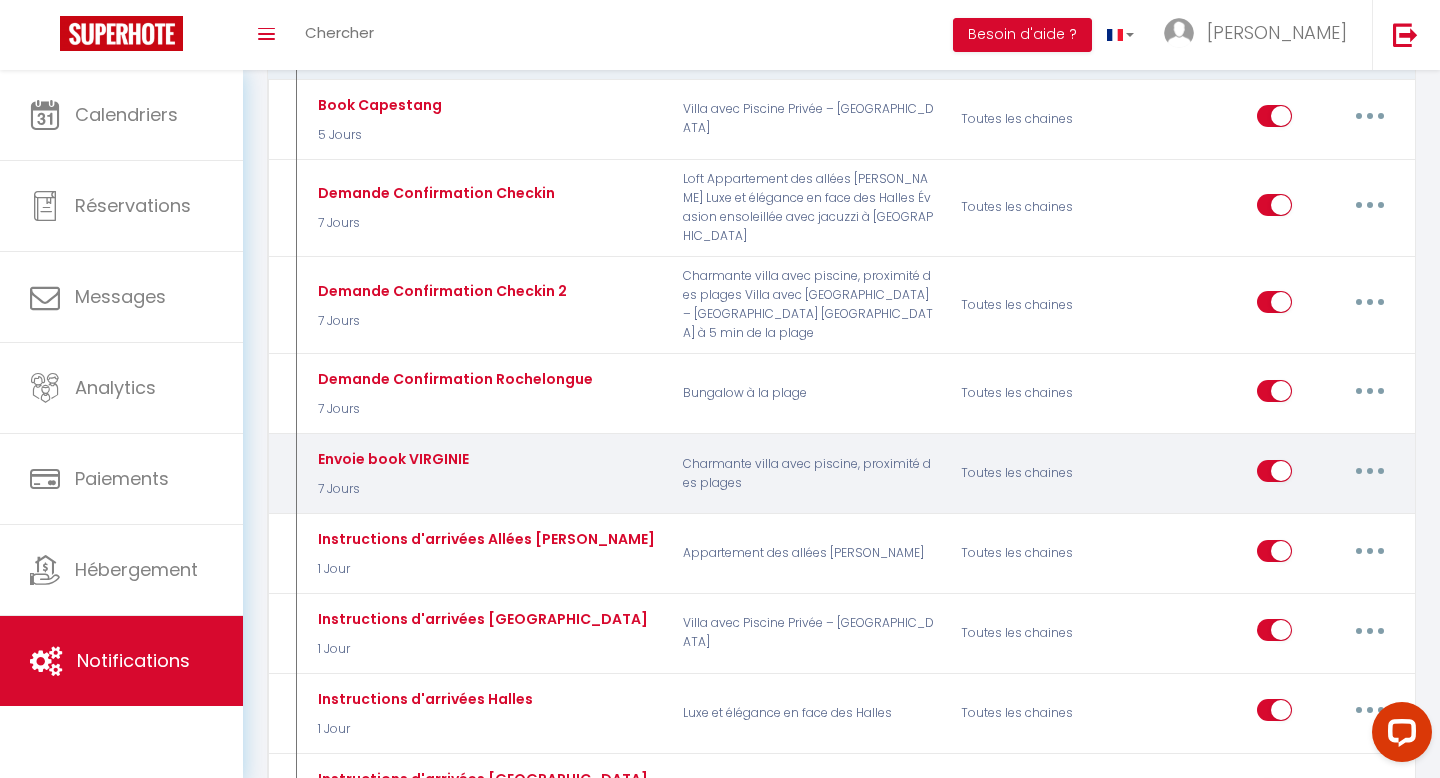 click at bounding box center (1370, 471) 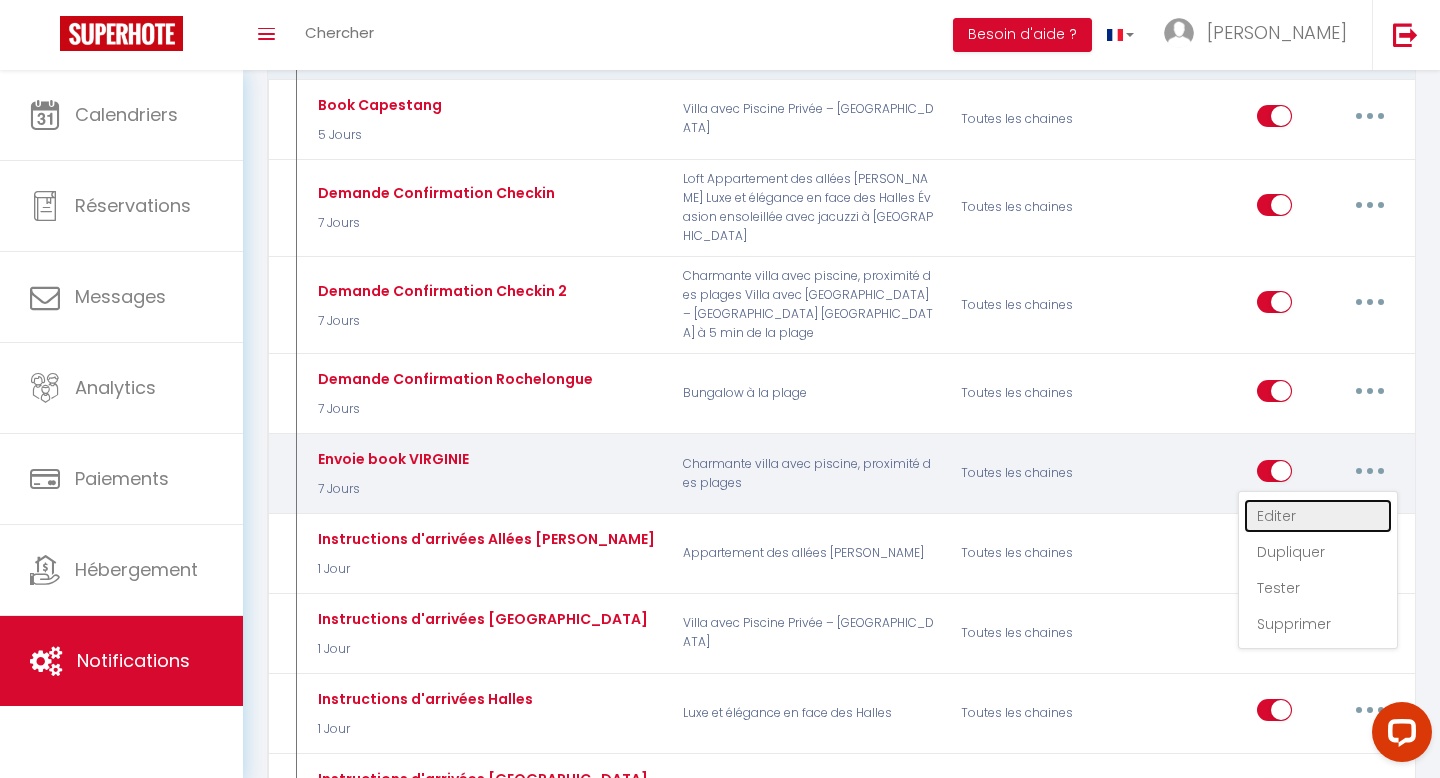 click on "Editer" at bounding box center (1318, 516) 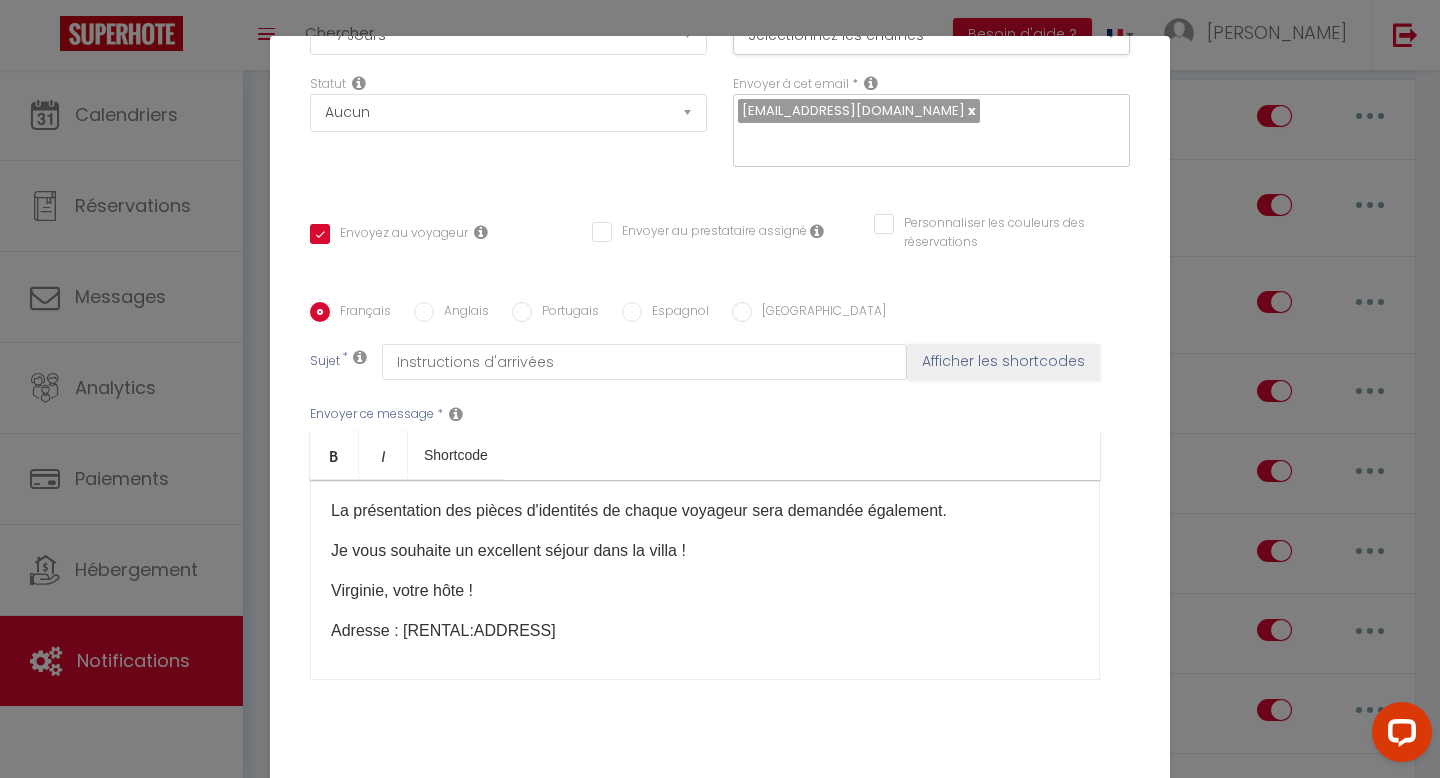 scroll, scrollTop: 190, scrollLeft: 0, axis: vertical 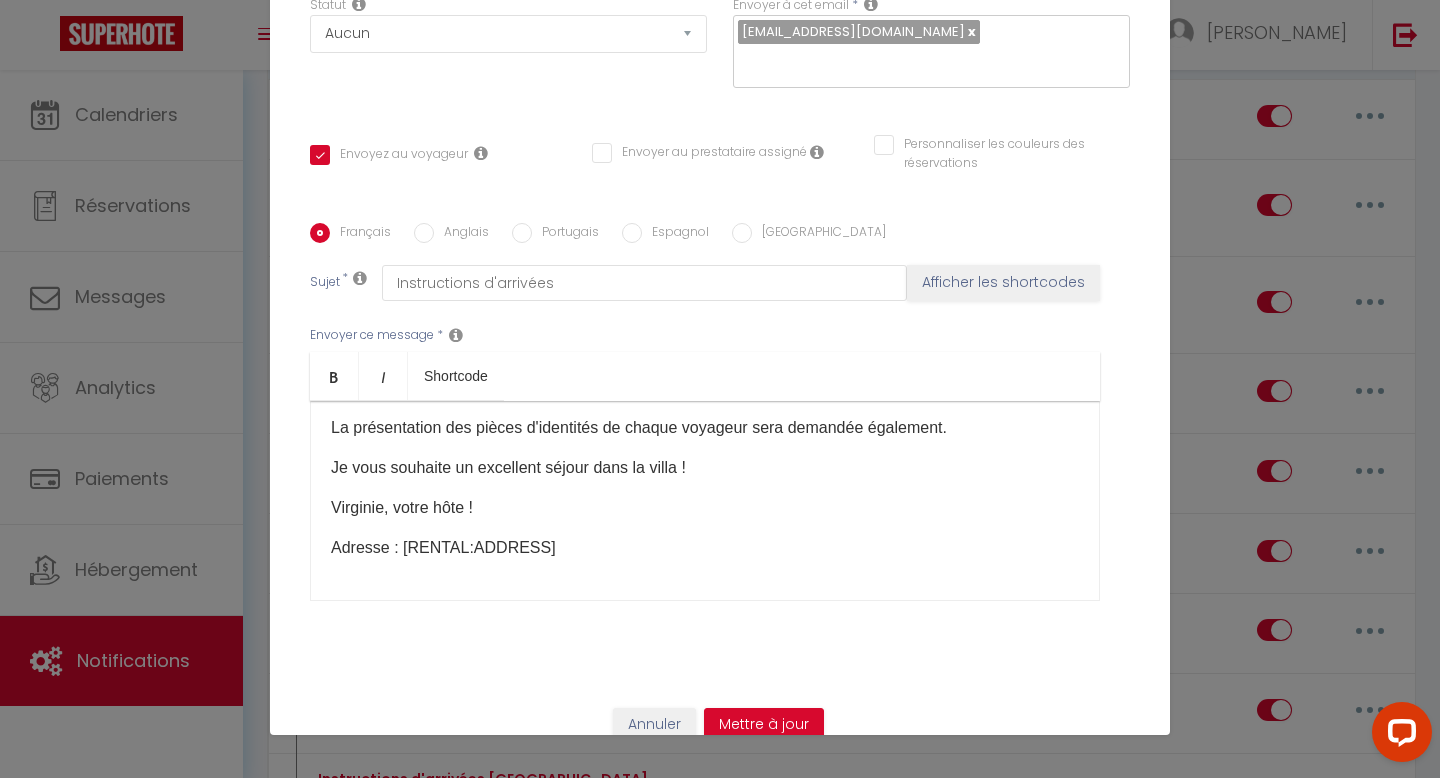 click on "Anglais" at bounding box center [461, 234] 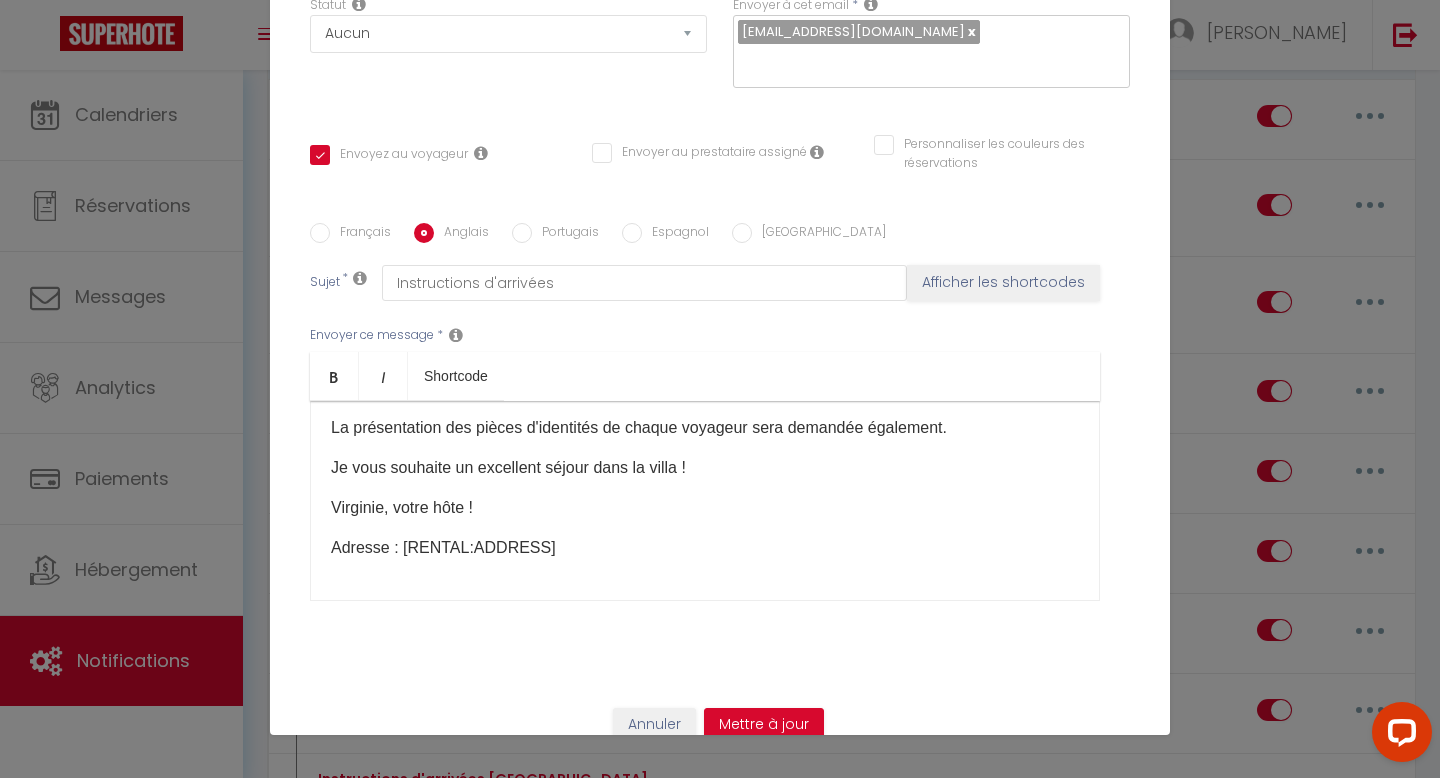 checkbox on "true" 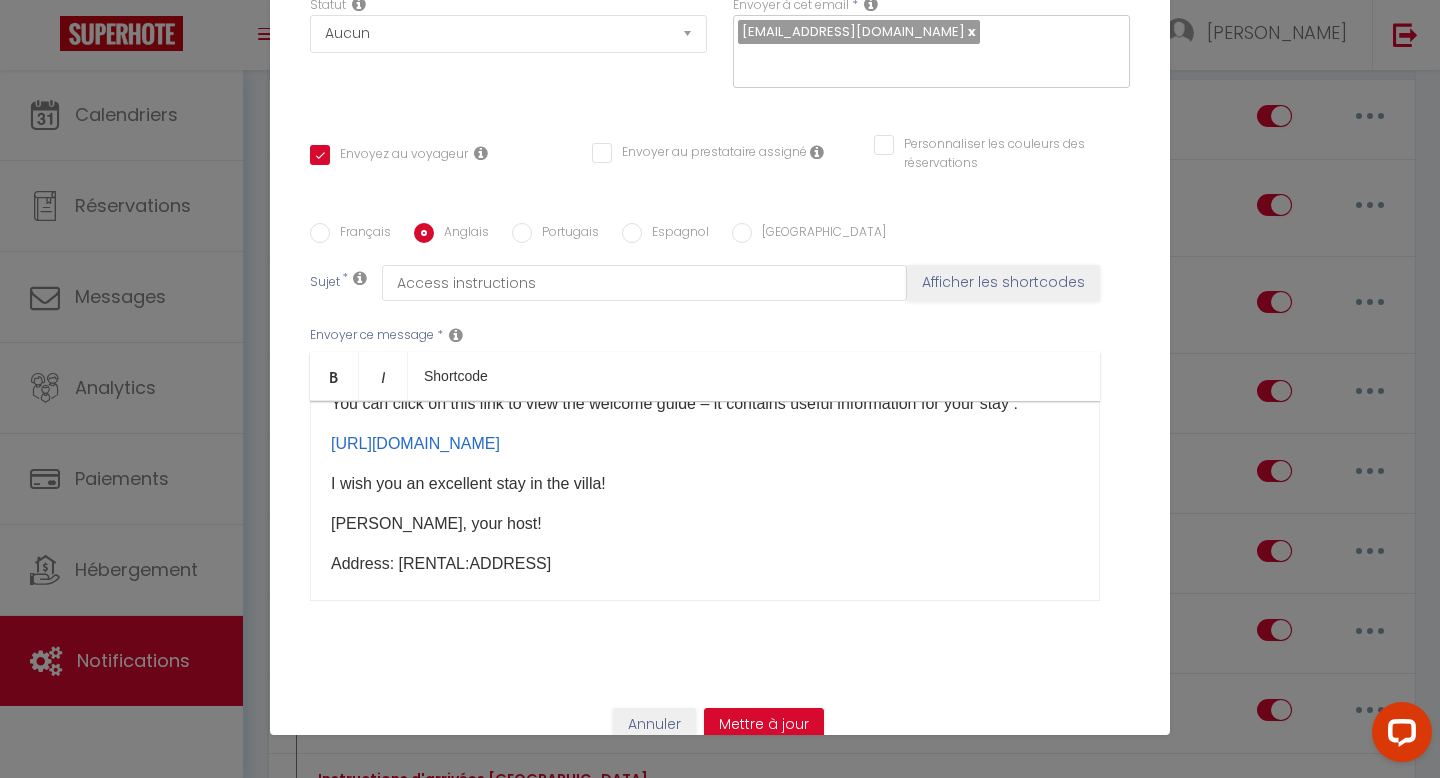 scroll, scrollTop: 0, scrollLeft: 0, axis: both 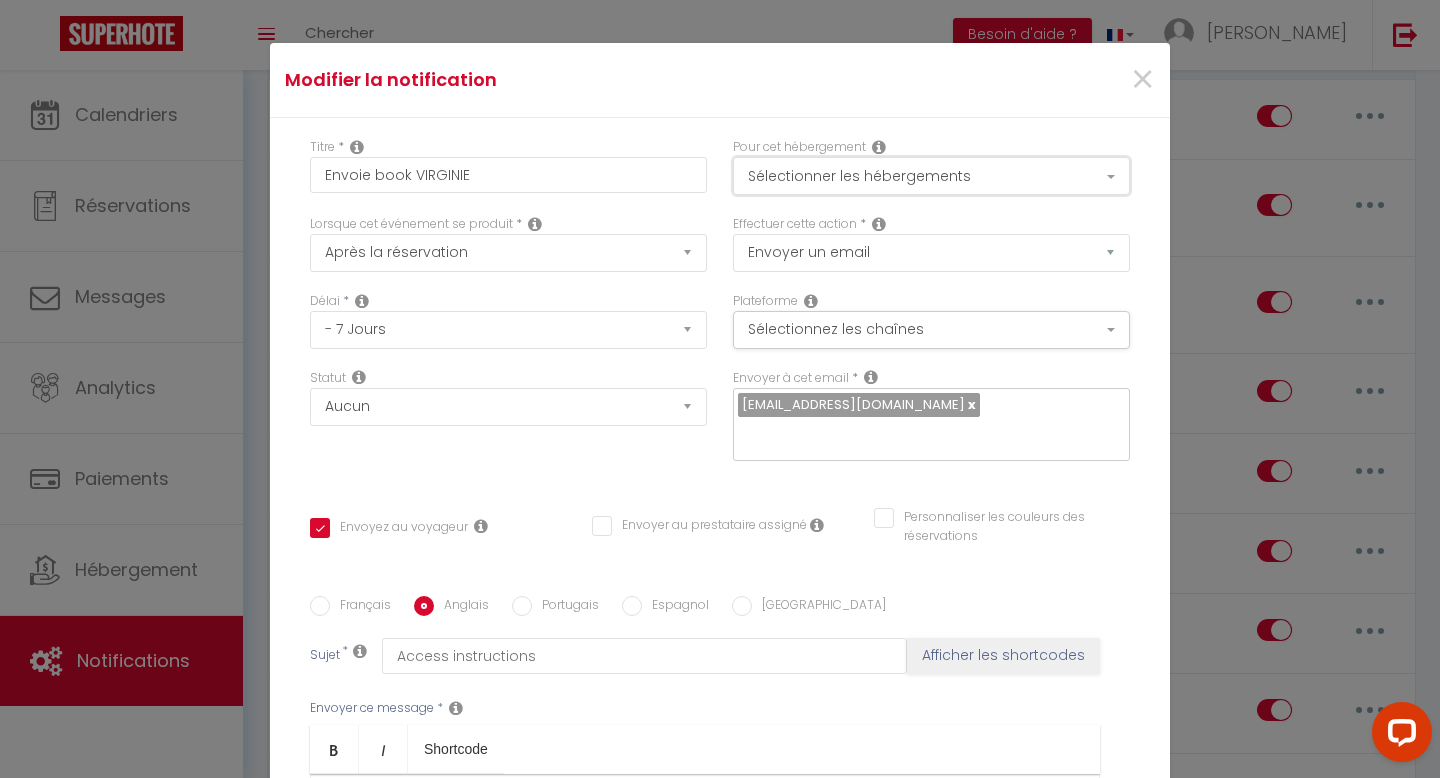 click on "Sélectionner les hébergements" at bounding box center (931, 176) 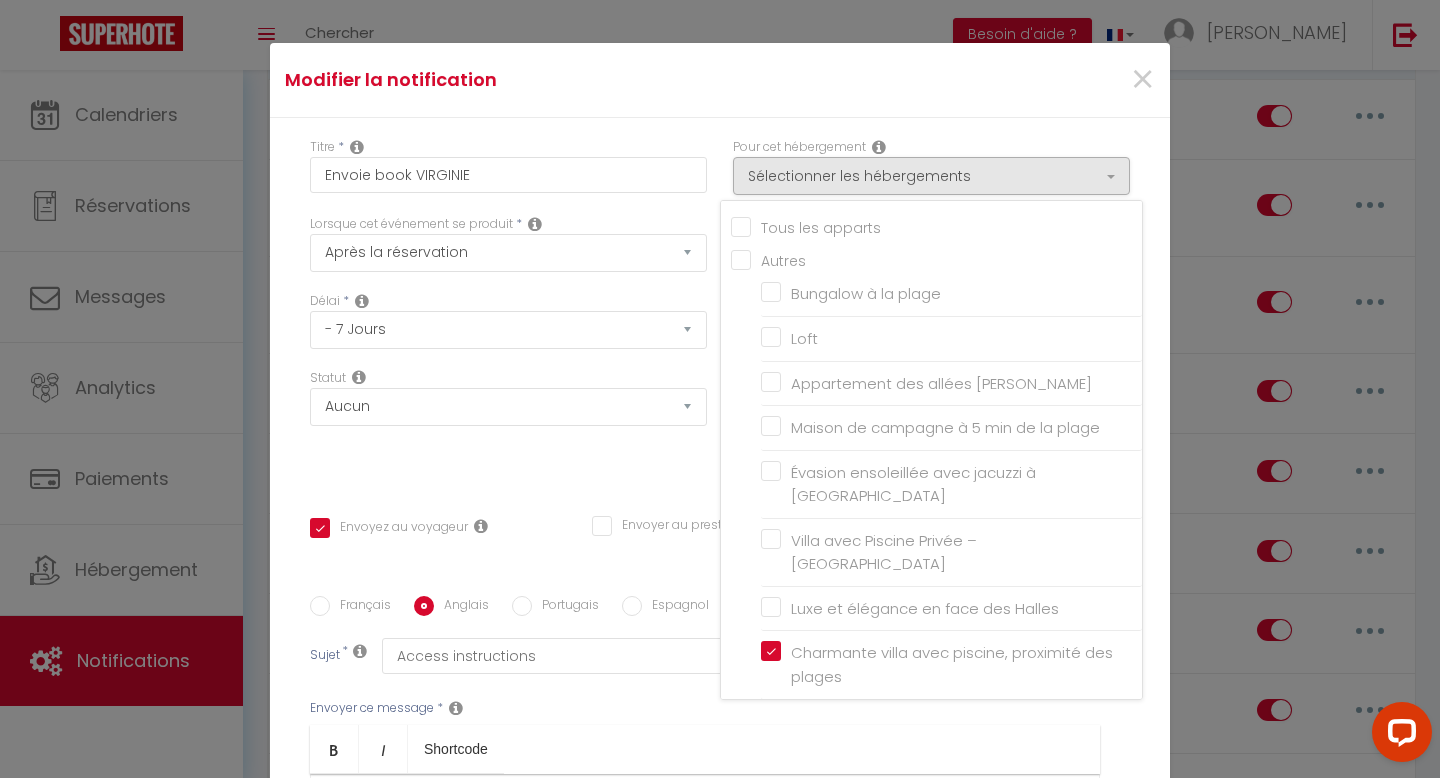 click on "Titre   *     Envoie book VIRGINIE   Pour cet hébergement
Sélectionner les hébergements
Tous les apparts
Autres
Bungalow à la plage
Loft
Appartement des allées [PERSON_NAME]
Maison de campagne à 5 min de la plage
Évasion ensoleillée avec jacuzzi à [GEOGRAPHIC_DATA]
Villa avec Piscine Privée – Capestang
Lorsque cet événement se produit   *      Température   Co2" at bounding box center (720, 596) 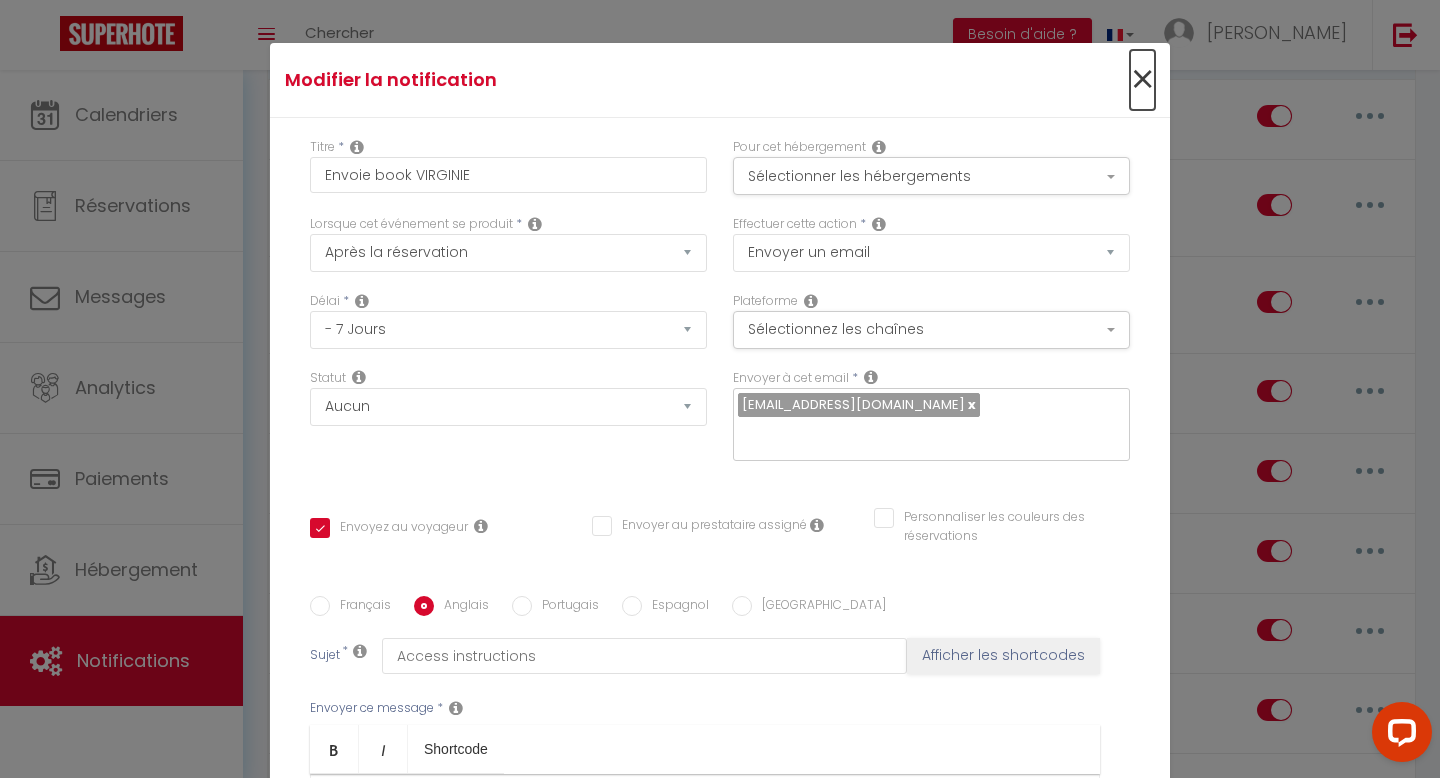 click on "×" at bounding box center (1142, 80) 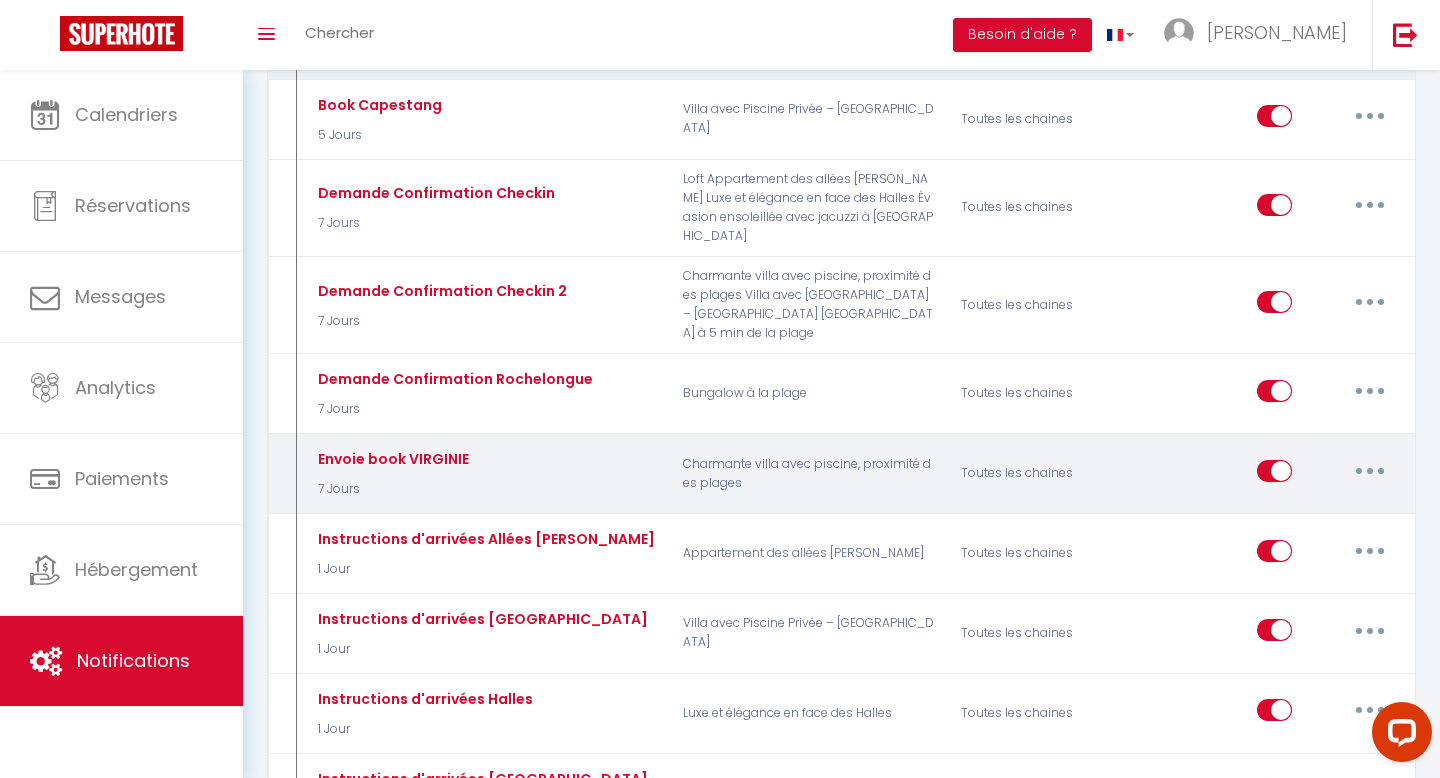 click at bounding box center (1370, 471) 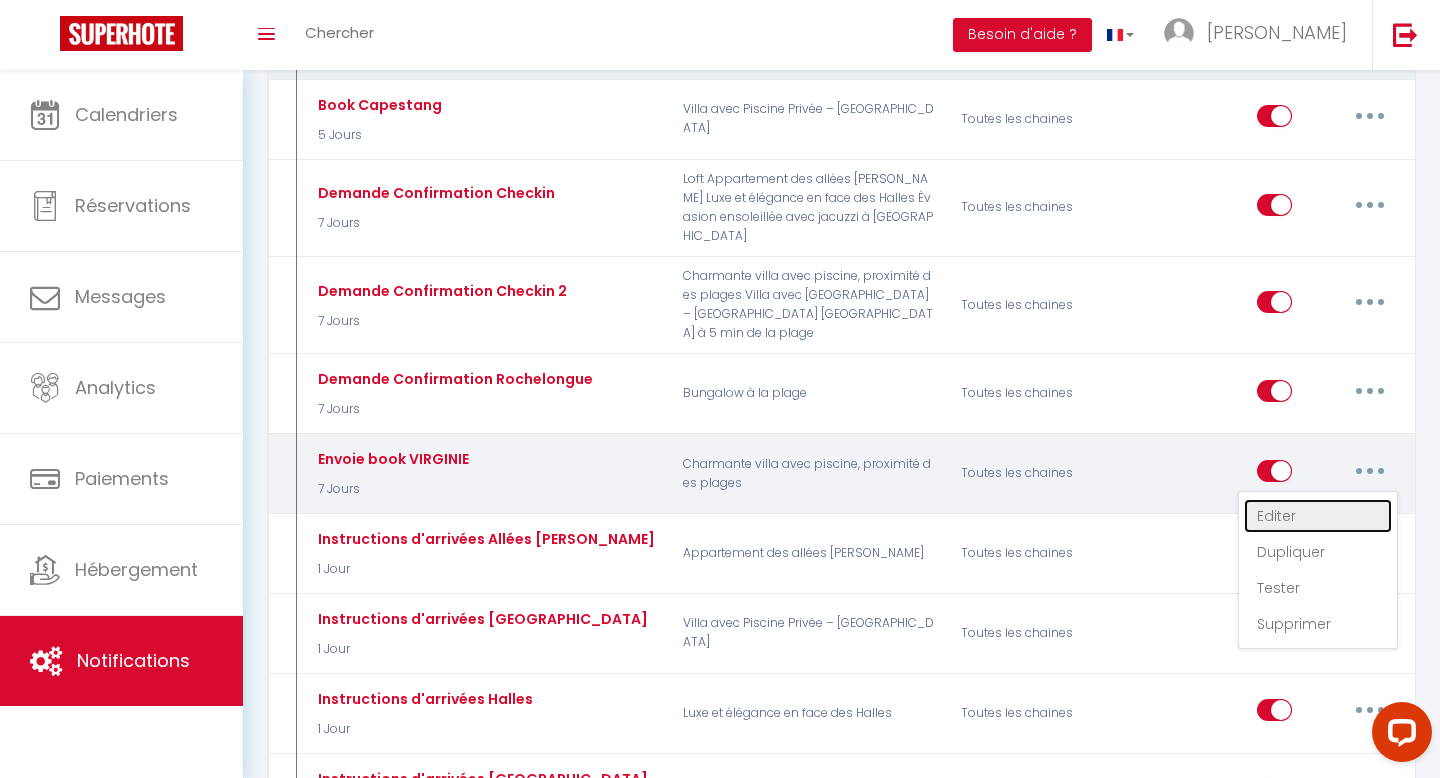 click on "Editer" at bounding box center (1318, 516) 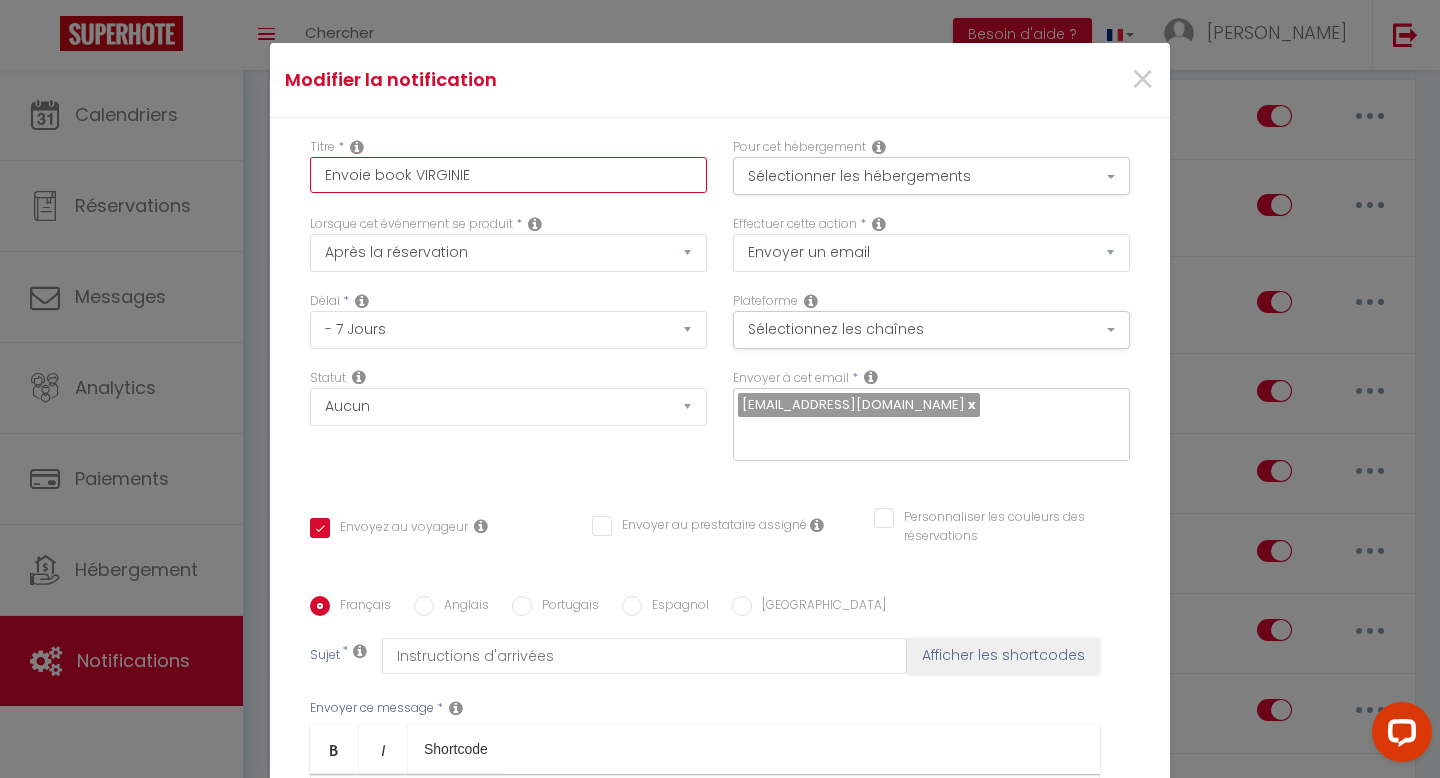 click on "Envoie book VIRGINIE" at bounding box center (508, 175) 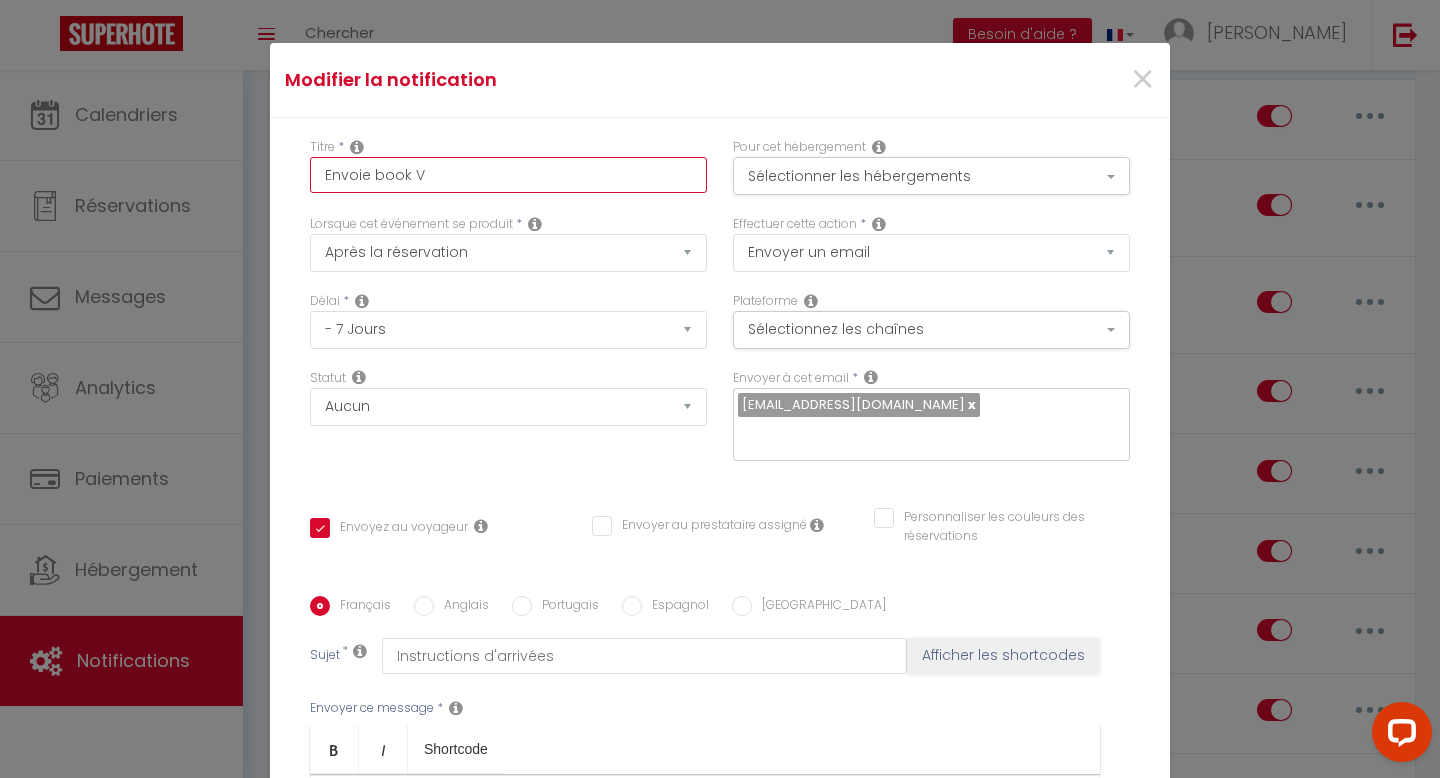 checkbox on "true" 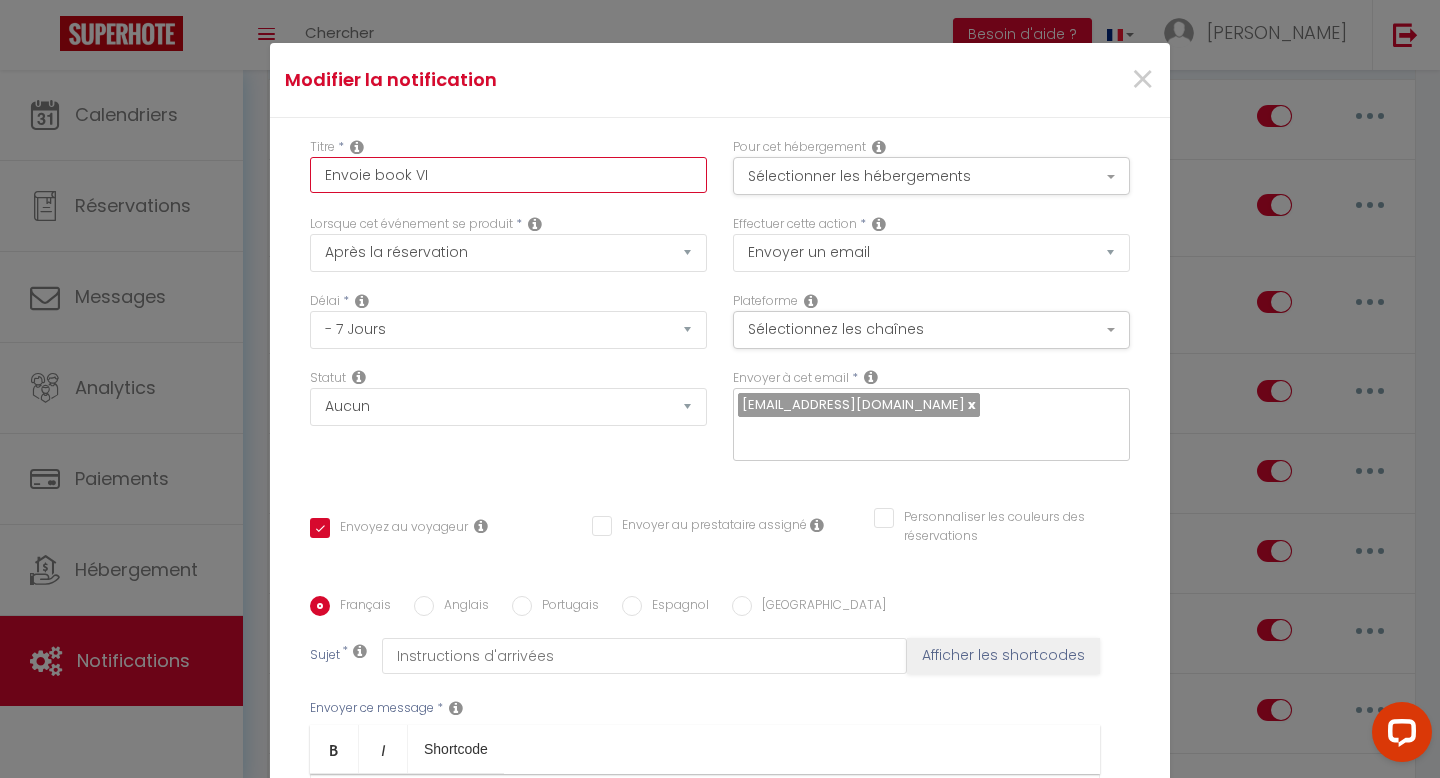 checkbox on "true" 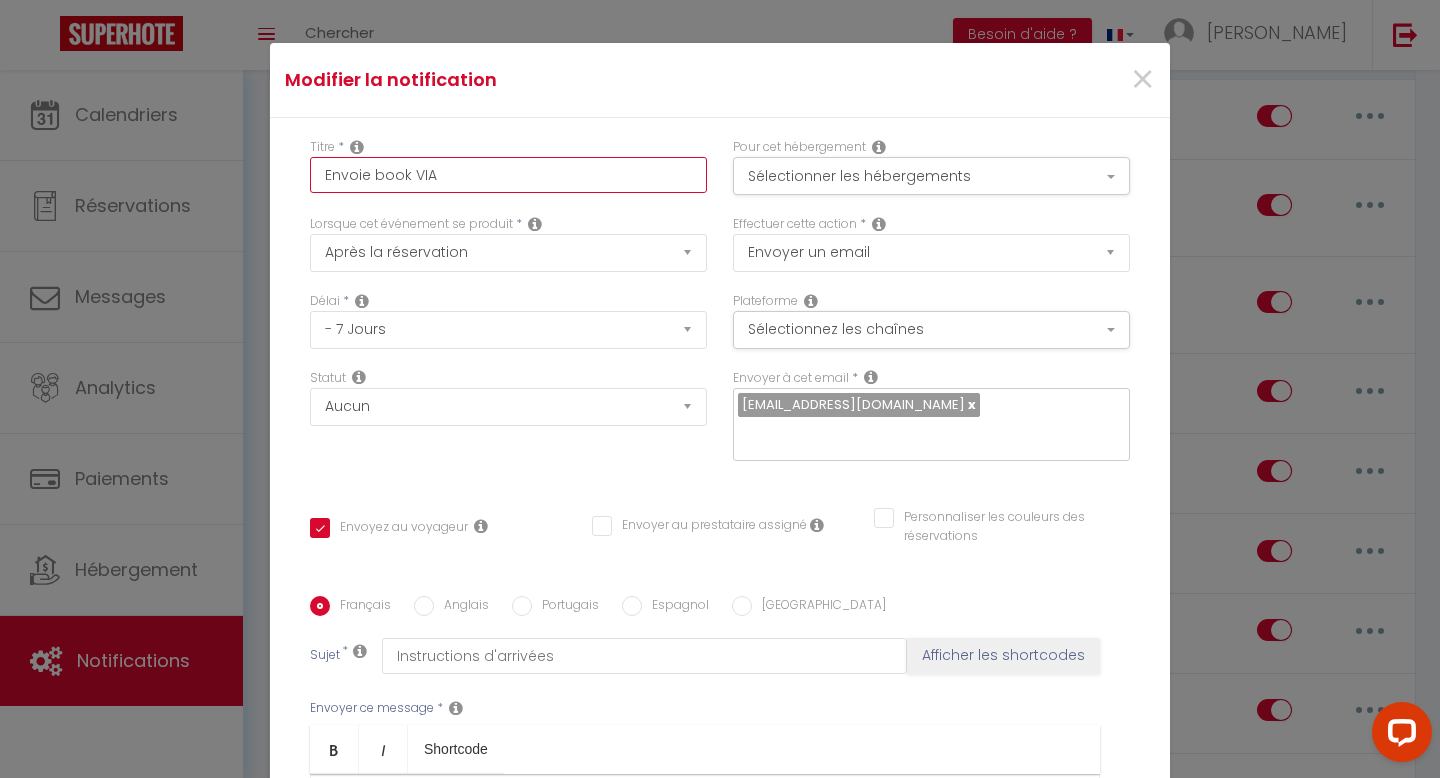 checkbox on "true" 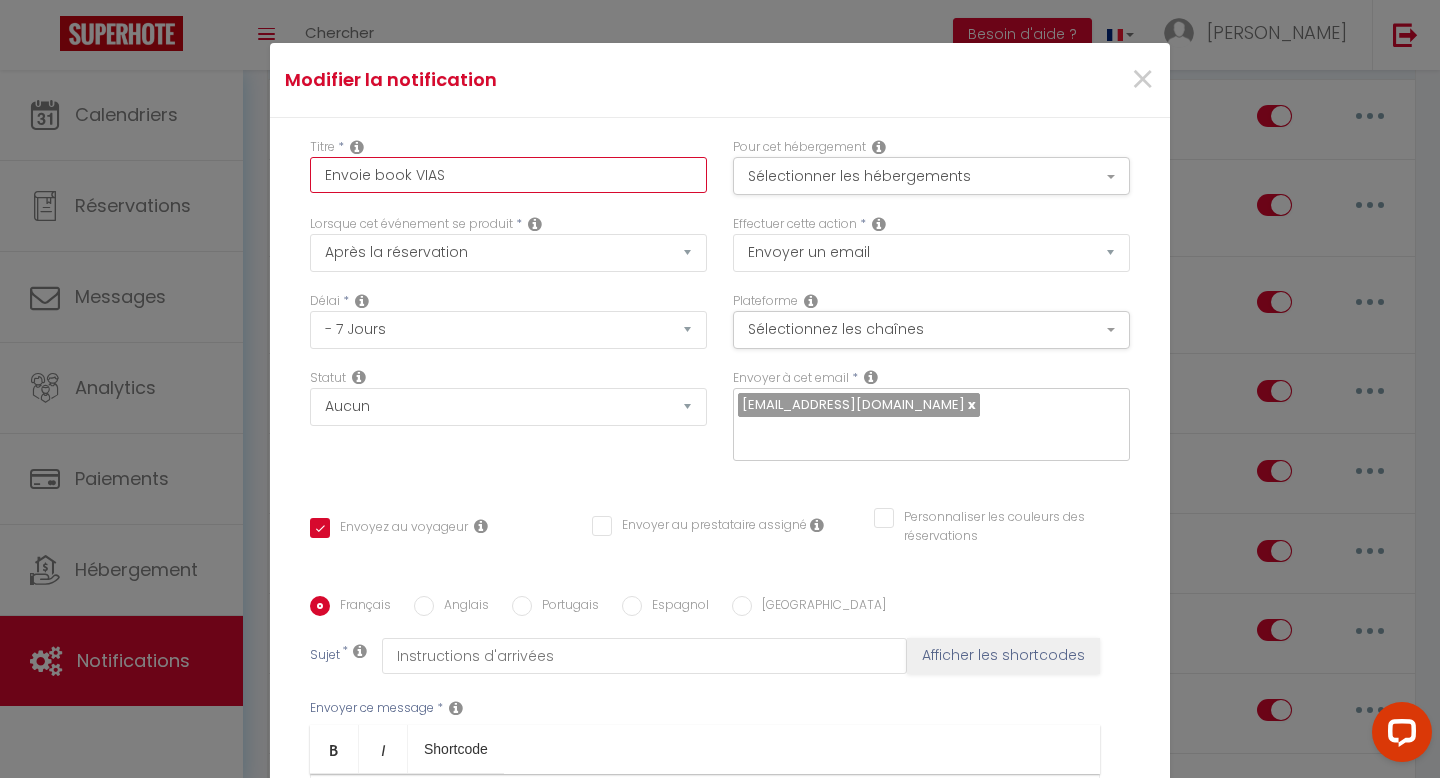 checkbox on "true" 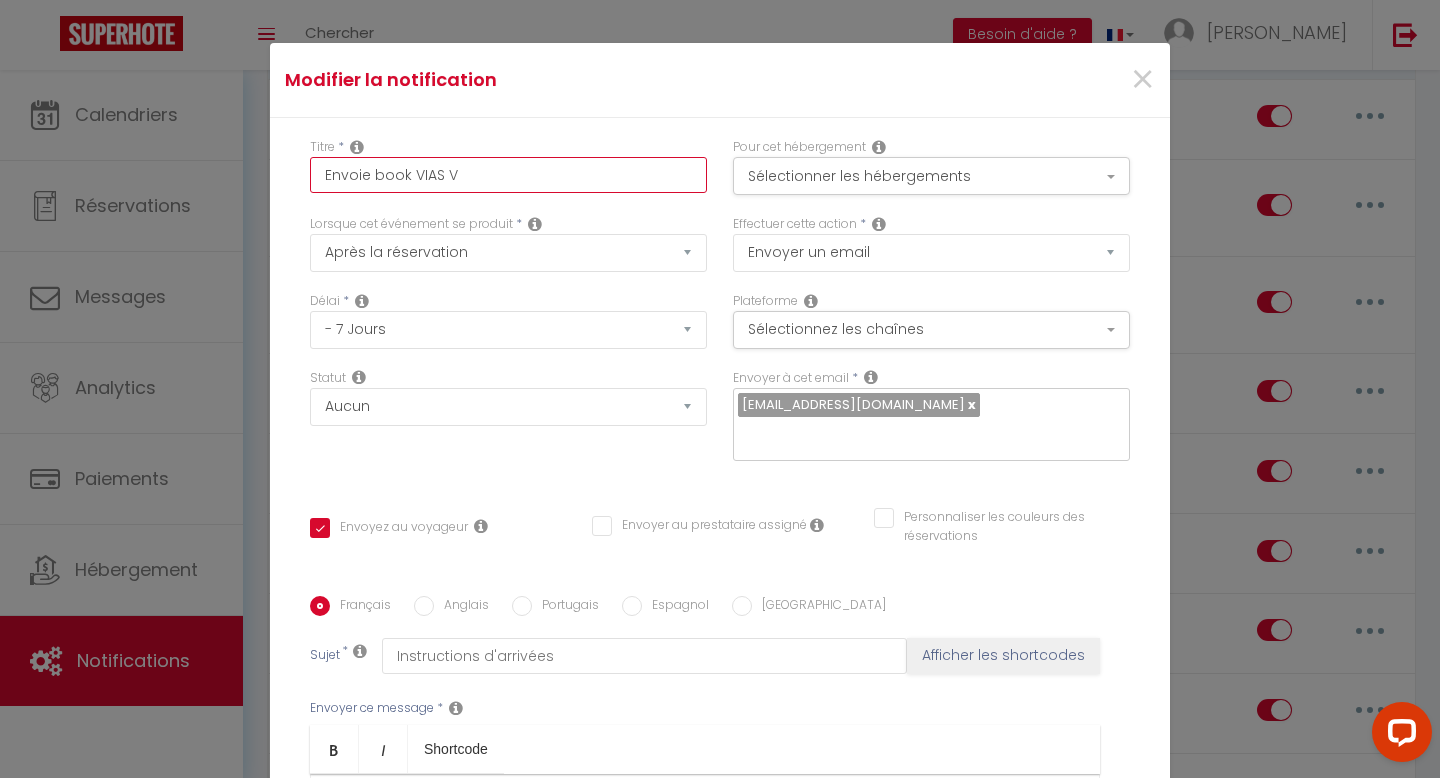 checkbox on "true" 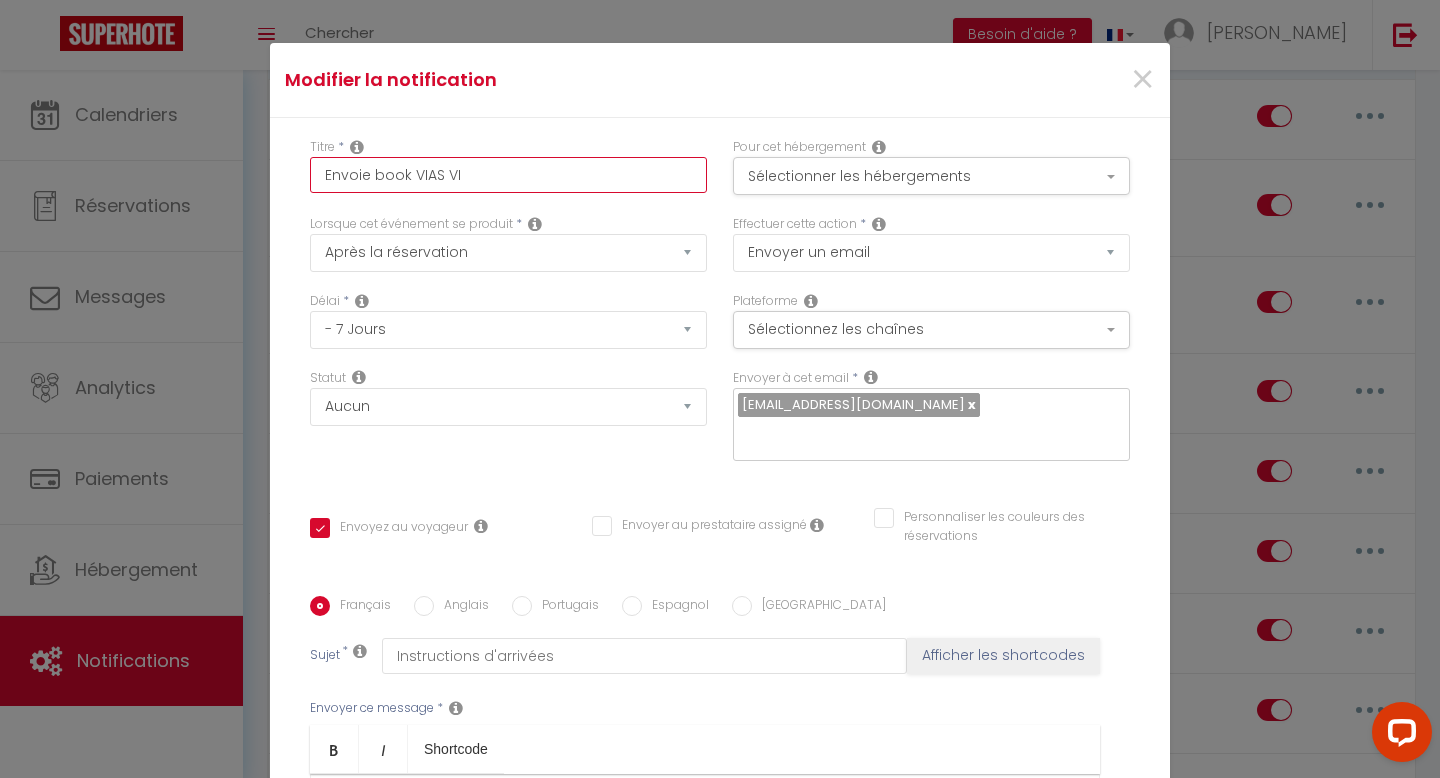 checkbox on "true" 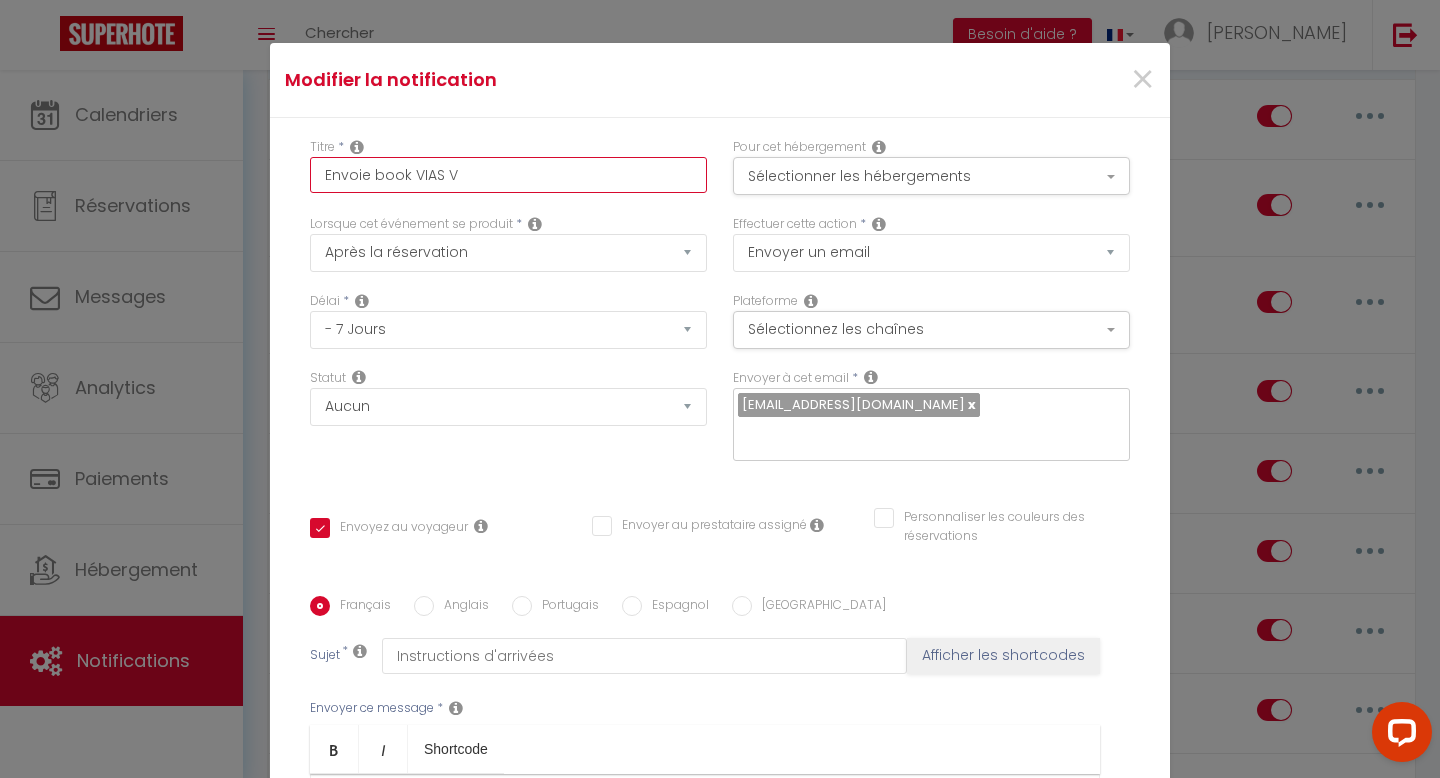 checkbox on "true" 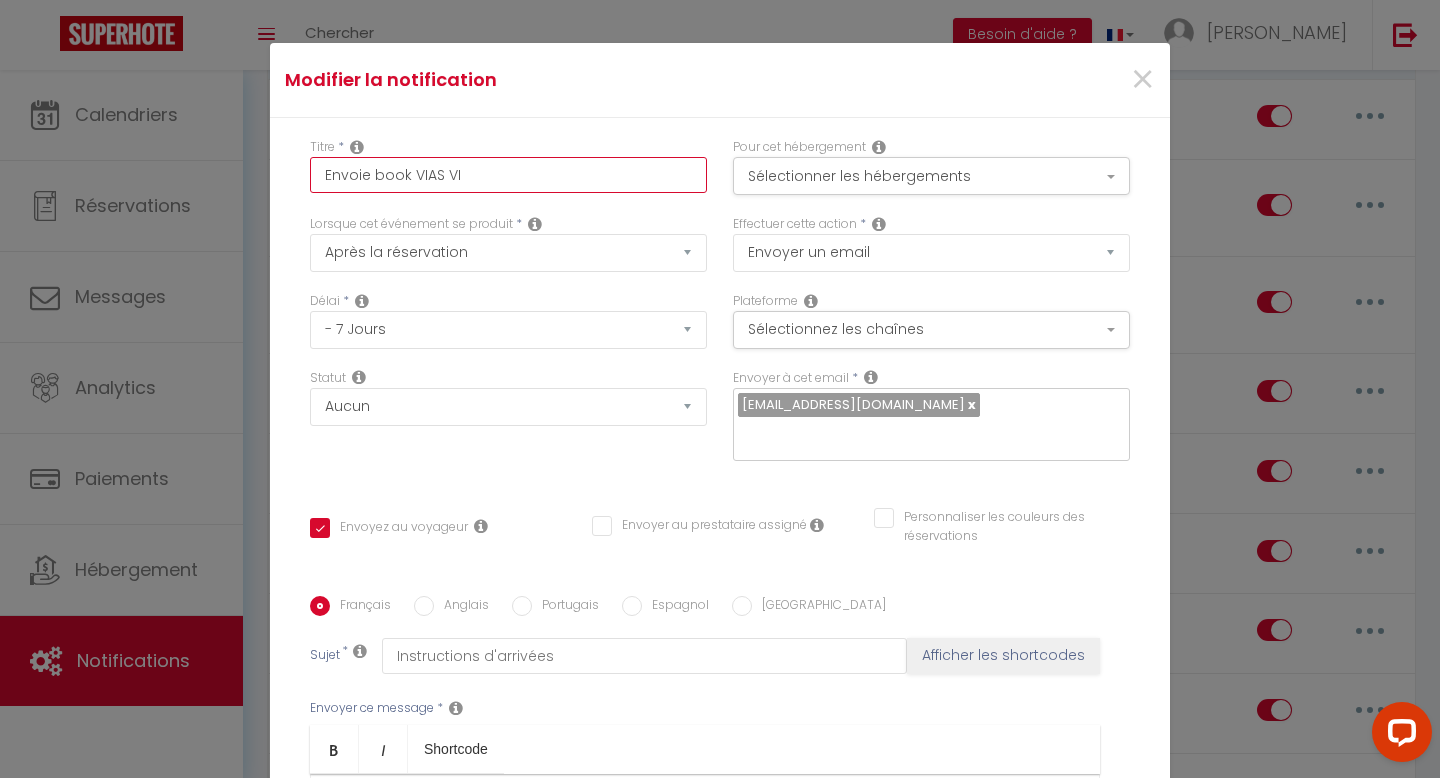 checkbox on "true" 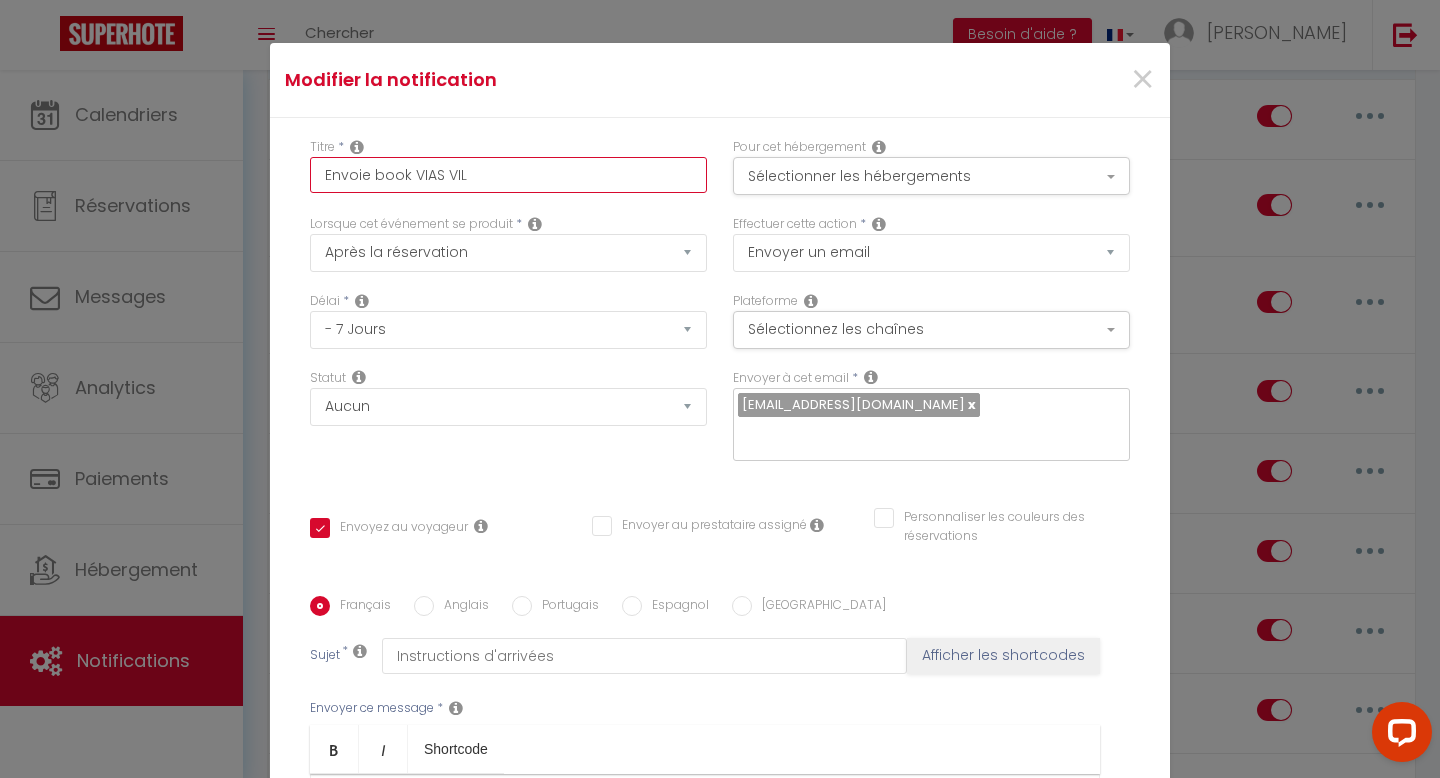 checkbox on "true" 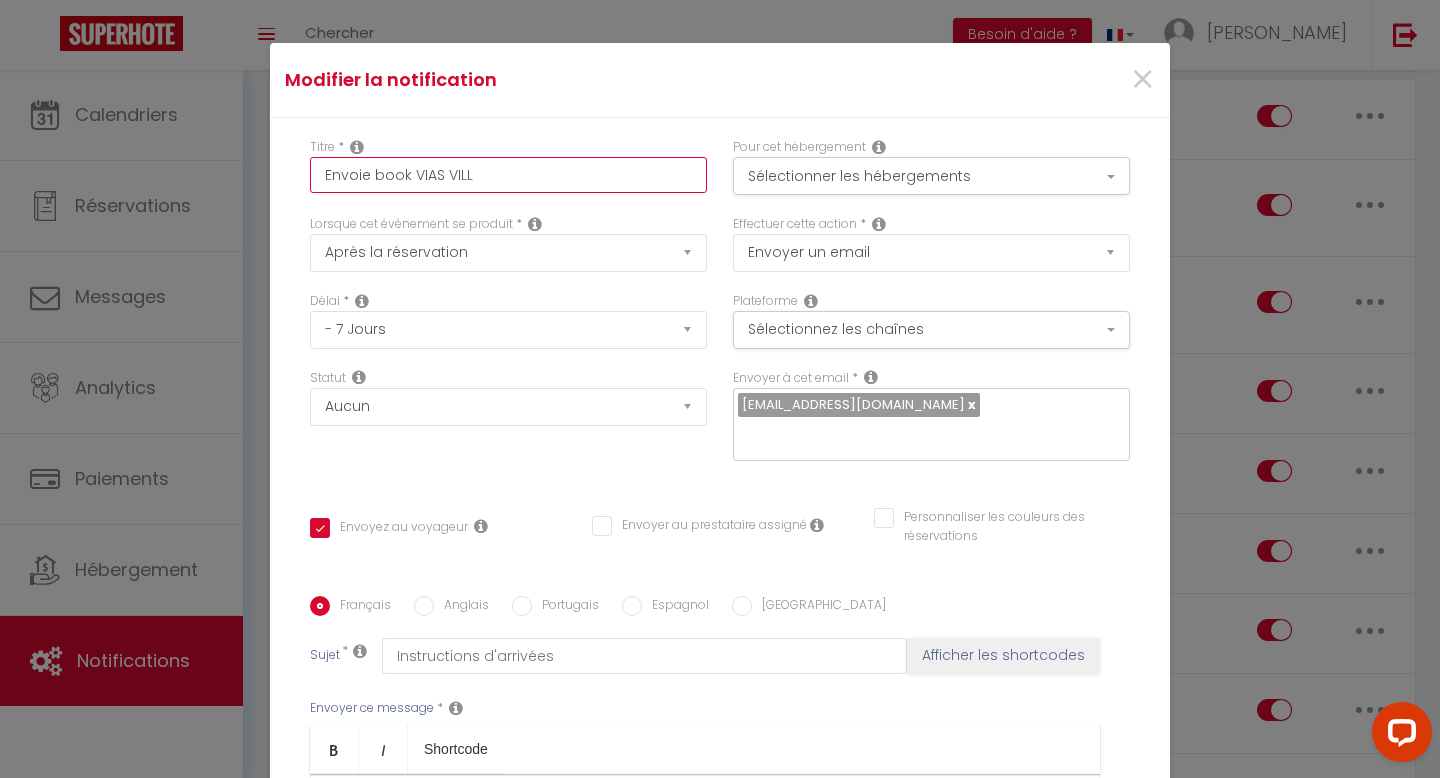 checkbox on "true" 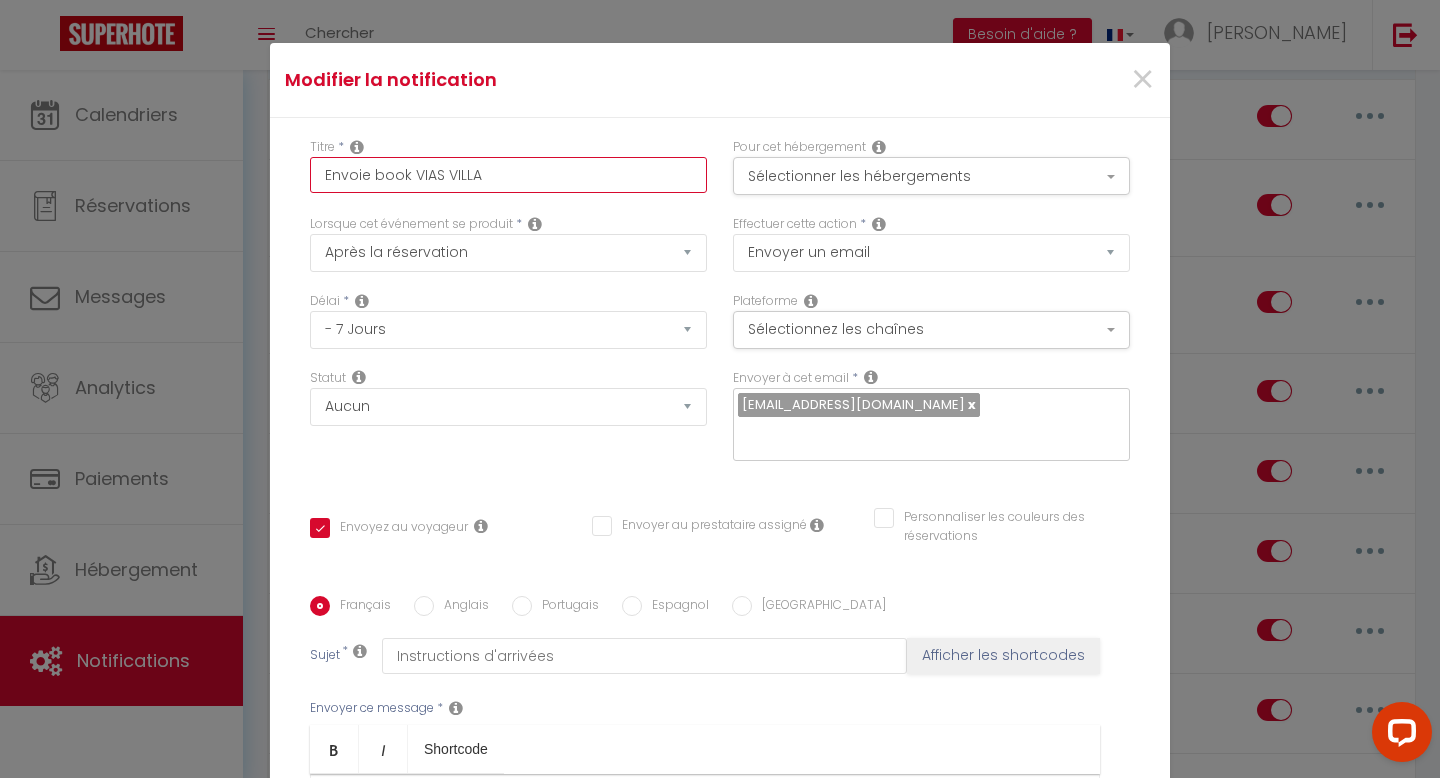 checkbox on "true" 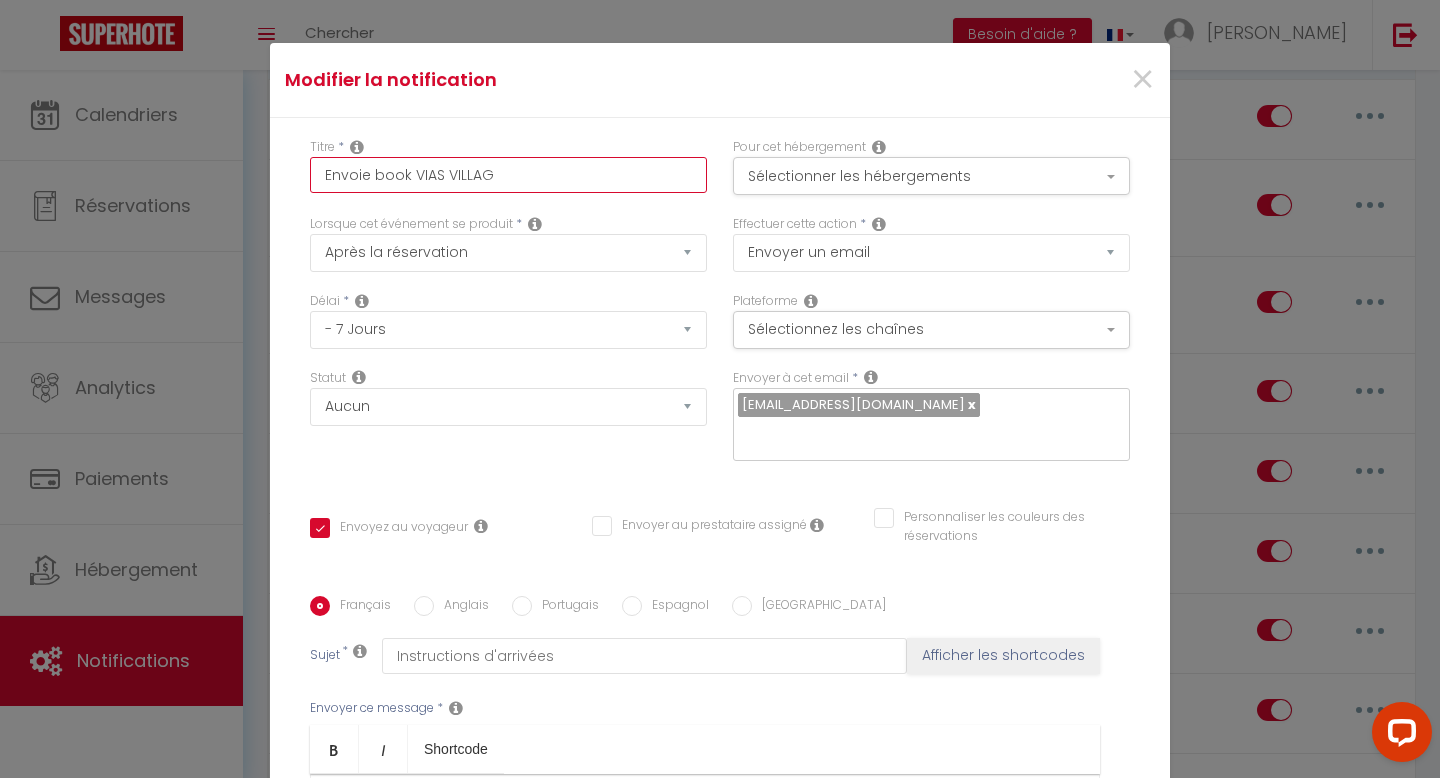 checkbox on "true" 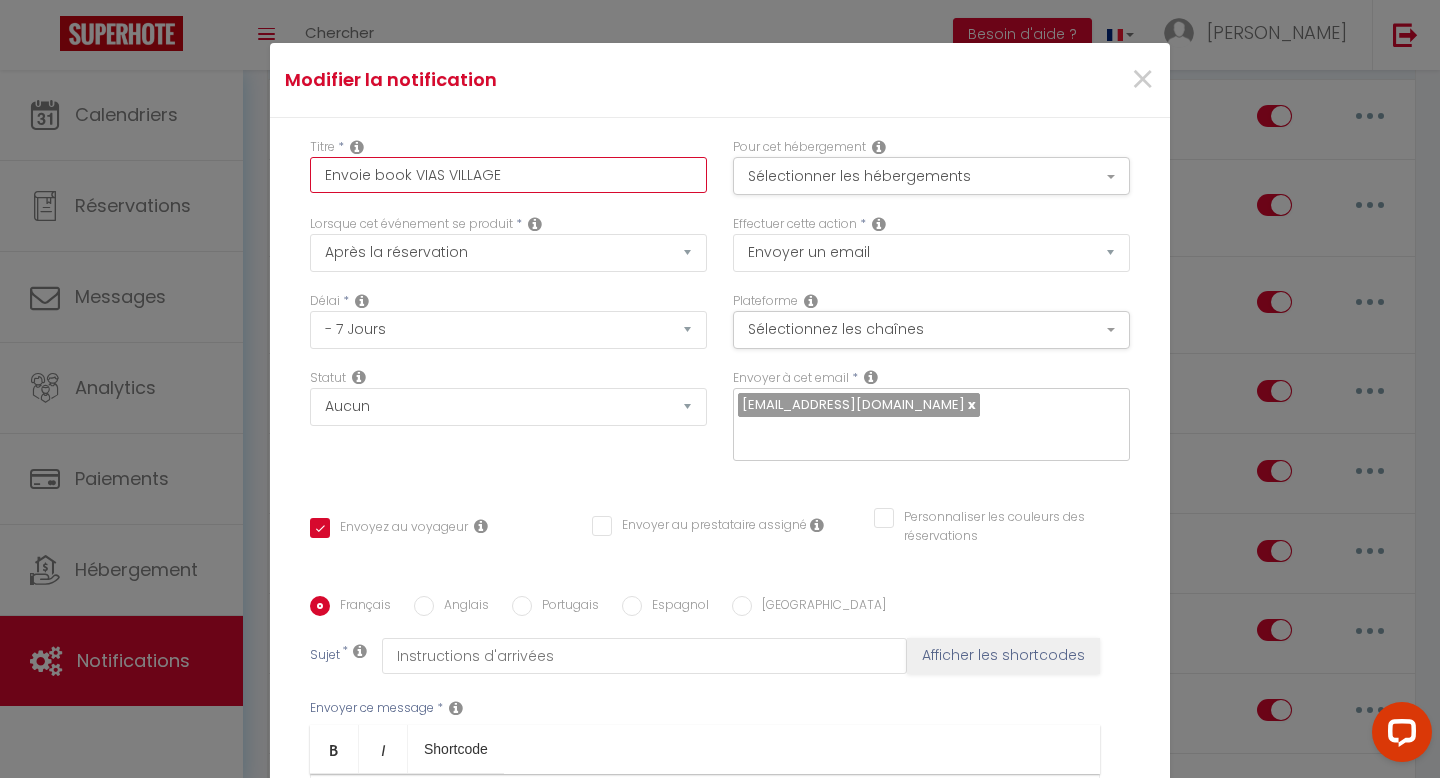 checkbox on "true" 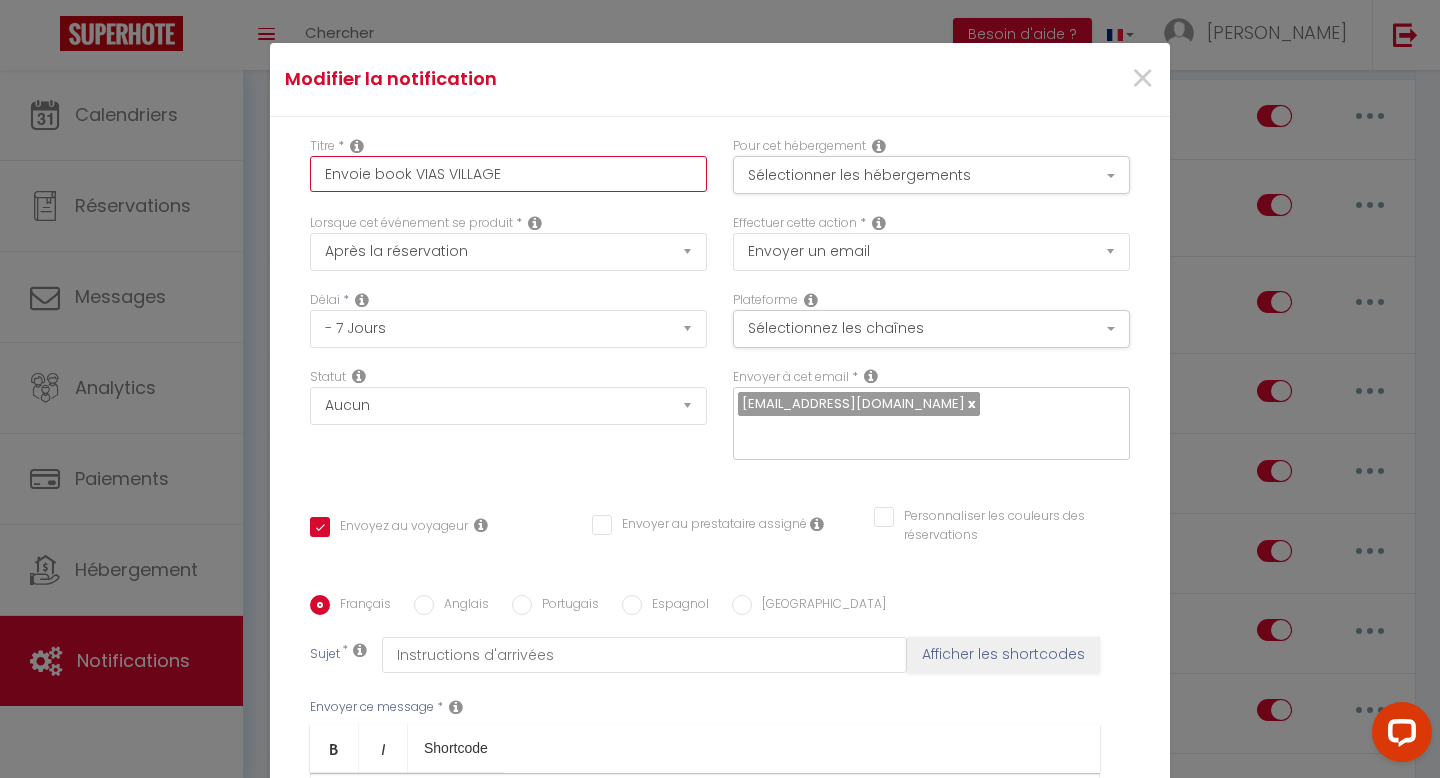 scroll, scrollTop: 287, scrollLeft: 0, axis: vertical 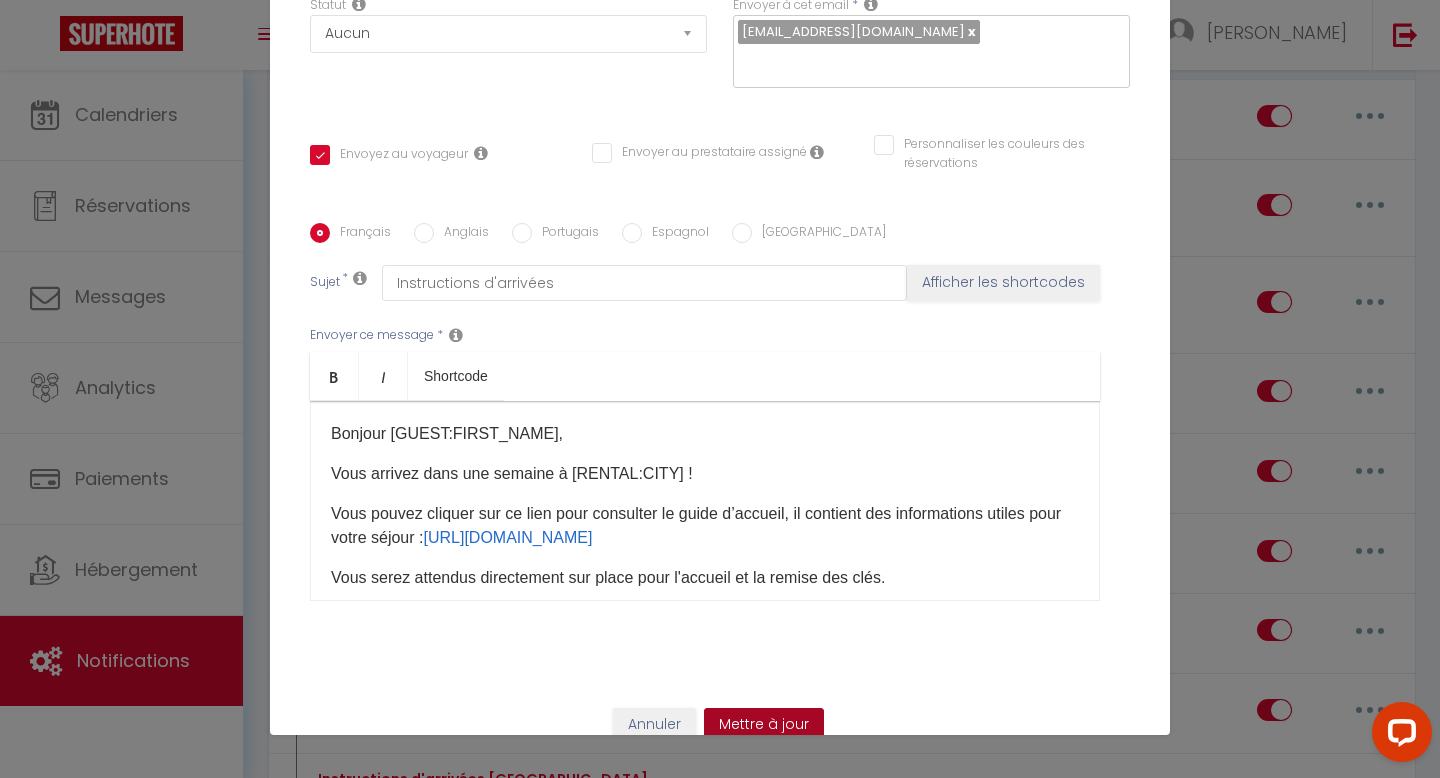 type on "Envoie book VIAS VILLAGE" 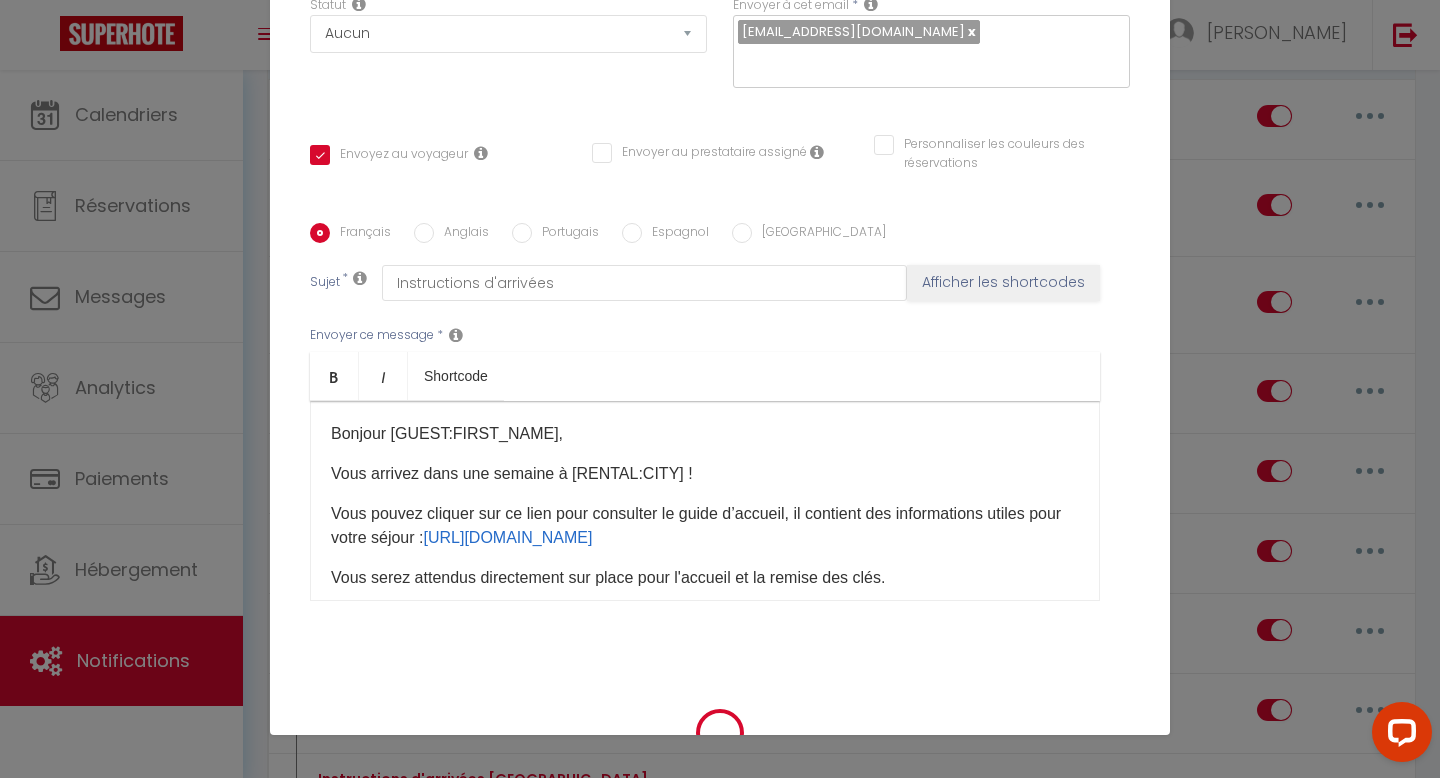 checkbox on "true" 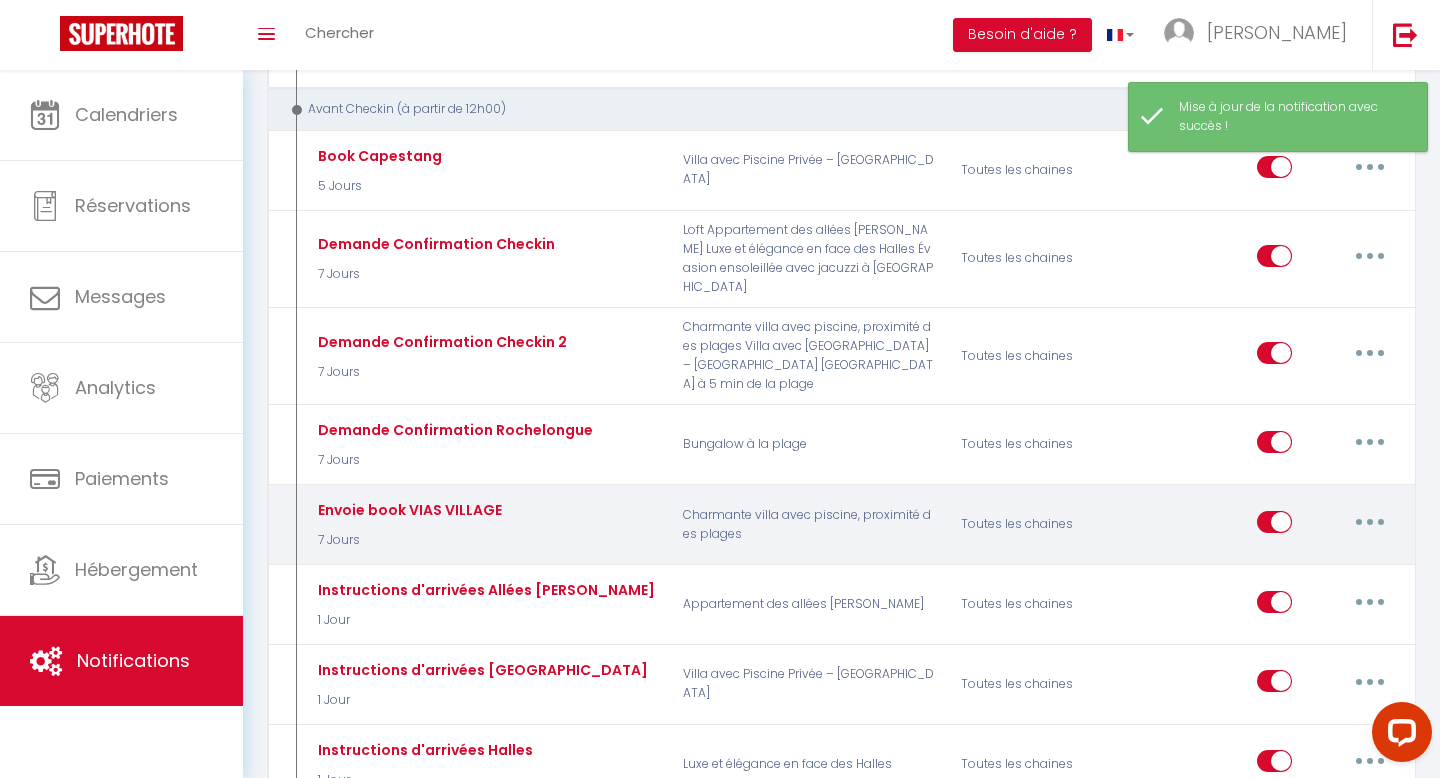 scroll, scrollTop: 849, scrollLeft: 0, axis: vertical 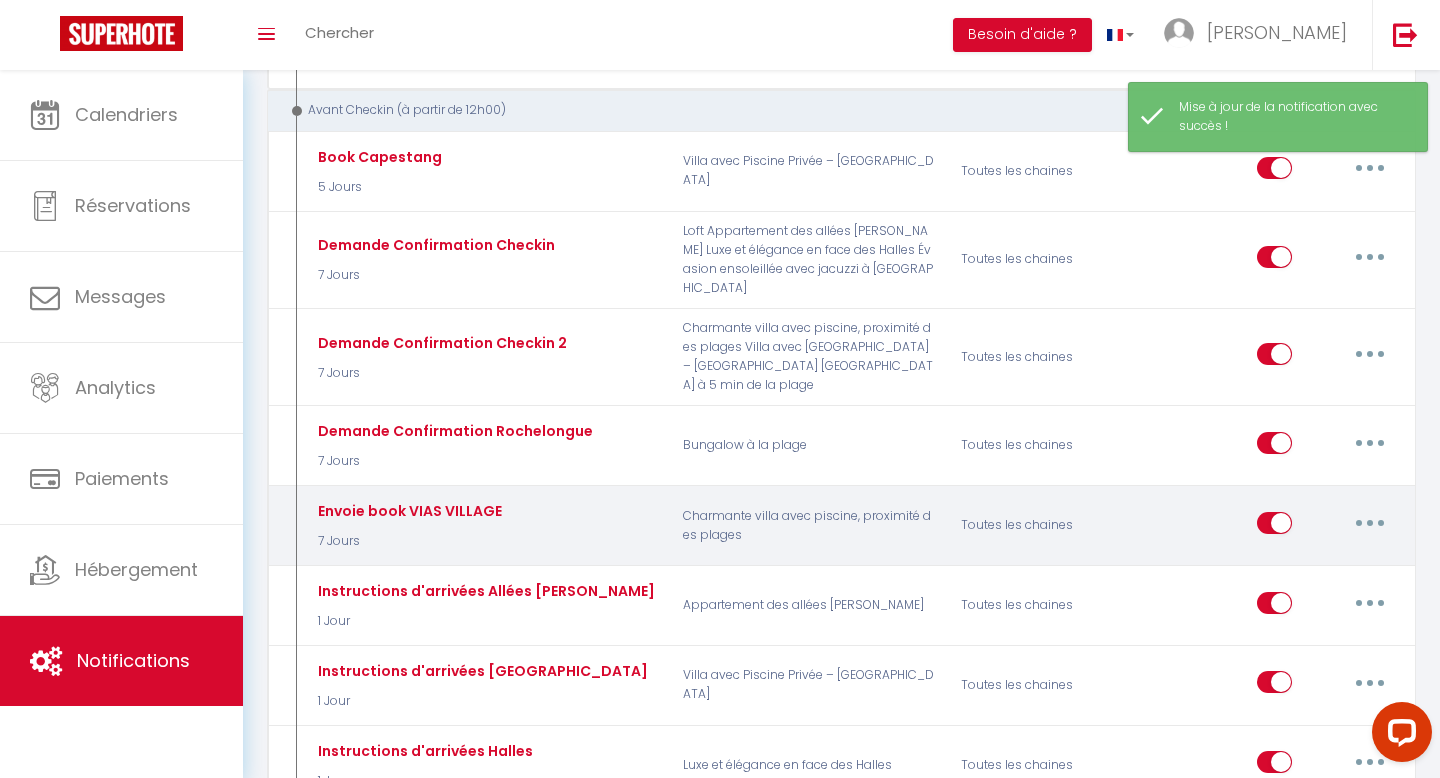 click at bounding box center (1370, 523) 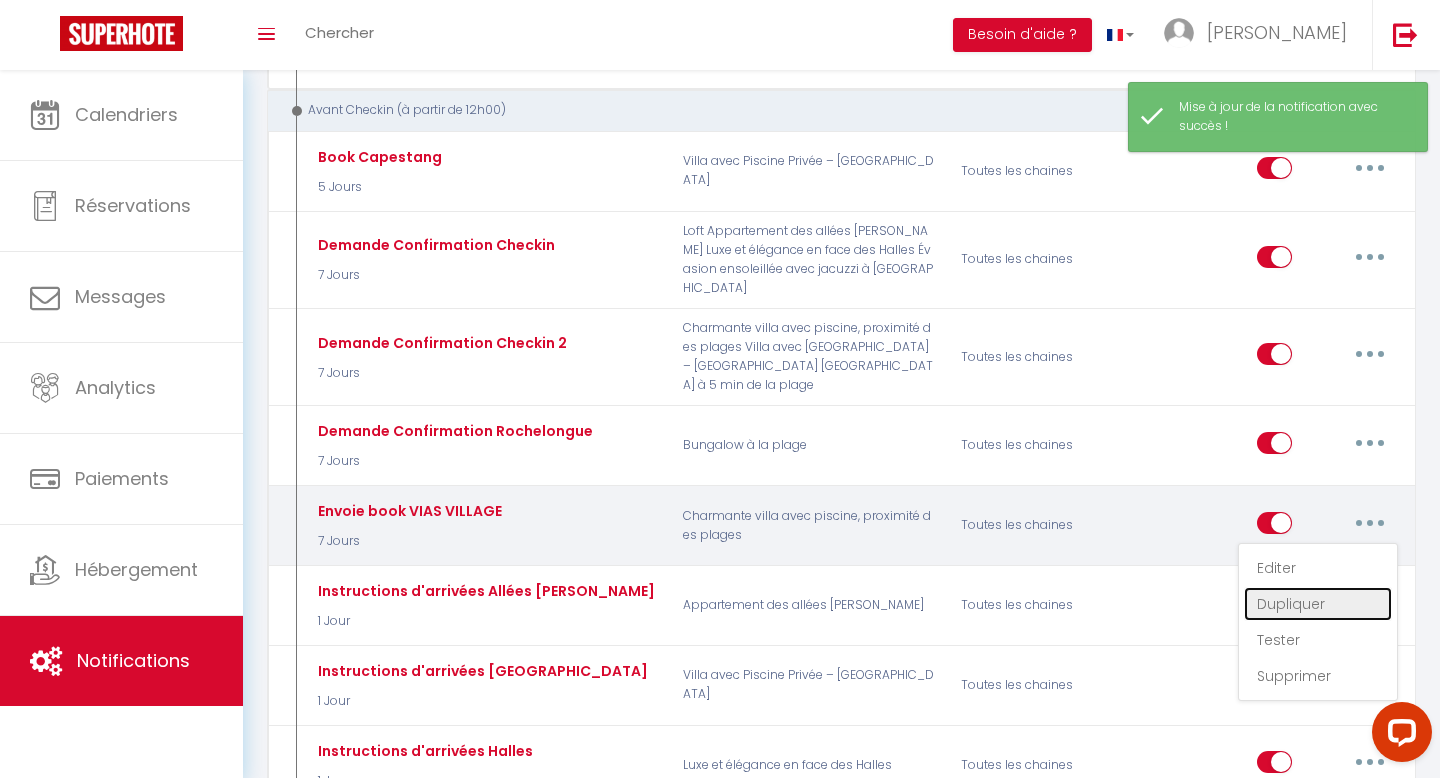 click on "Dupliquer" at bounding box center (1318, 604) 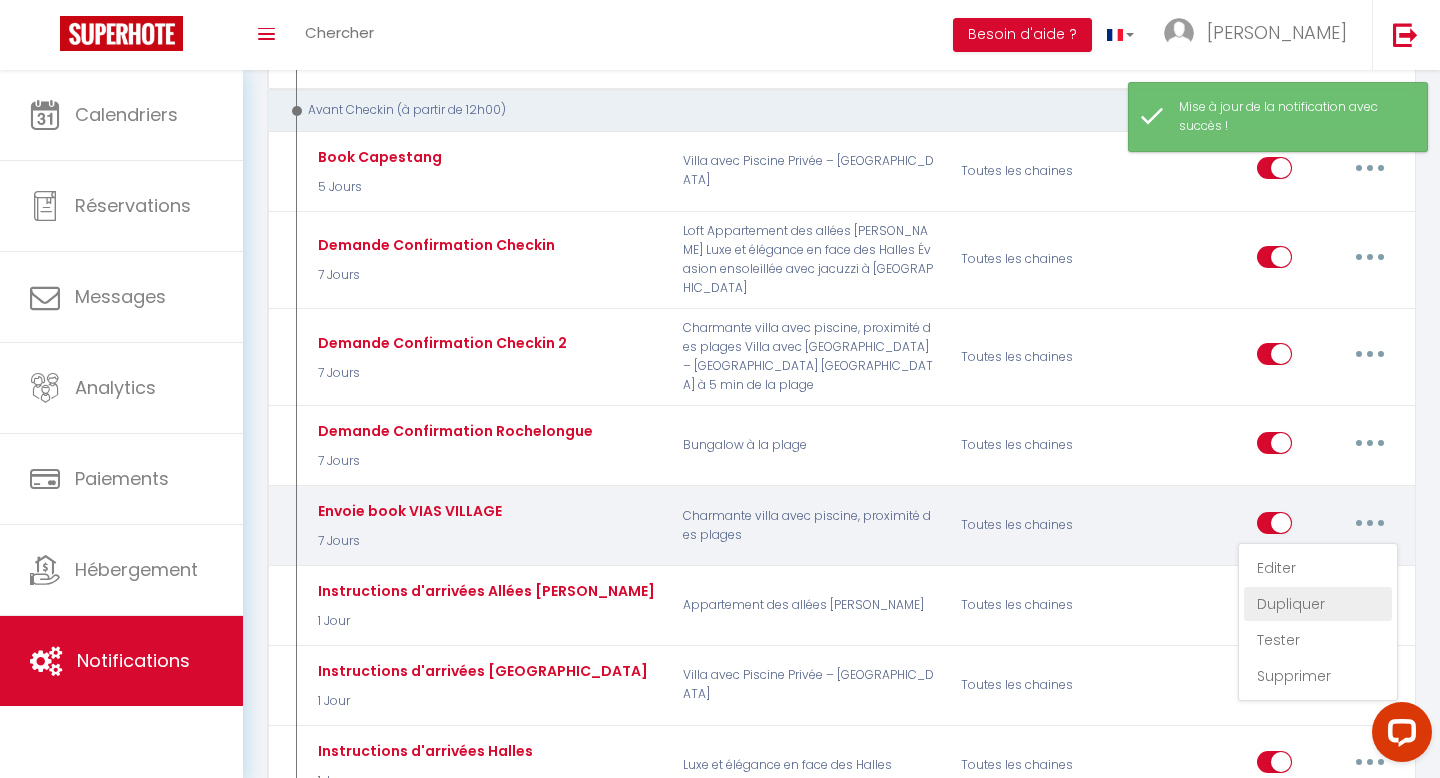 select 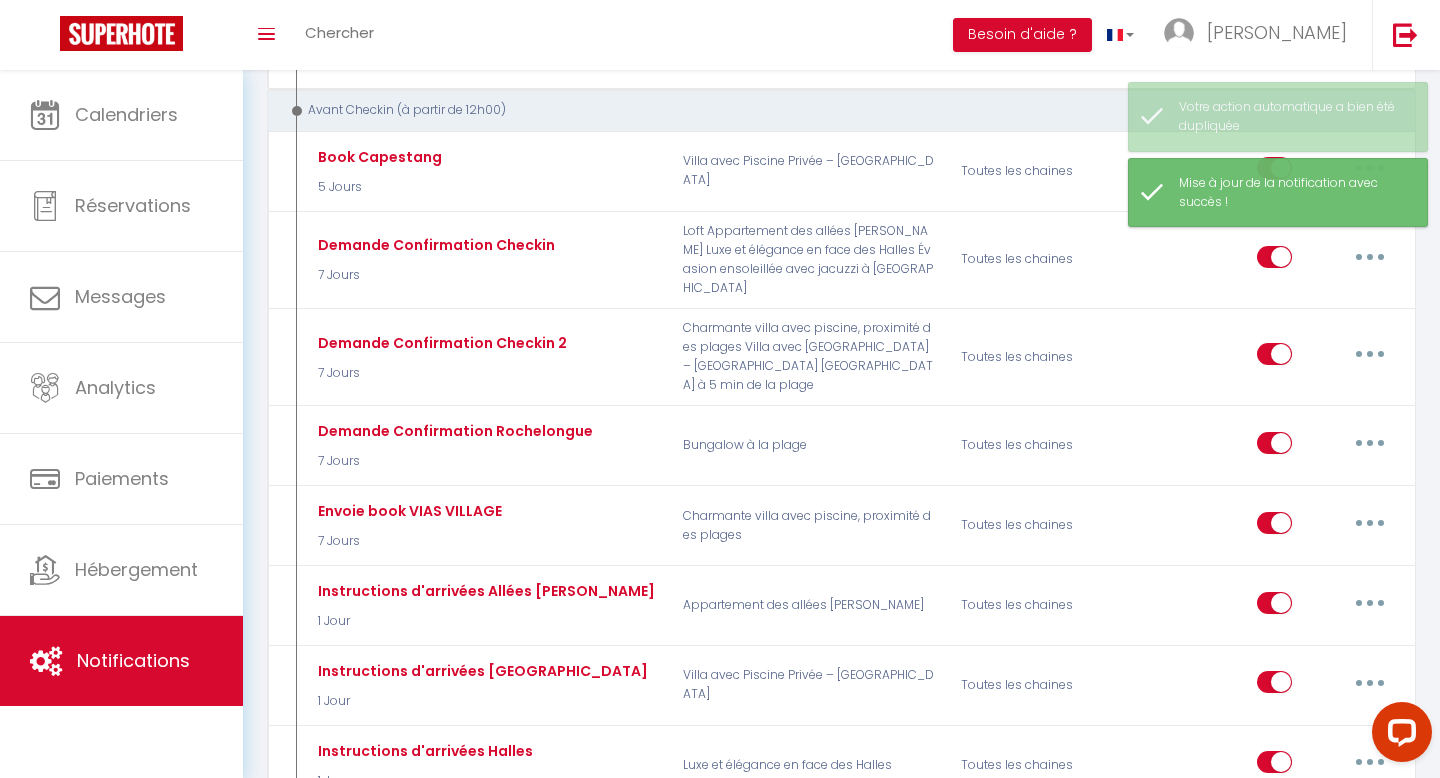 checkbox on "false" 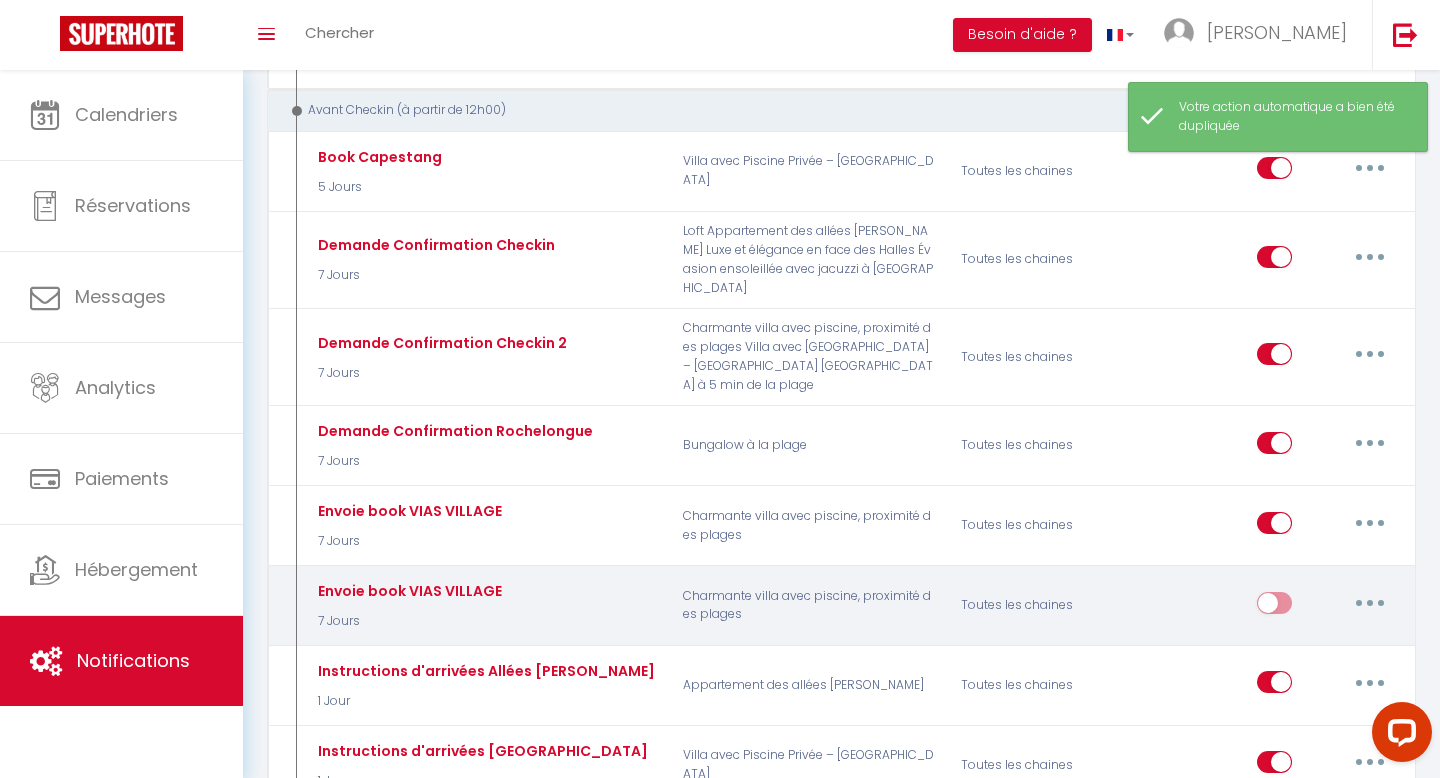 click at bounding box center (1370, 603) 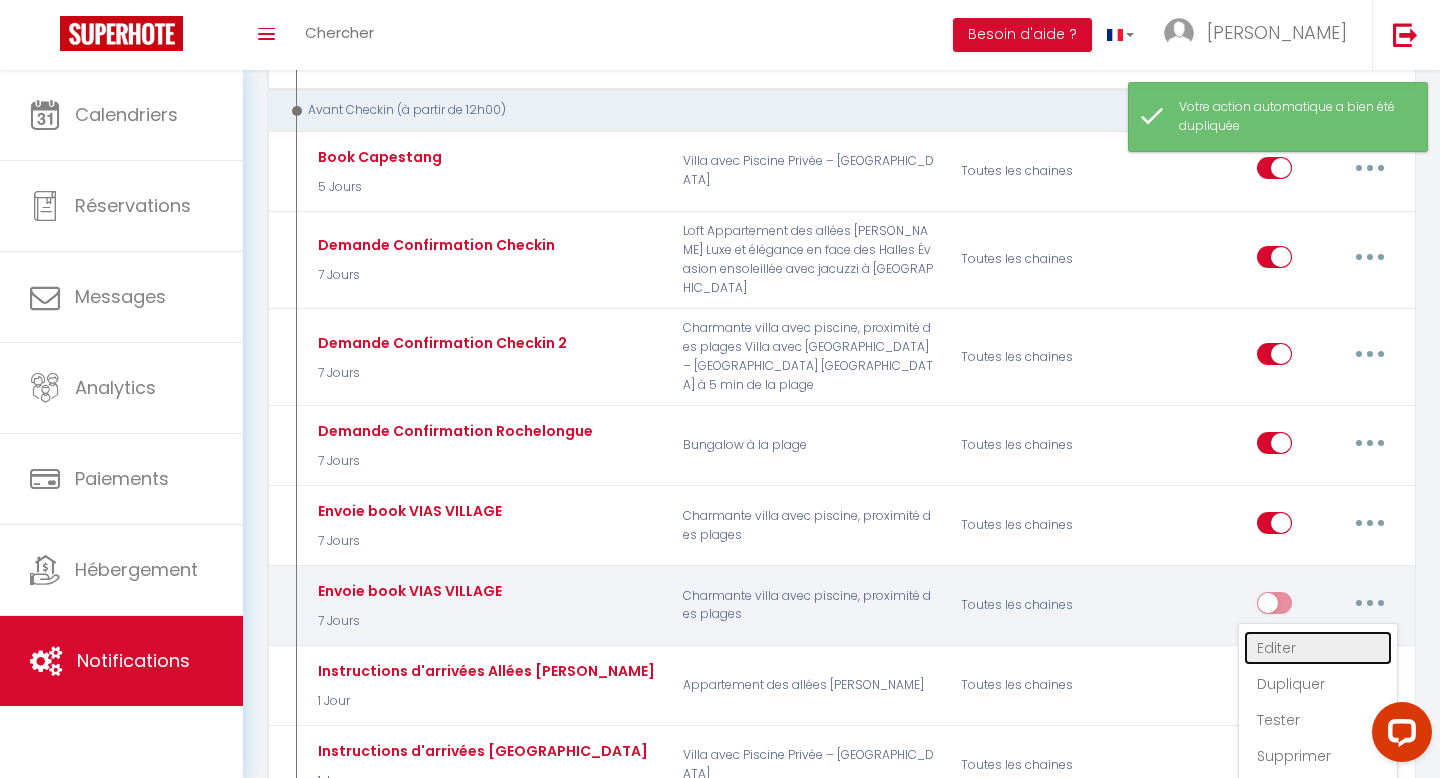 click on "Editer" at bounding box center (1318, 648) 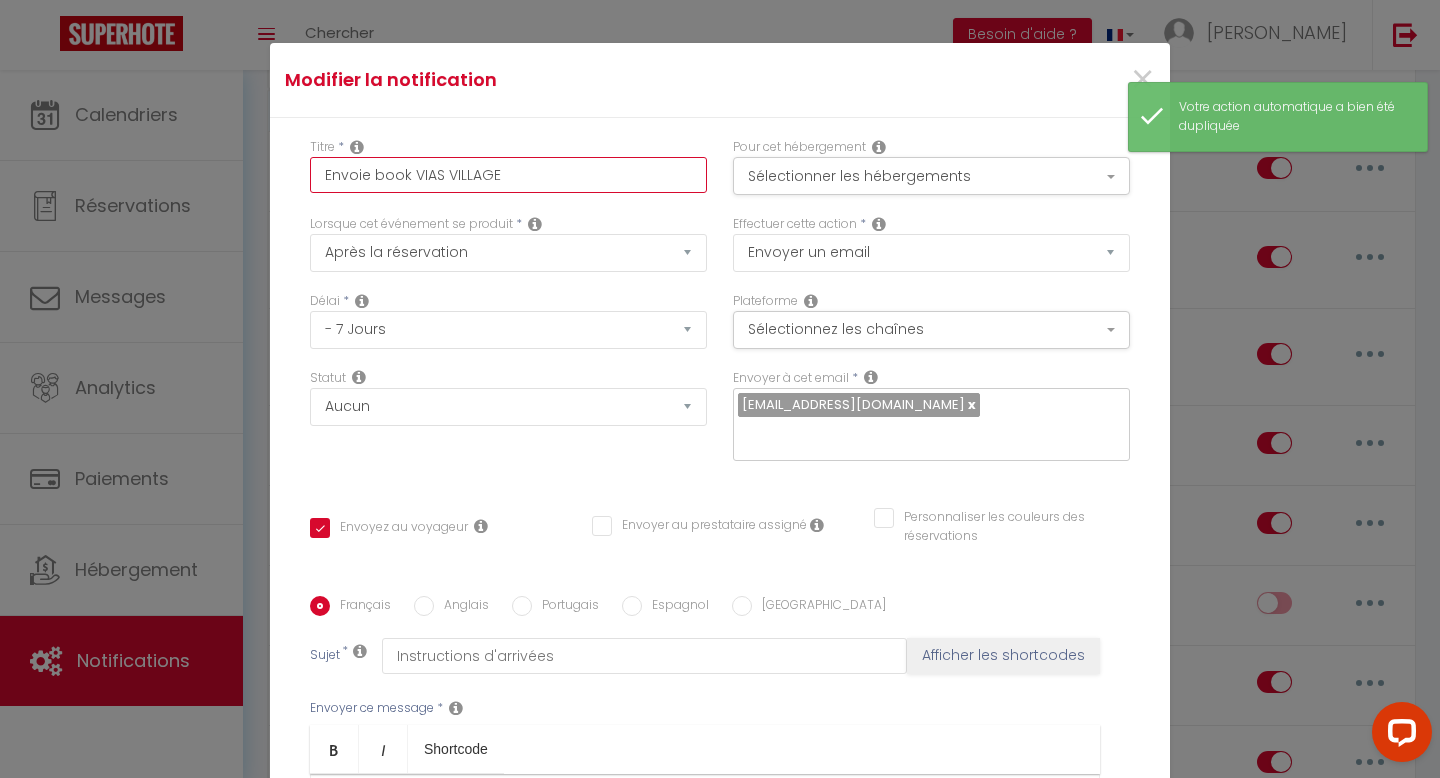 click on "Envoie book VIAS VILLAGE" at bounding box center [508, 175] 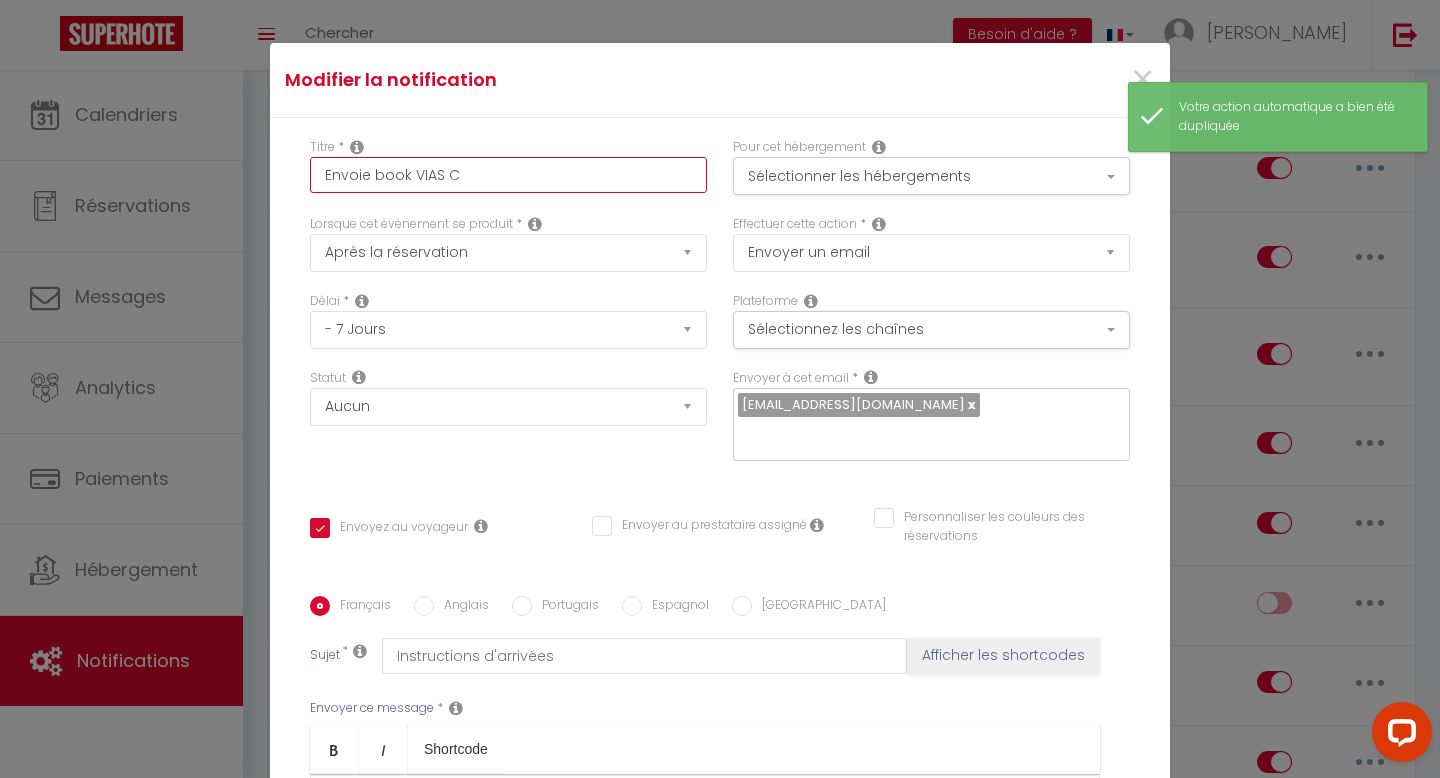 checkbox on "true" 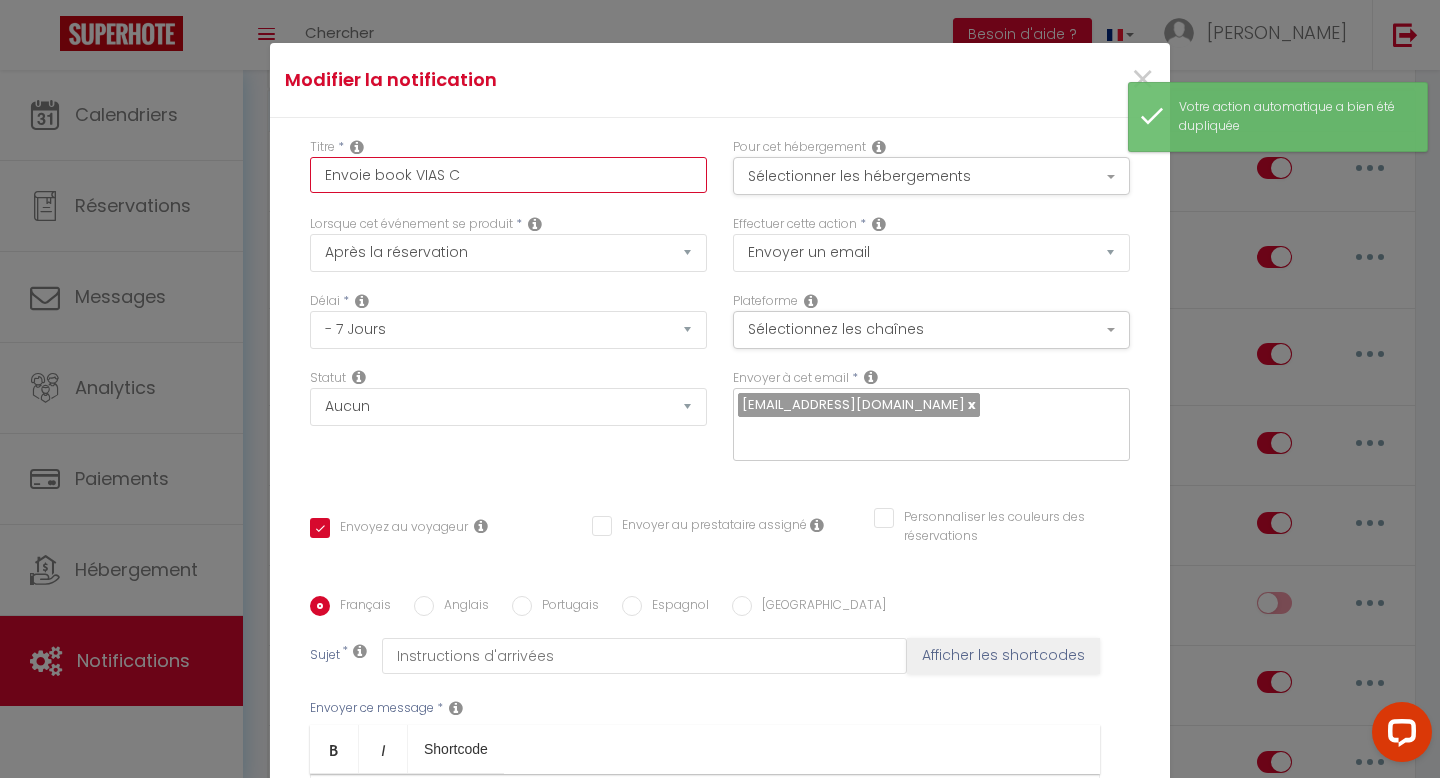 type on "Envoie book VIAS [GEOGRAPHIC_DATA]" 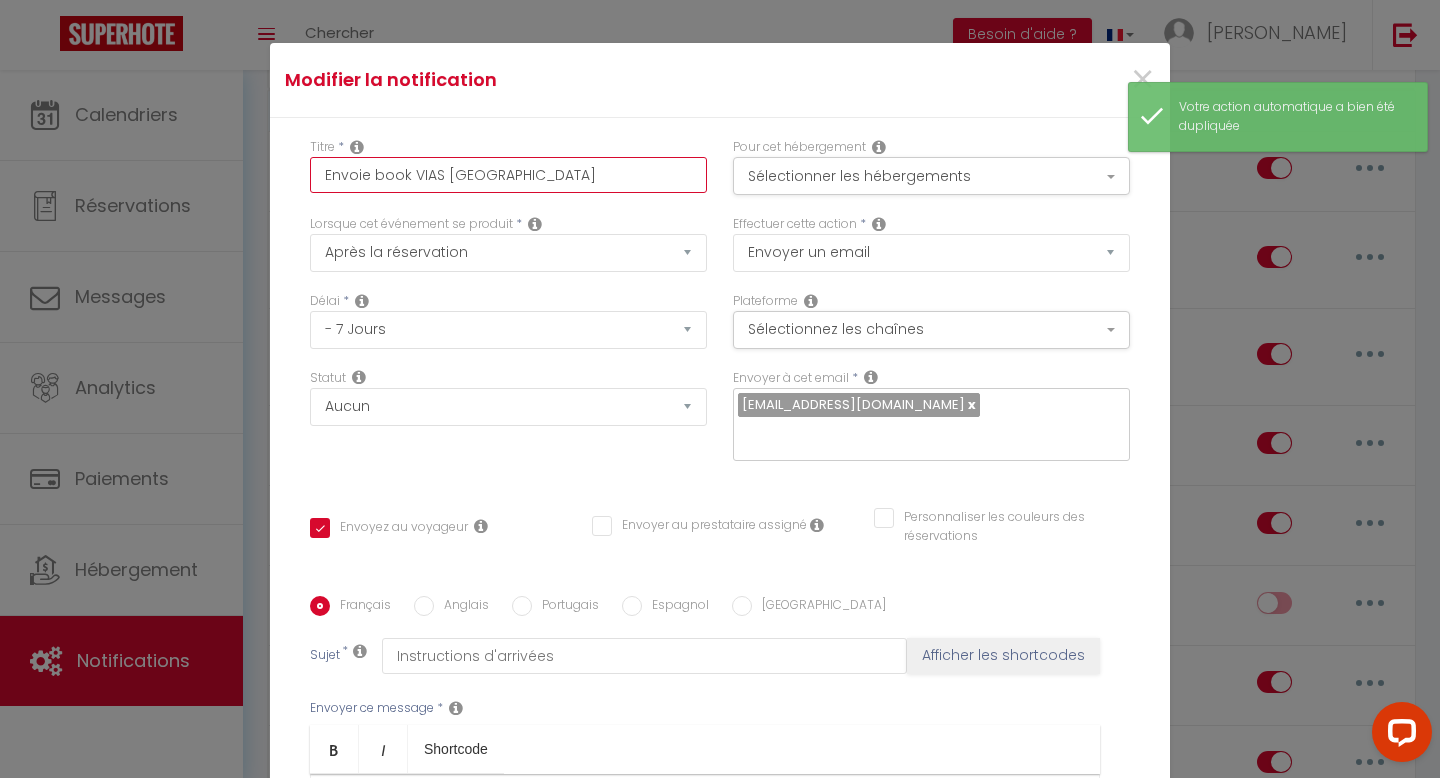checkbox on "true" 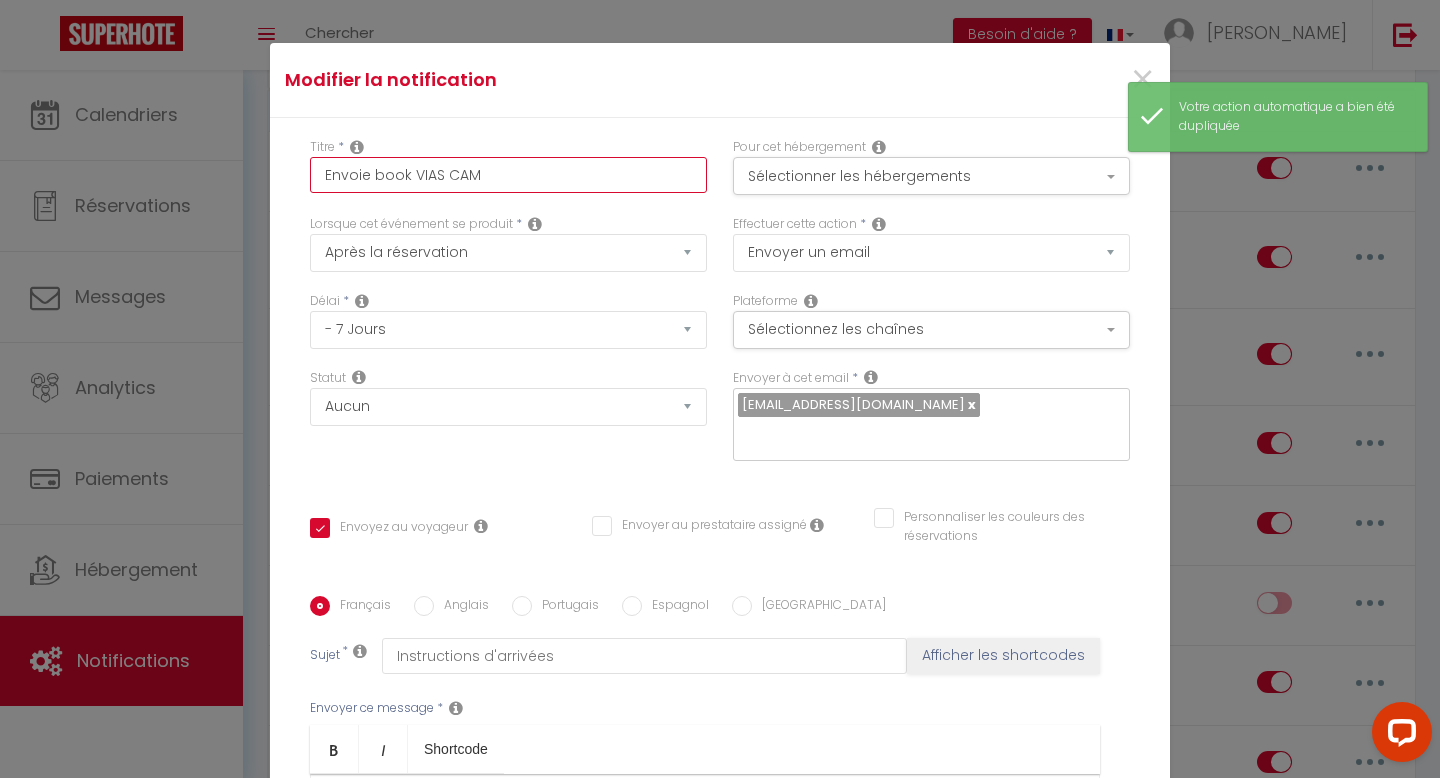 checkbox on "true" 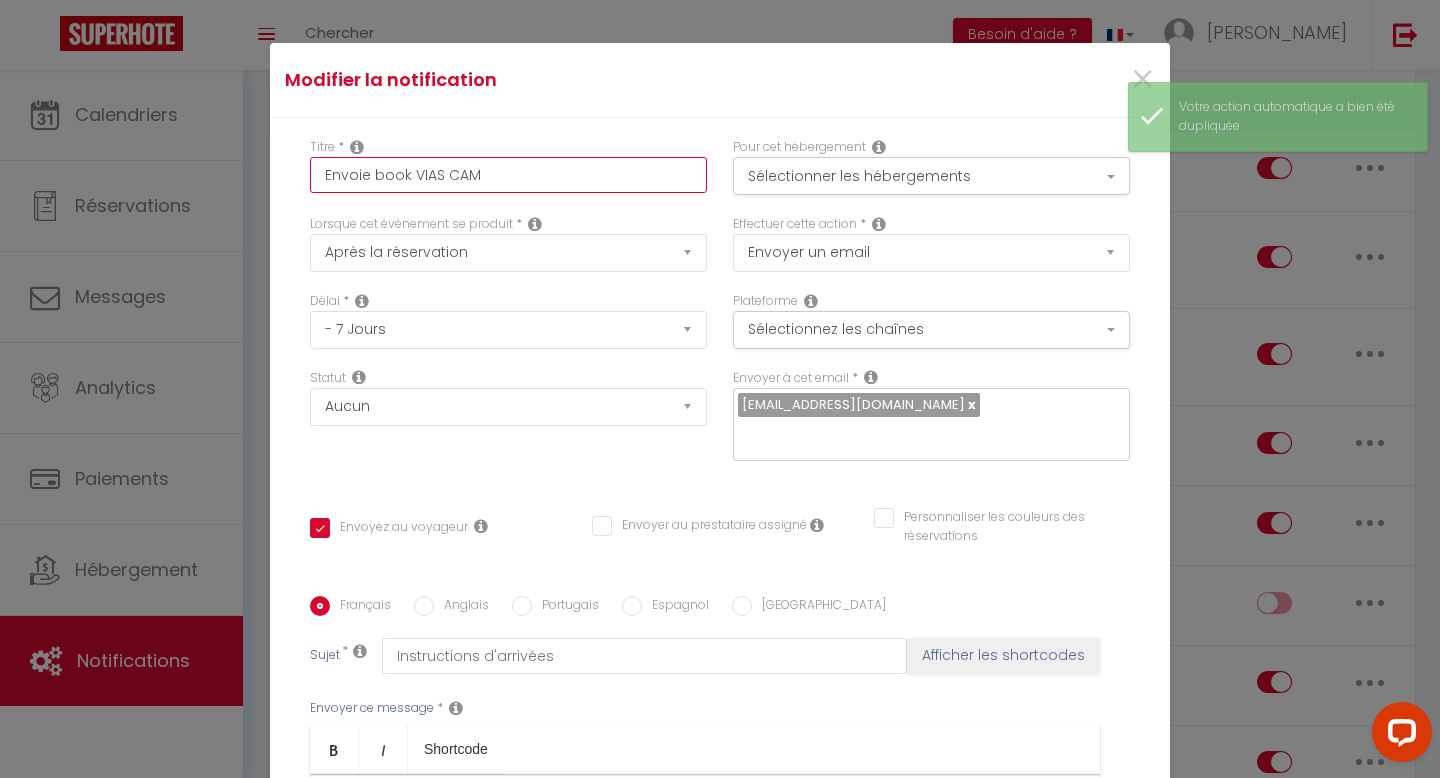 type on "Envoie book VIAS CAMP" 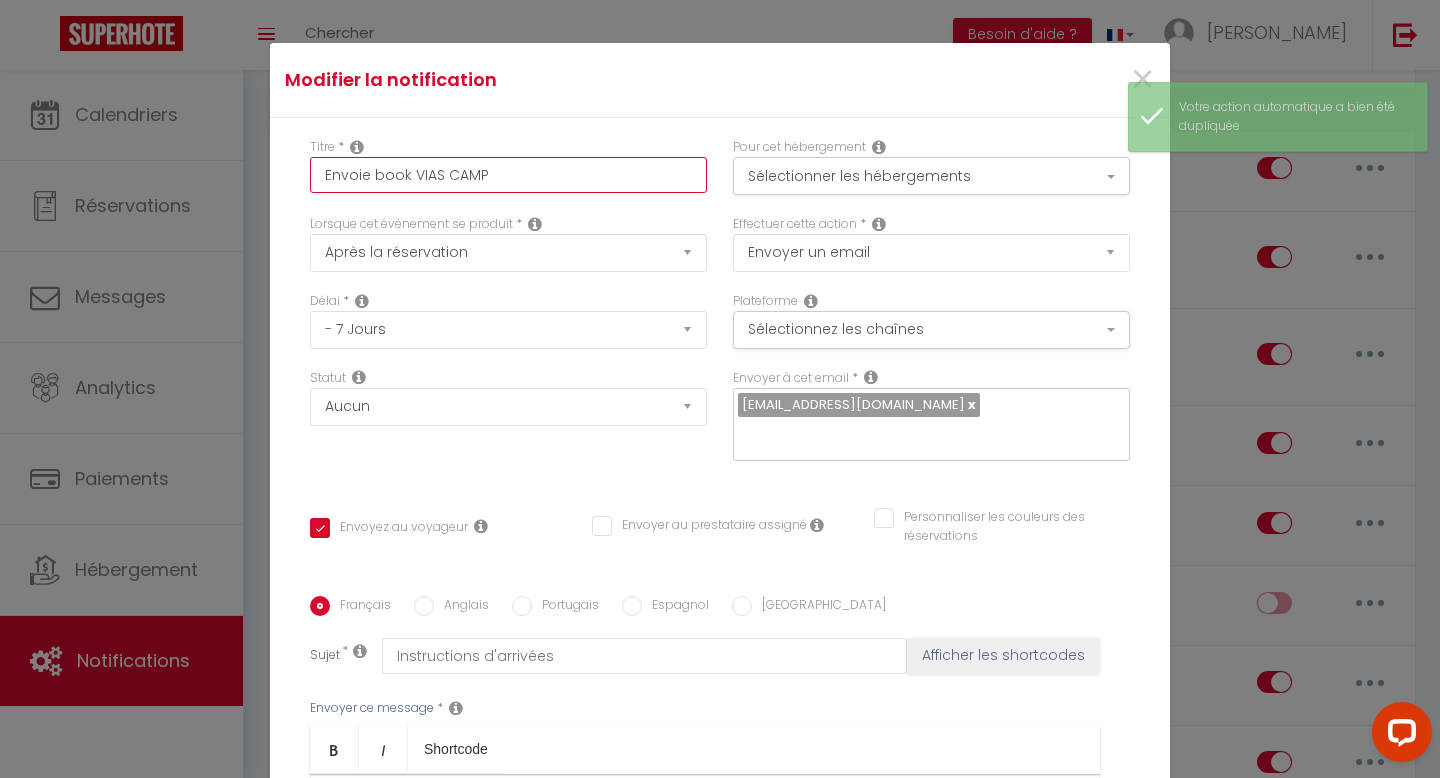 checkbox on "true" 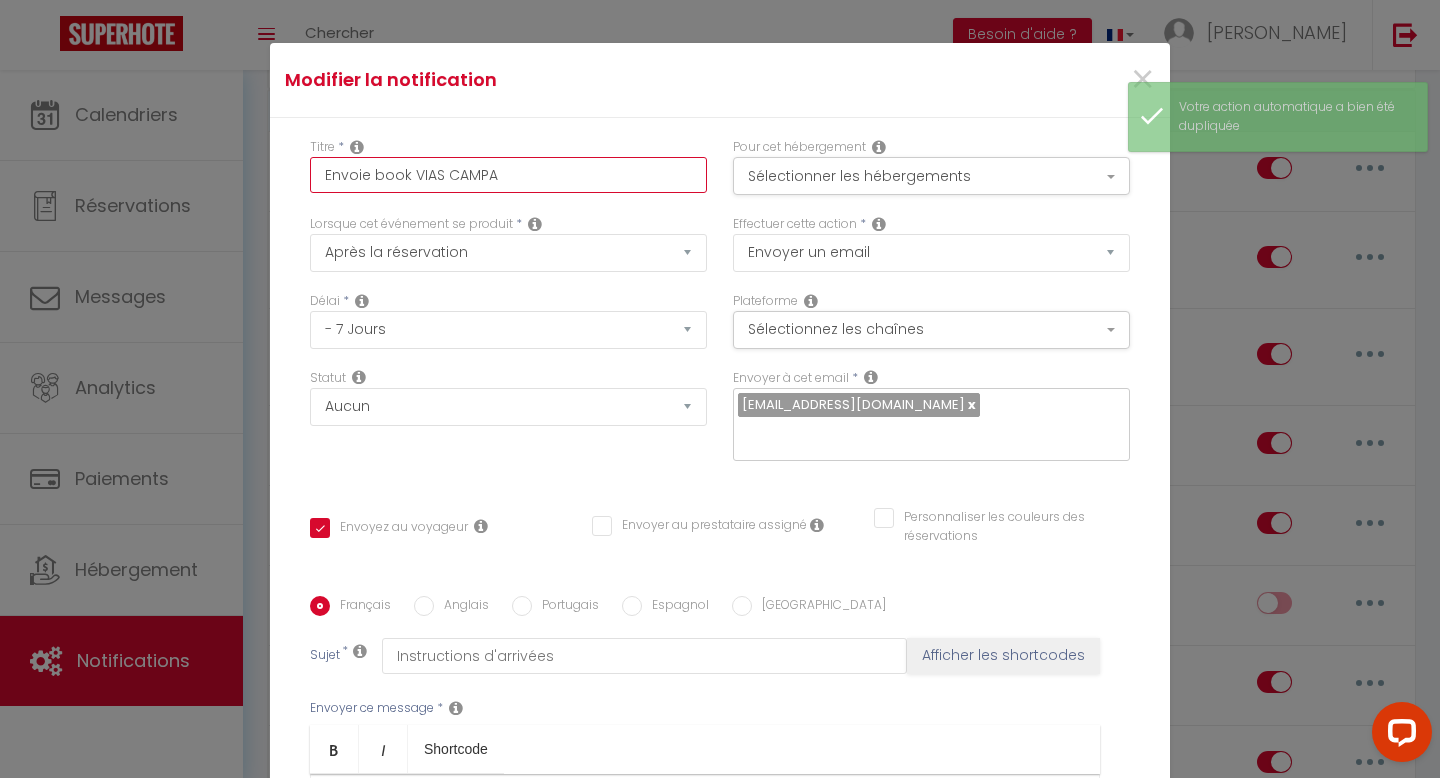 checkbox on "true" 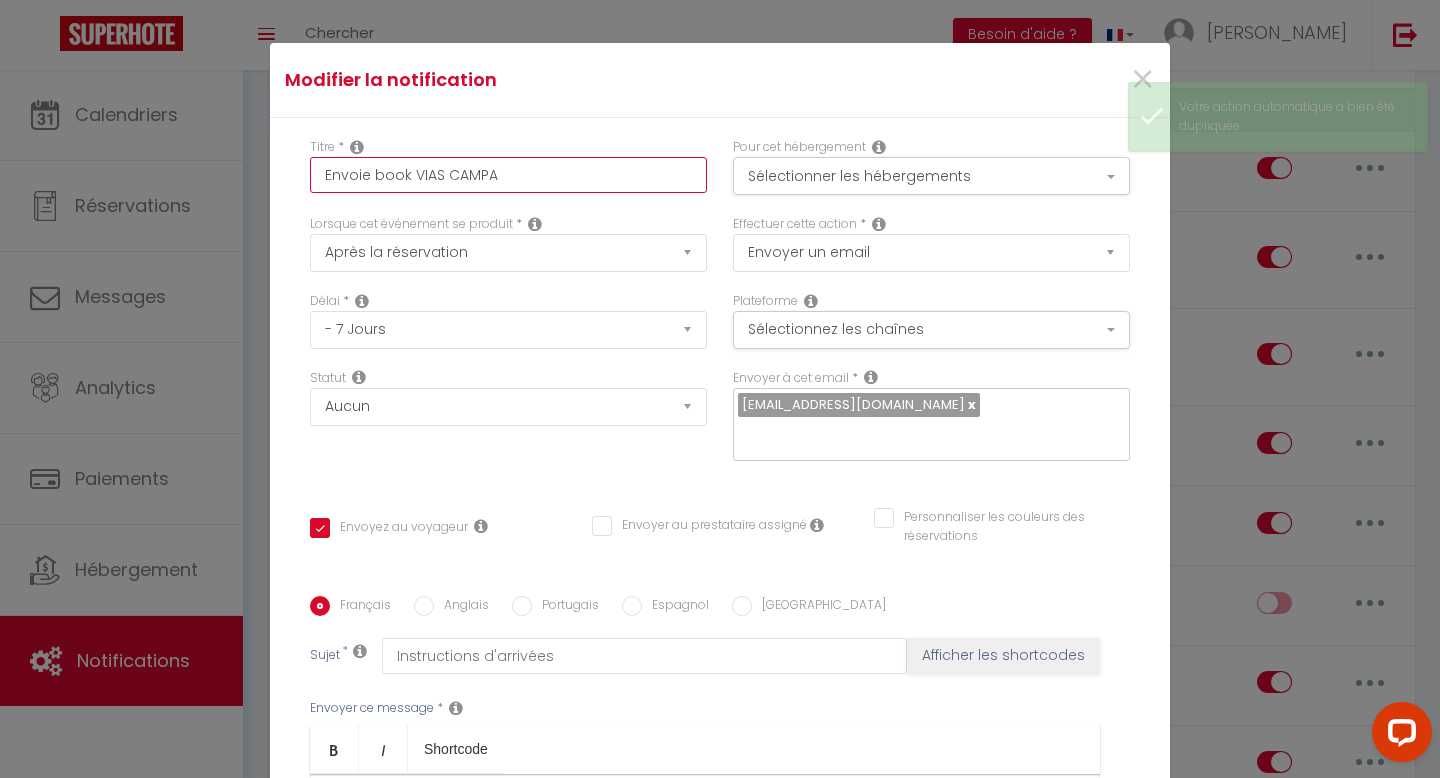 type on "Envoie book VIAS CAMPAG" 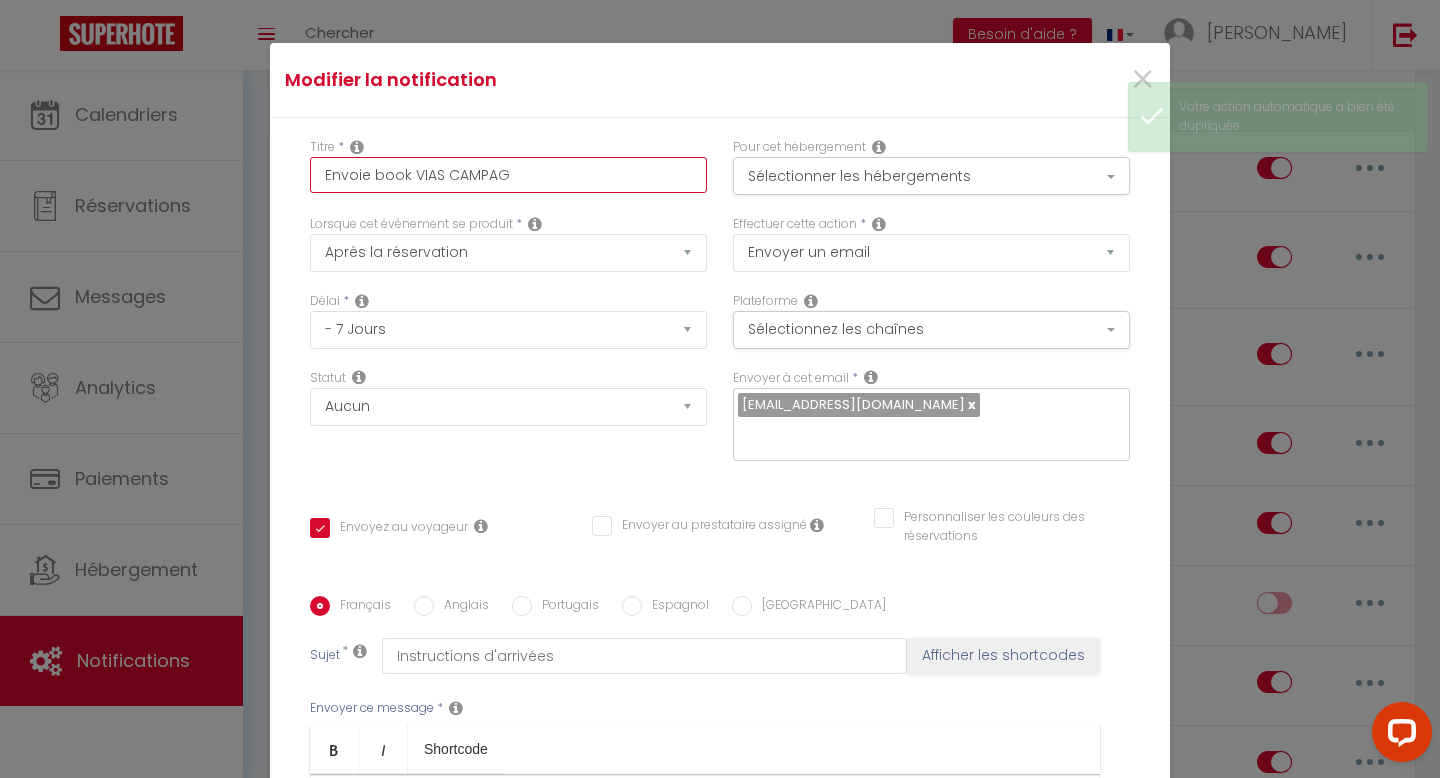 checkbox on "true" 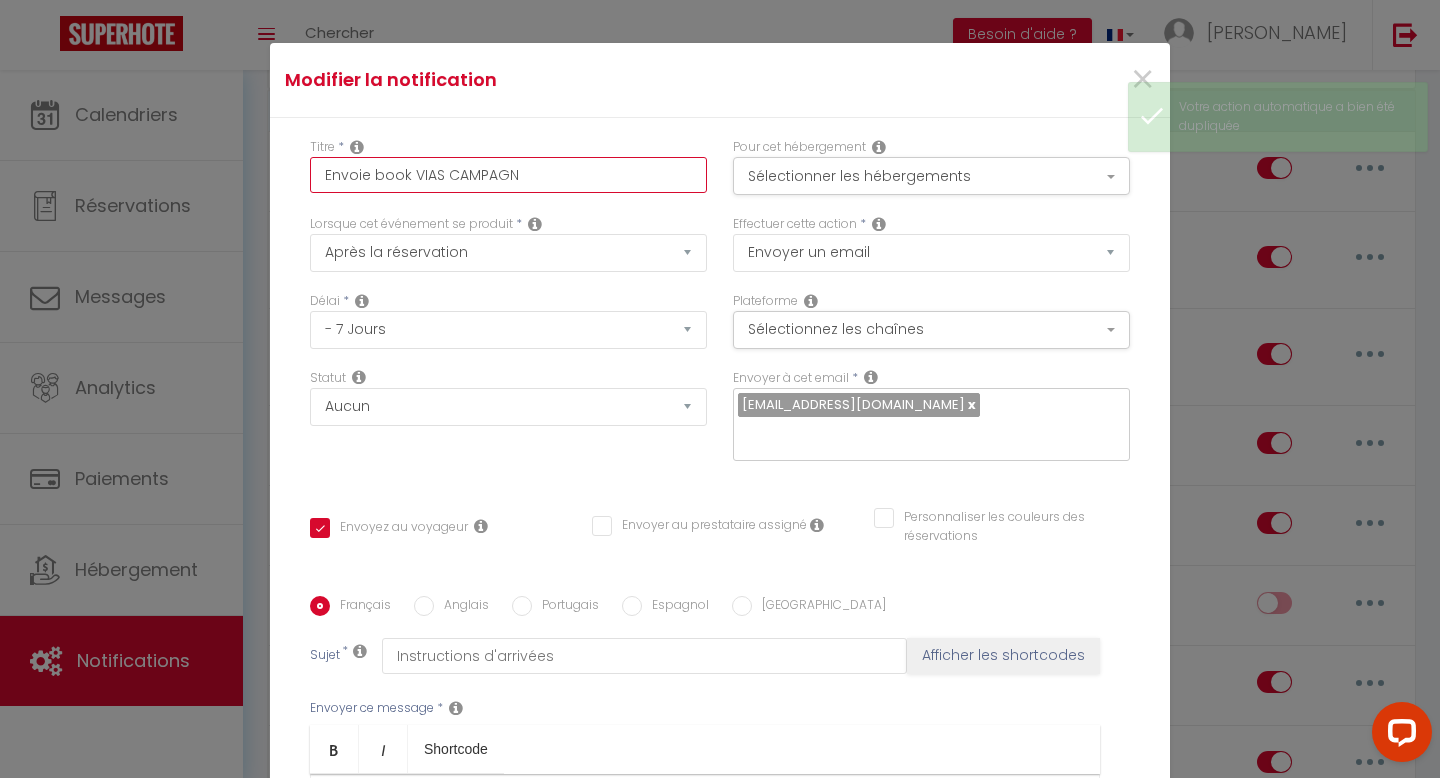 checkbox on "true" 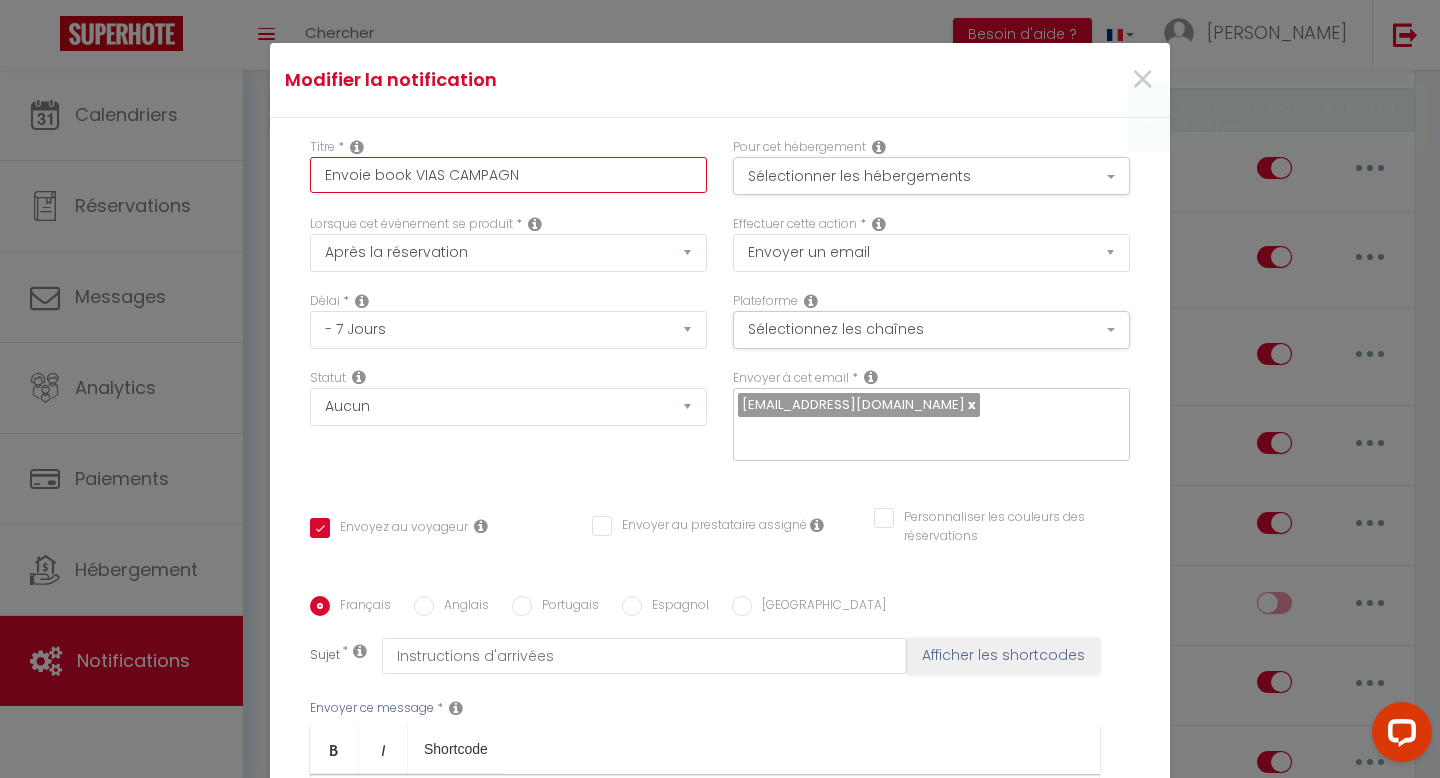 type on "Envoie book VIAS CAMPAGNE" 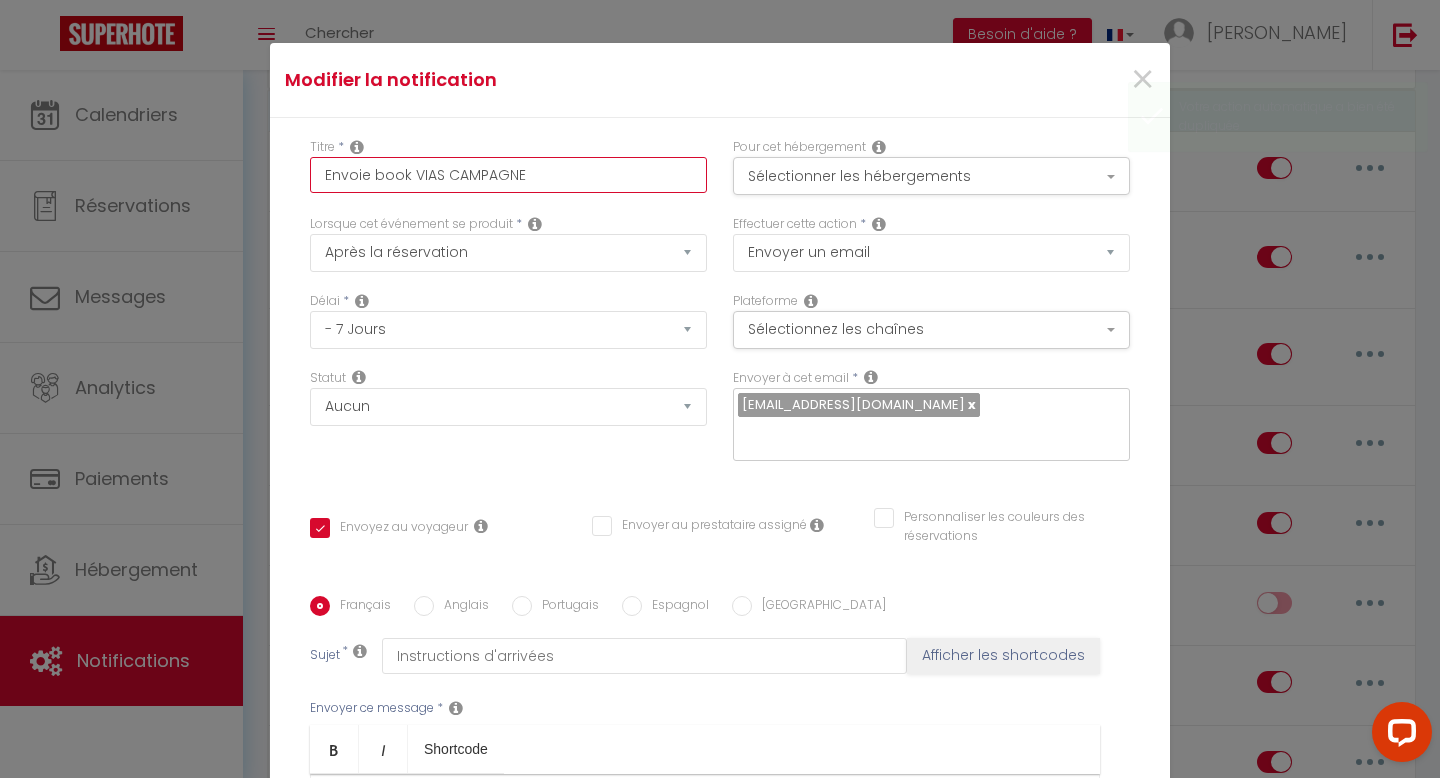 checkbox on "true" 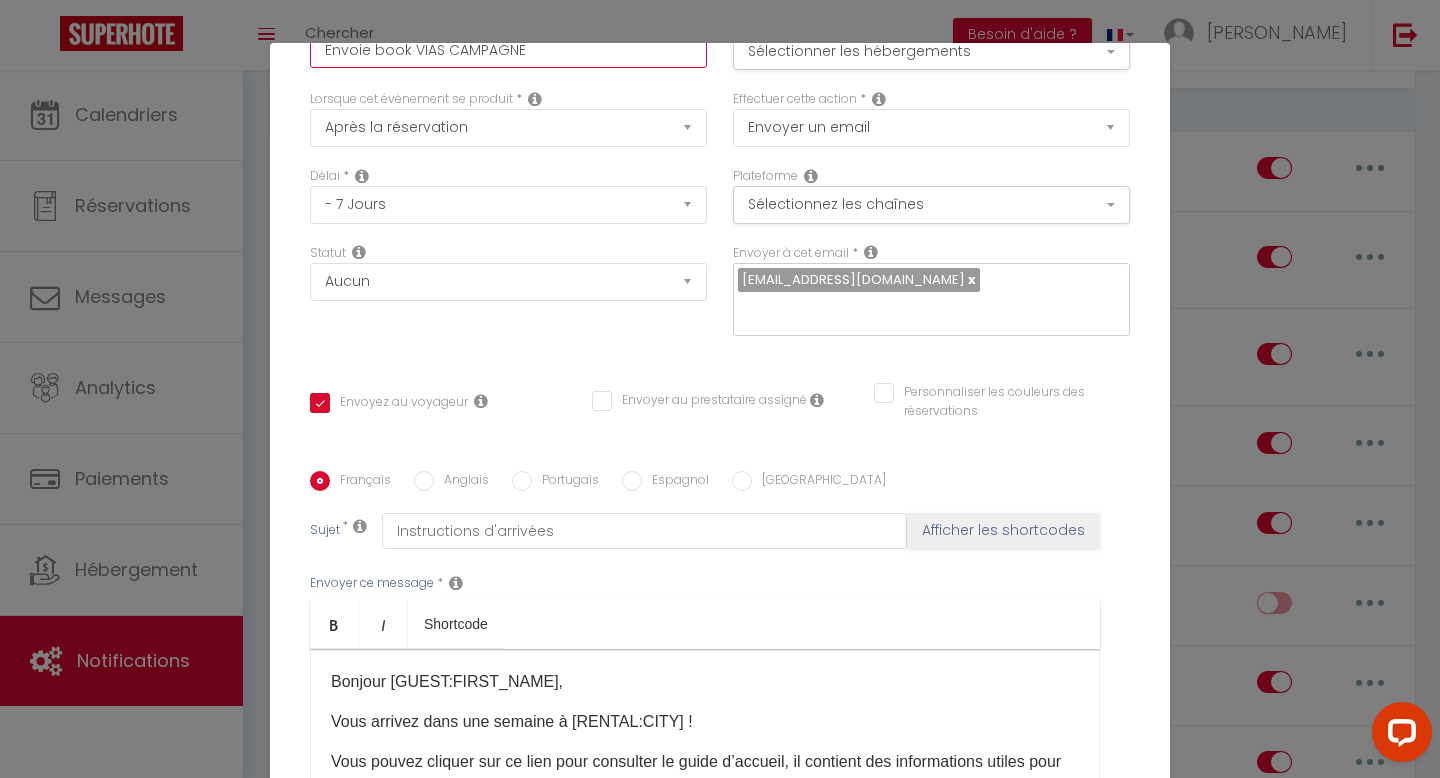 scroll, scrollTop: 287, scrollLeft: 0, axis: vertical 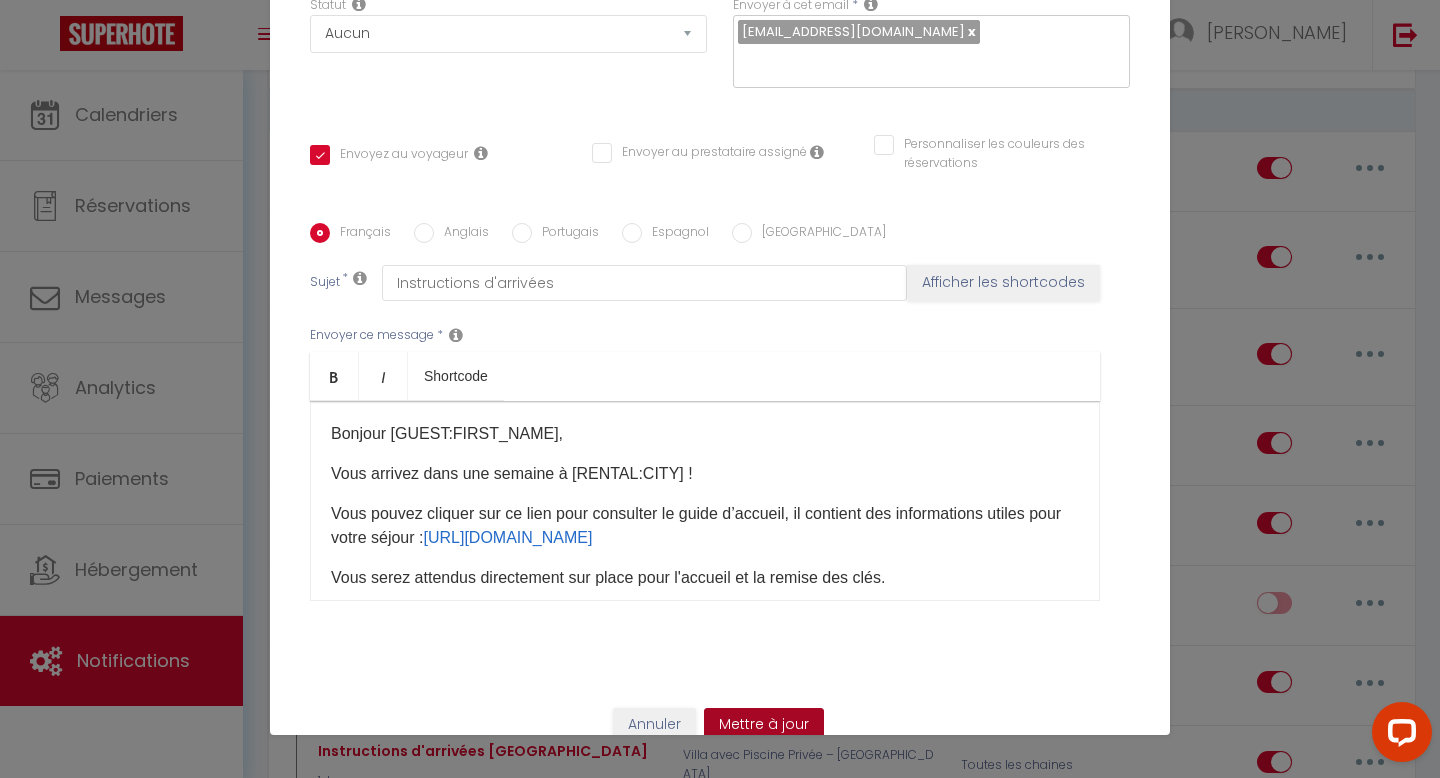 type 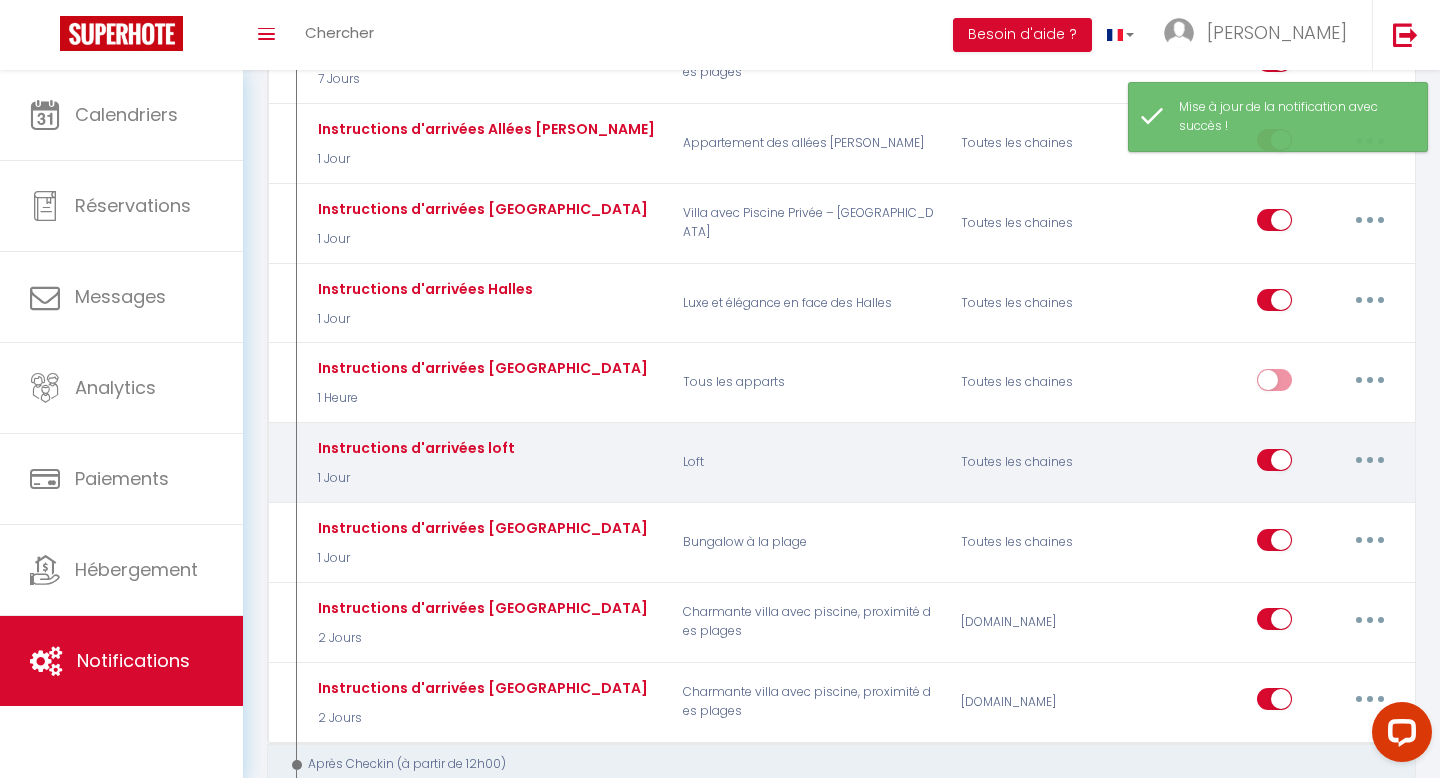 scroll, scrollTop: 1405, scrollLeft: 0, axis: vertical 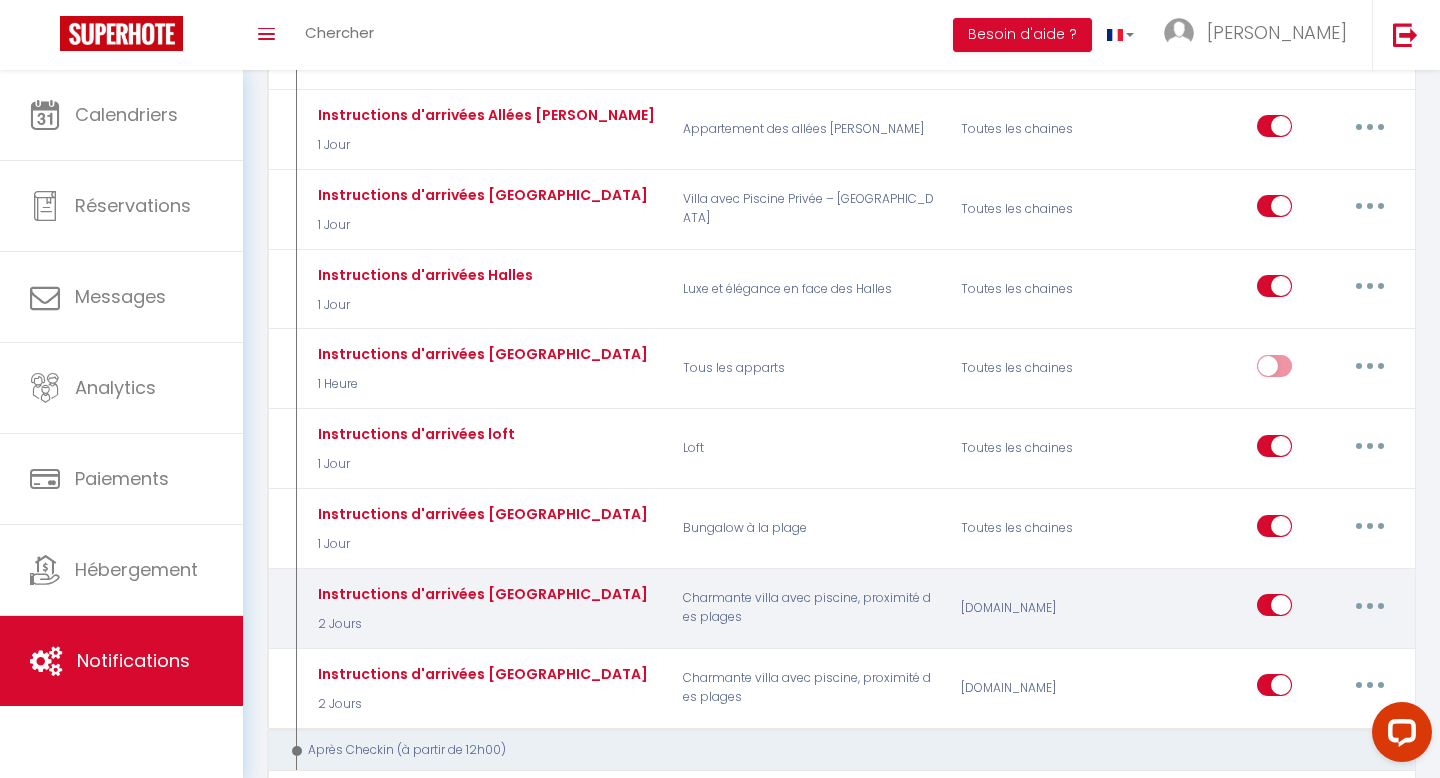 click at bounding box center [1370, 605] 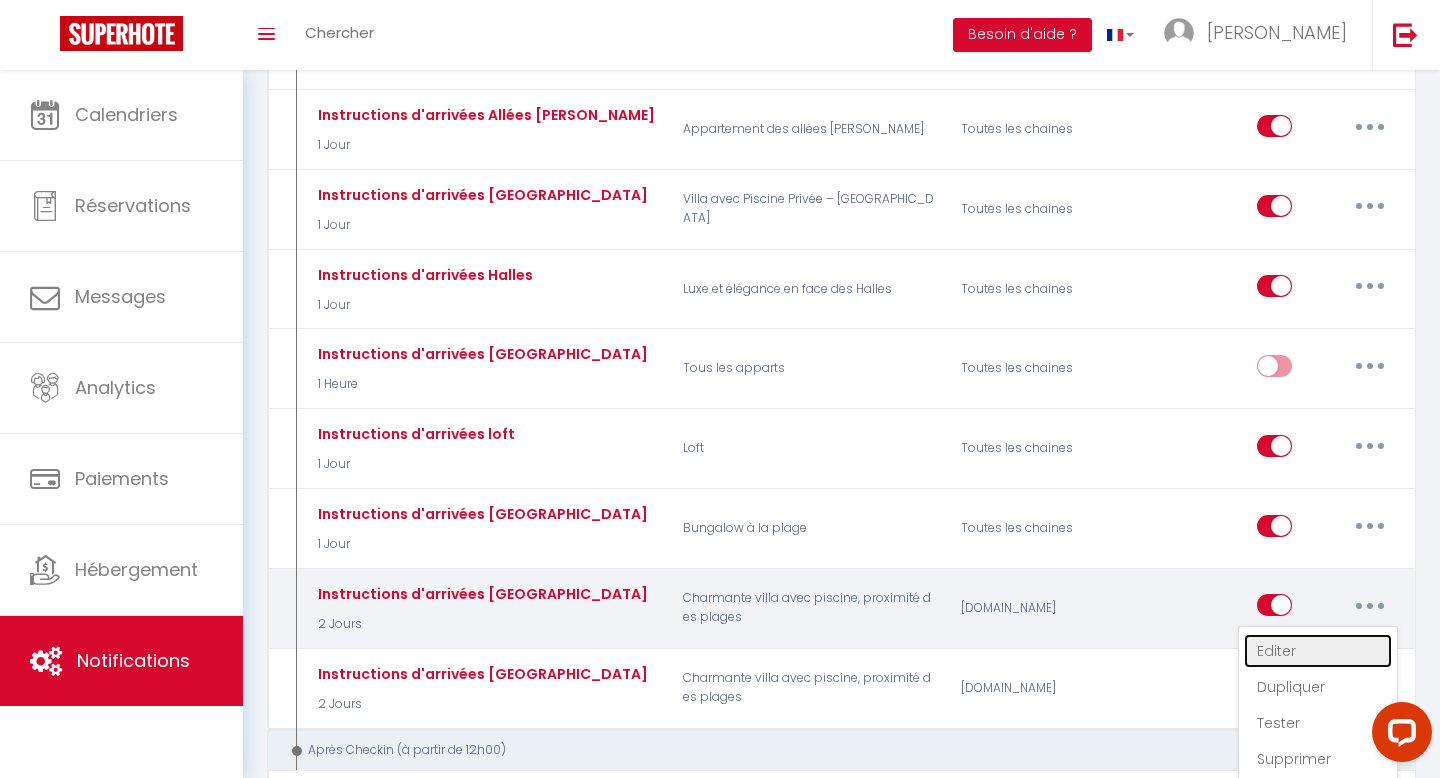 click on "Editer" at bounding box center [1318, 651] 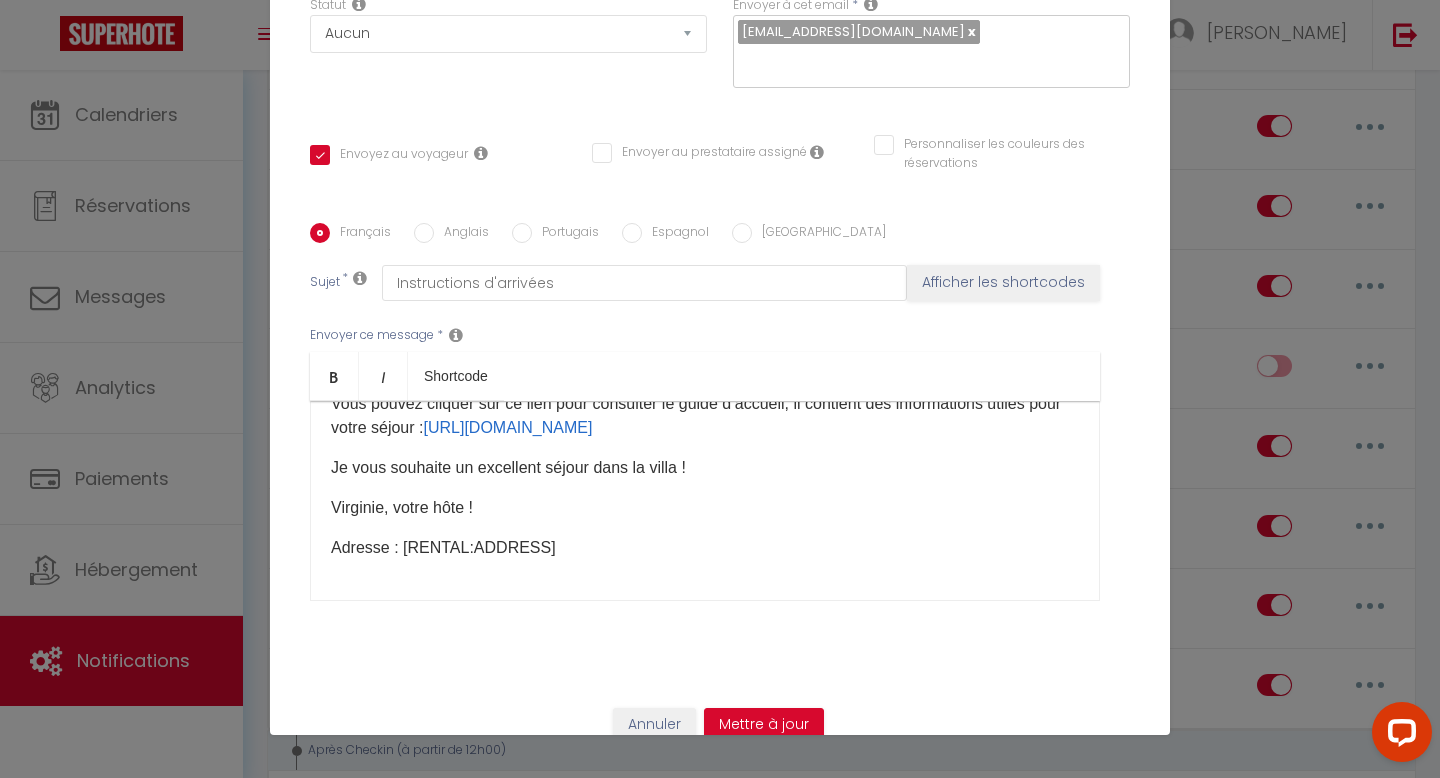 scroll, scrollTop: 0, scrollLeft: 0, axis: both 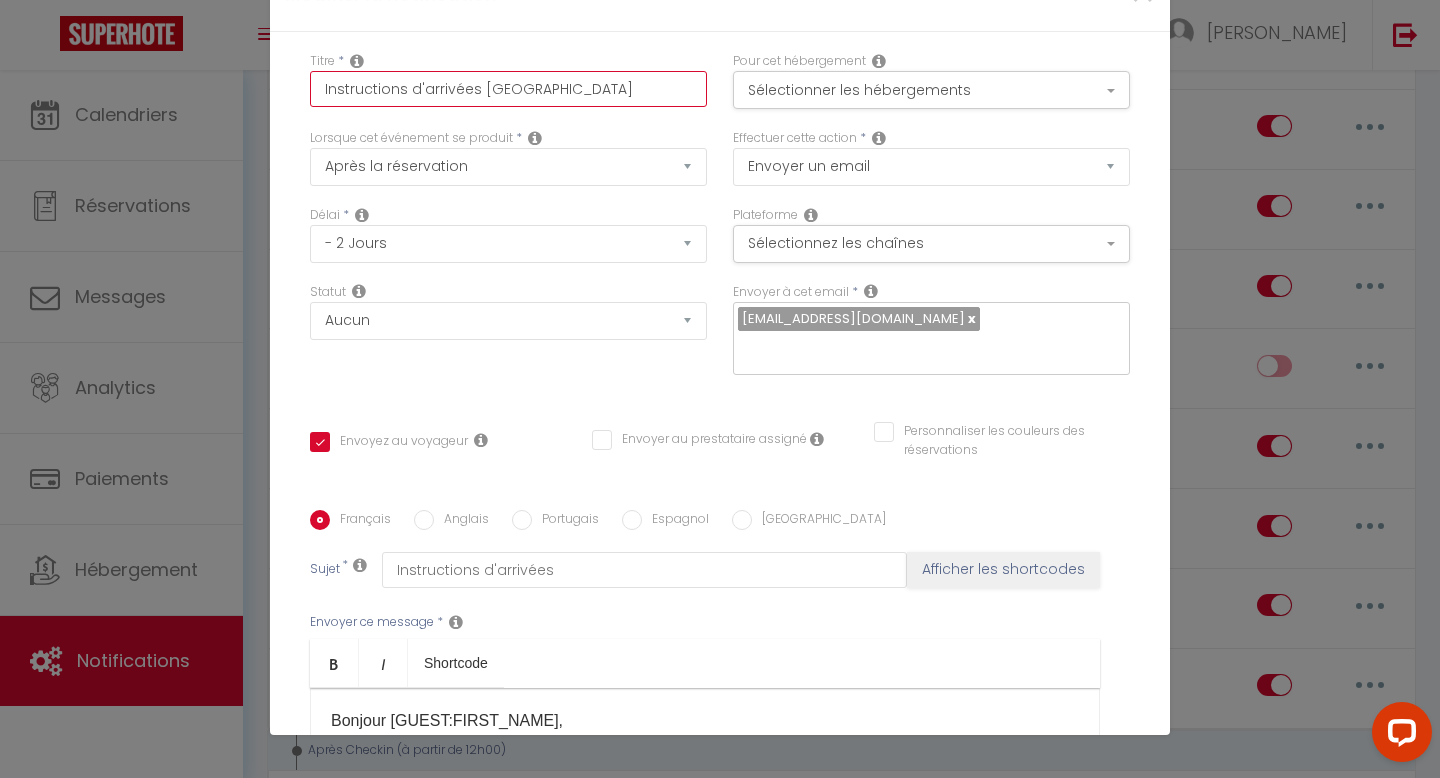 click on "Instructions d'arrivées [GEOGRAPHIC_DATA]" at bounding box center (508, 89) 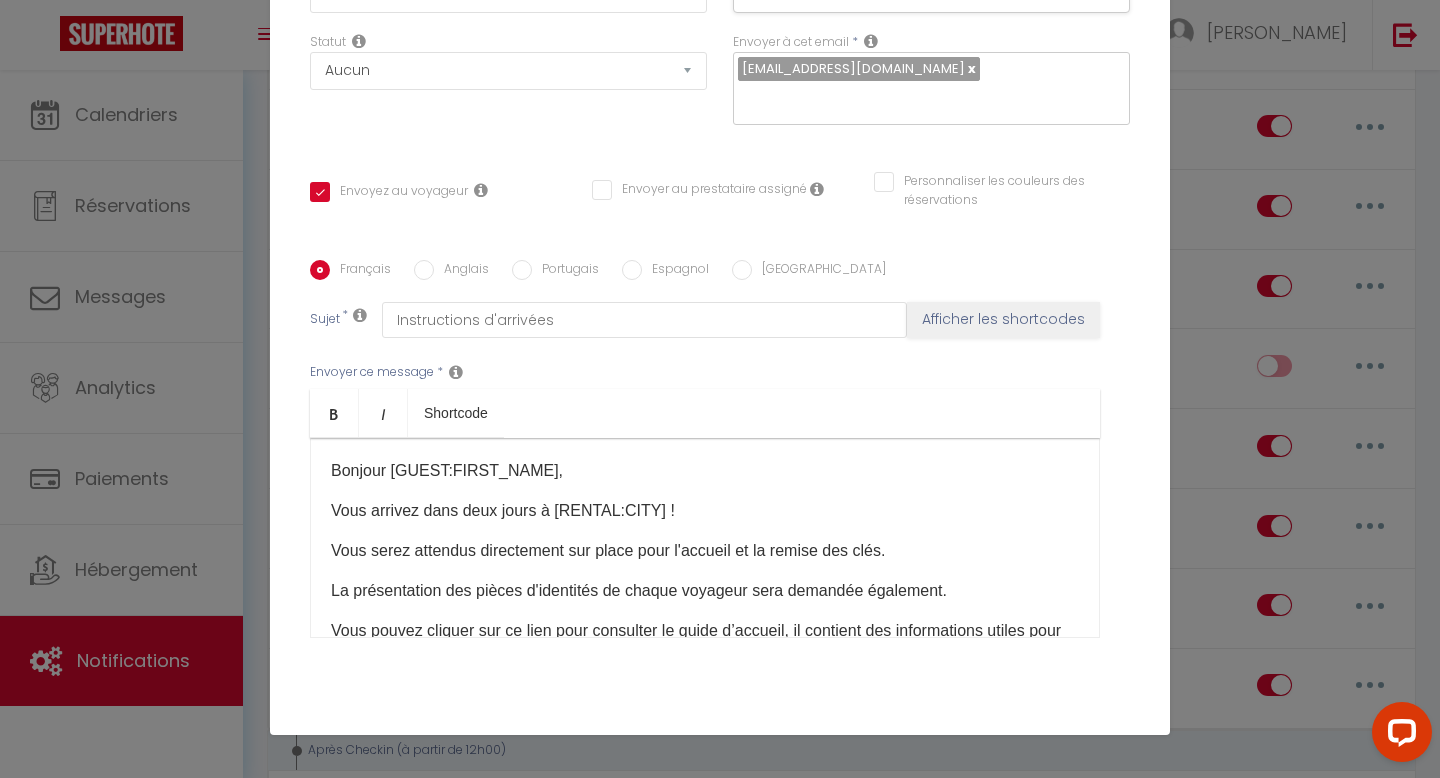 scroll, scrollTop: 287, scrollLeft: 0, axis: vertical 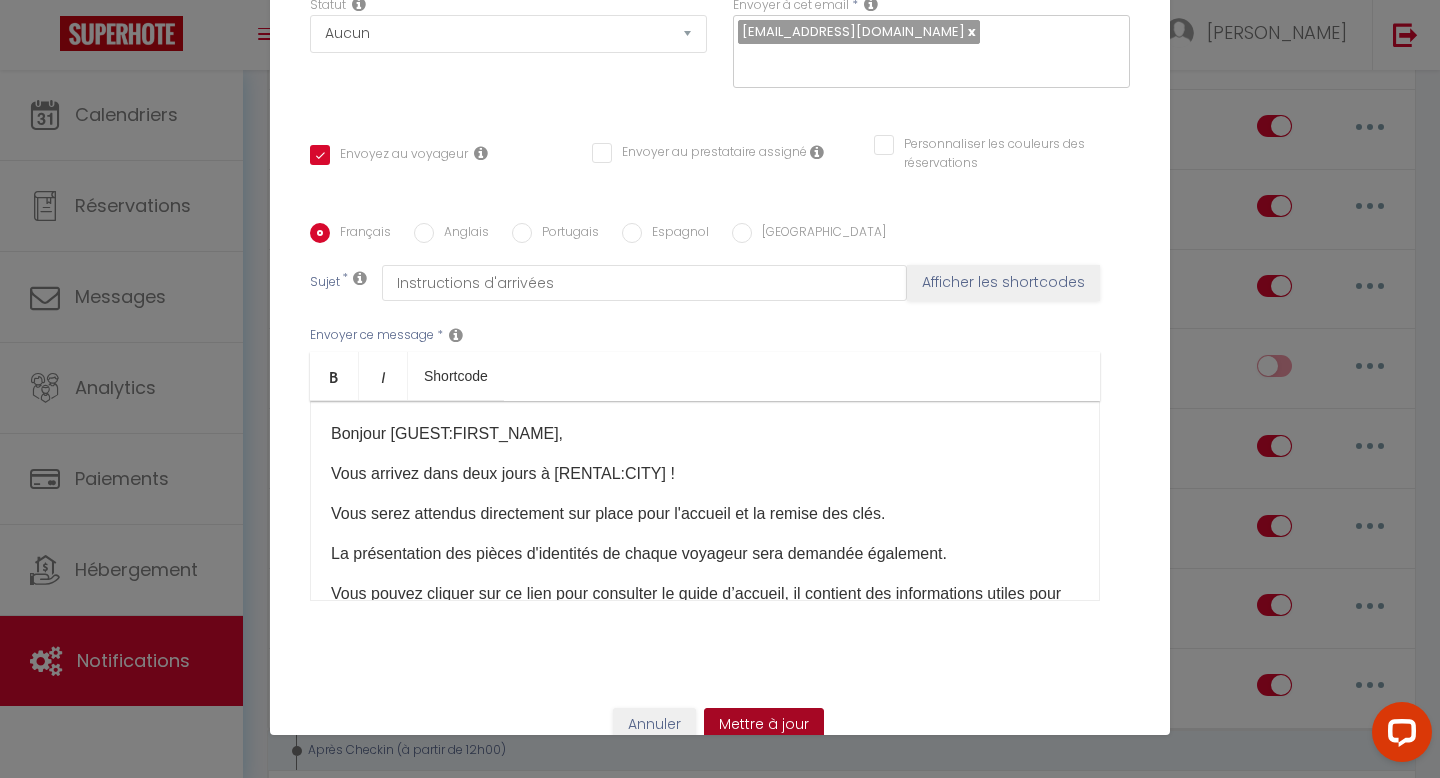 click on "Mettre à jour" at bounding box center [764, 725] 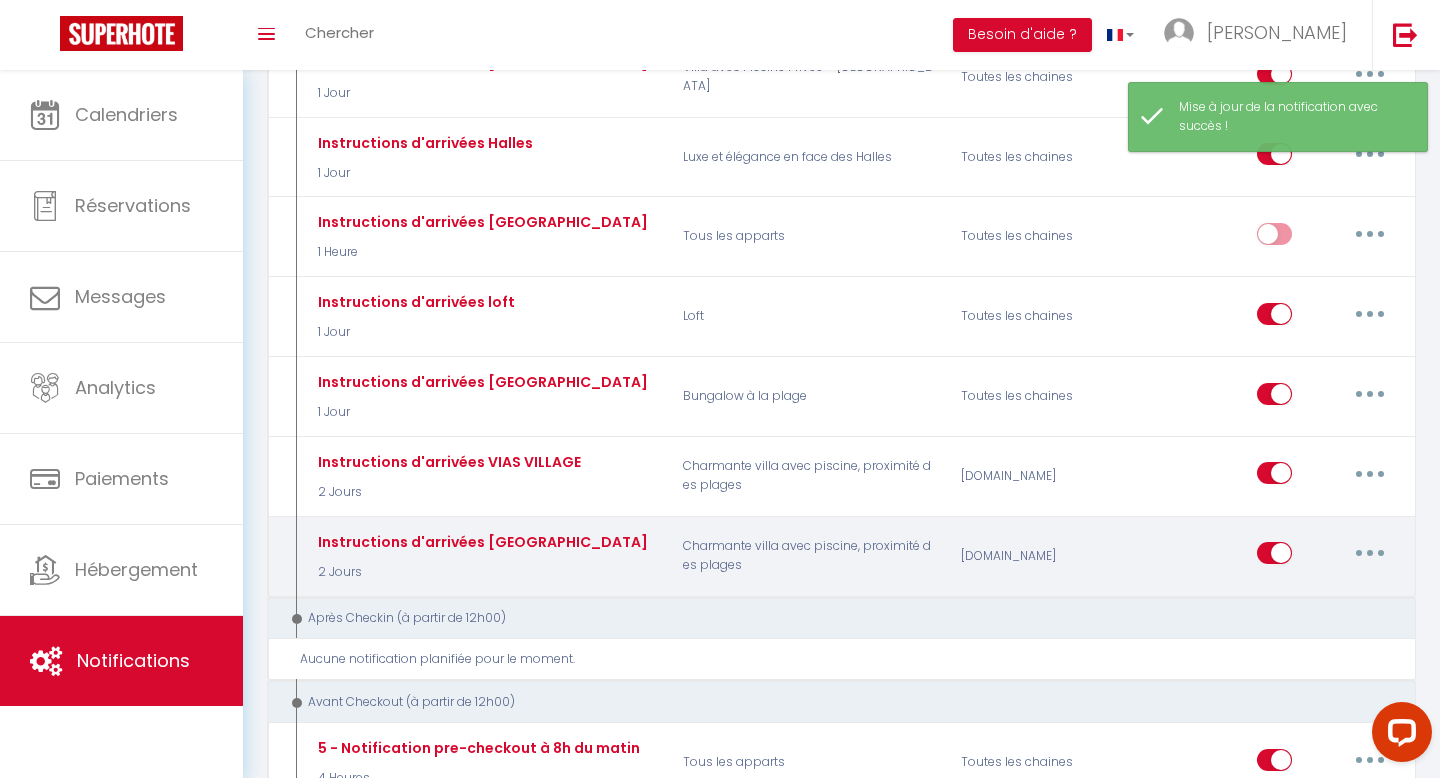scroll, scrollTop: 1548, scrollLeft: 0, axis: vertical 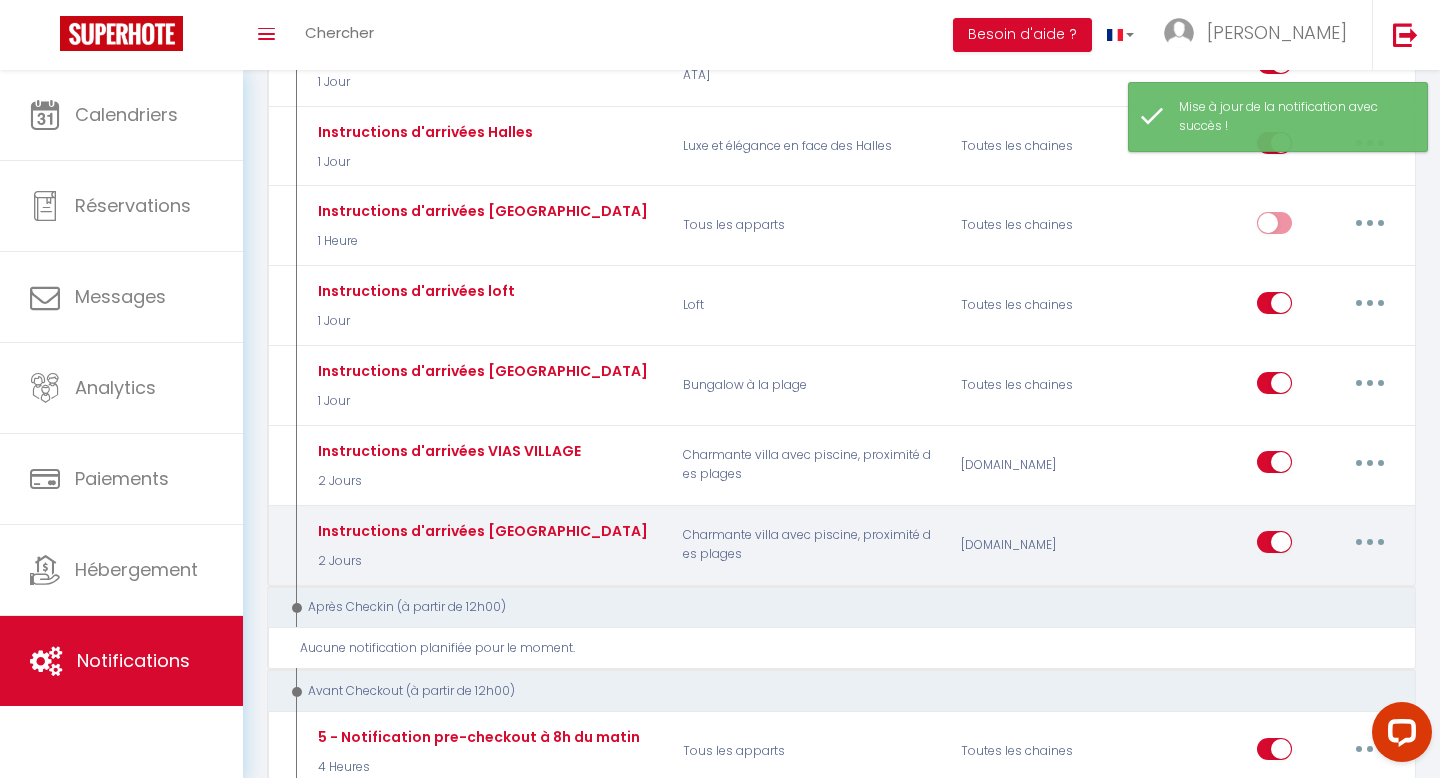 click at bounding box center [1370, 542] 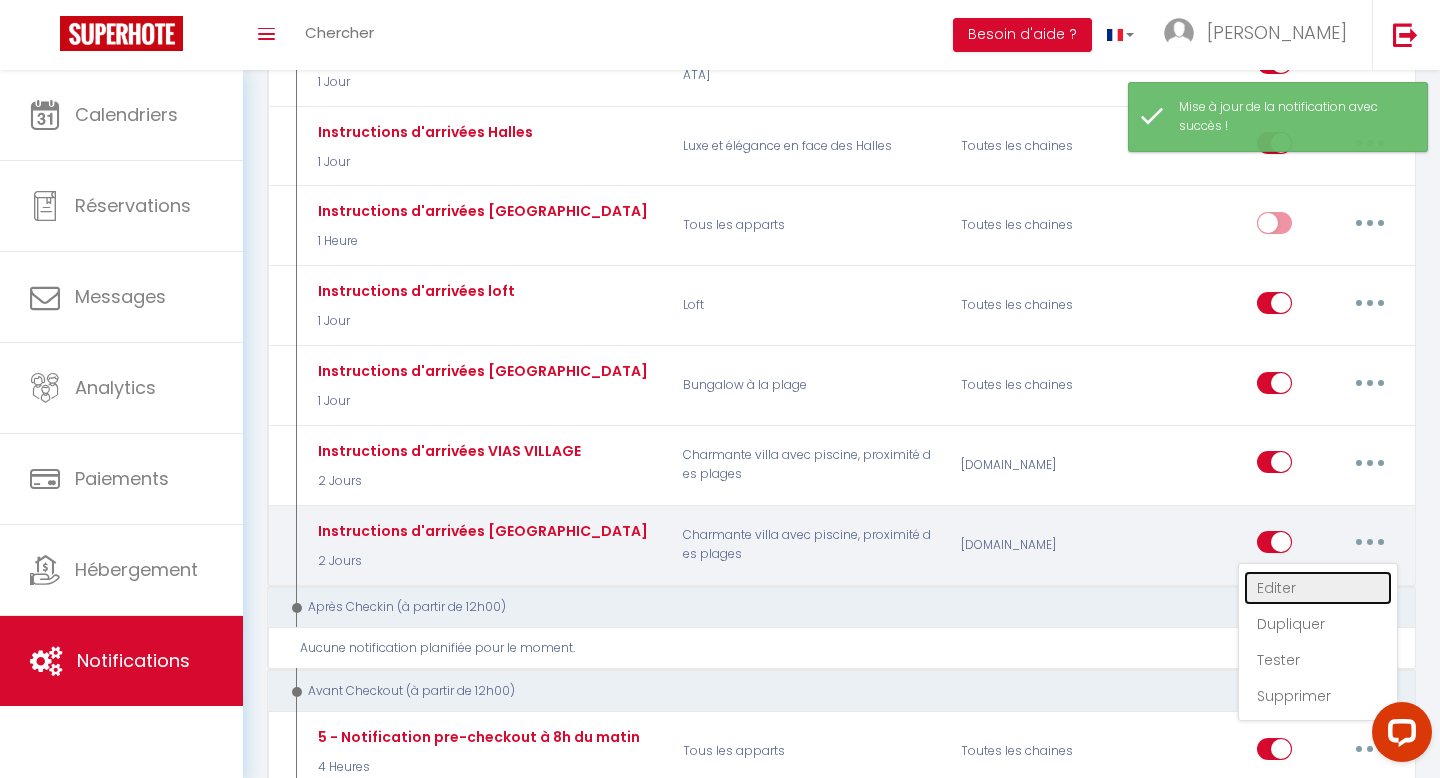 click on "Editer" at bounding box center (1318, 588) 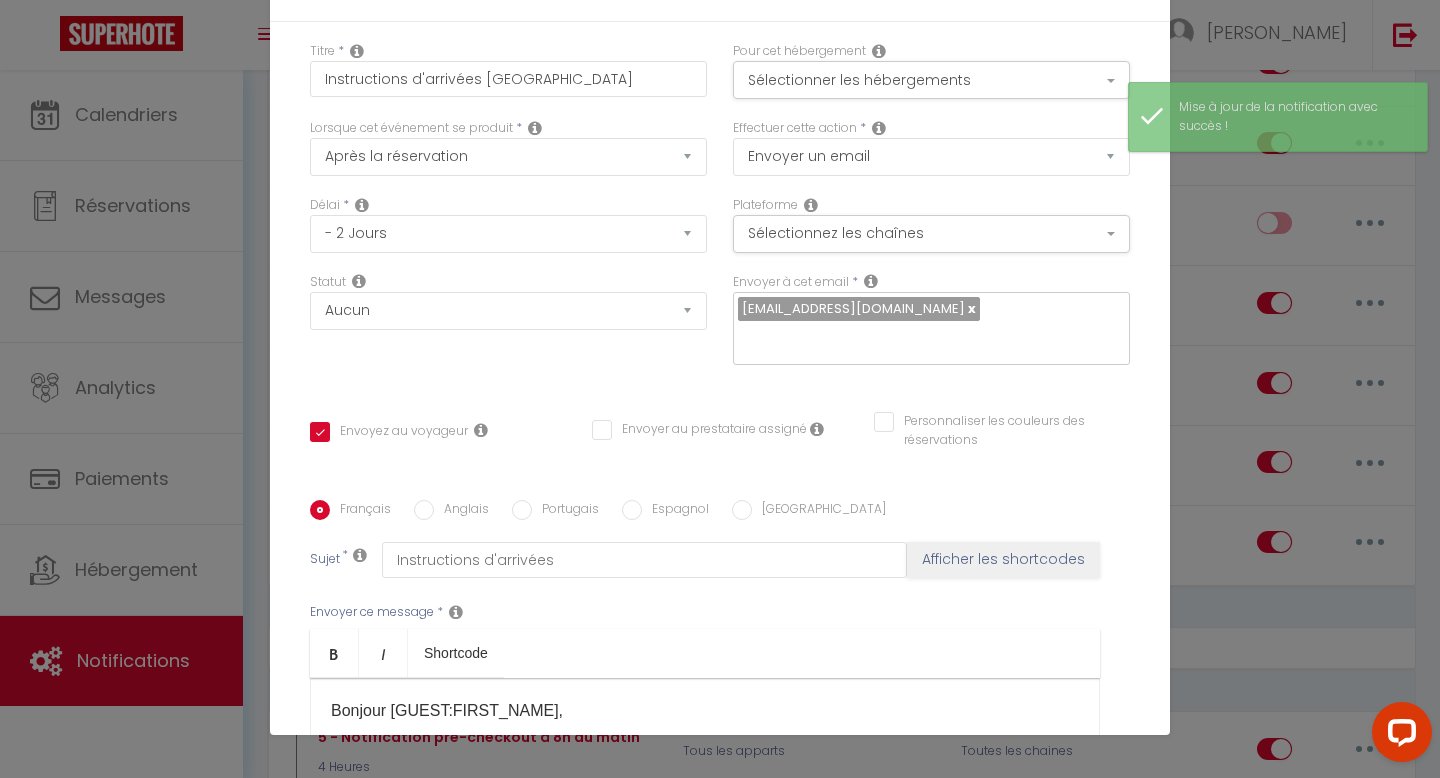 scroll, scrollTop: 0, scrollLeft: 0, axis: both 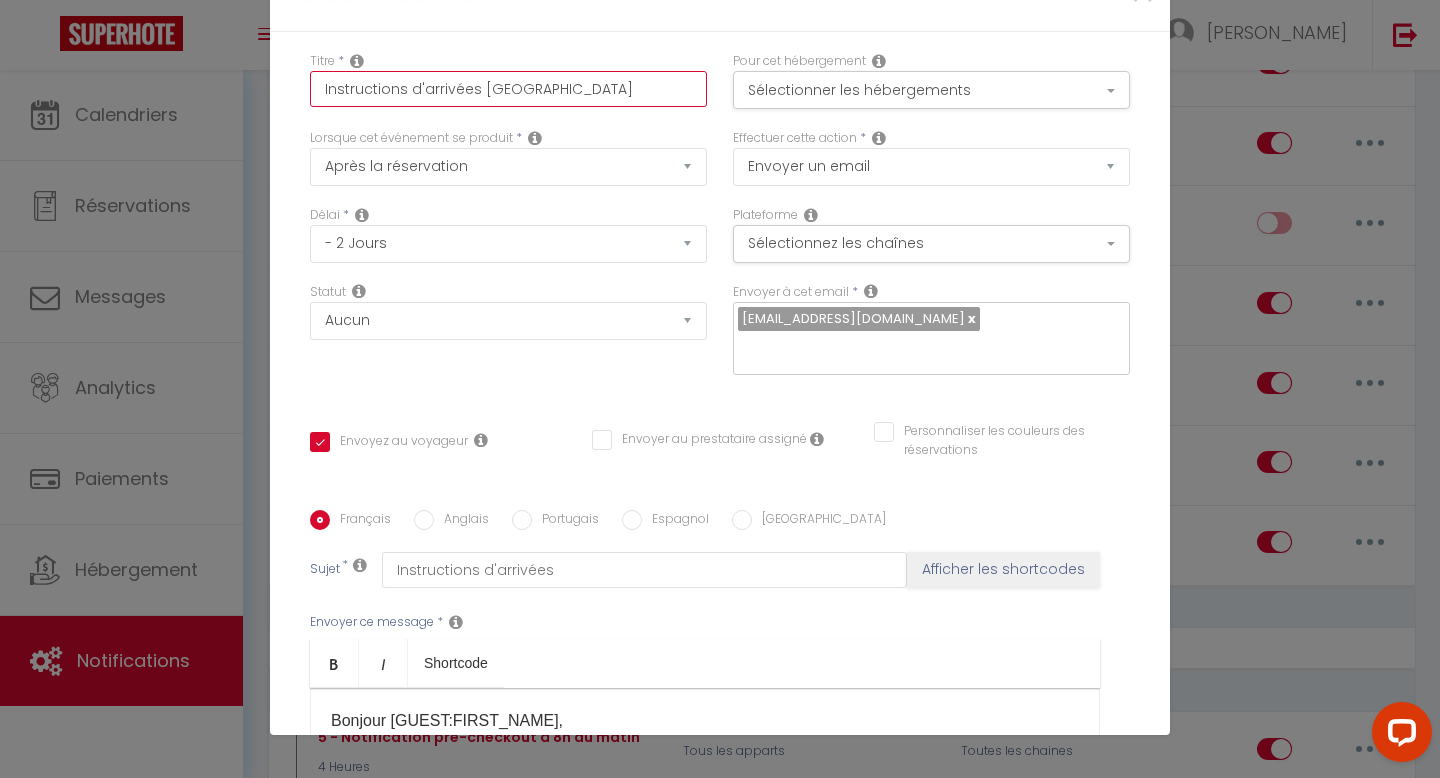 click on "Instructions d'arrivées [GEOGRAPHIC_DATA]" at bounding box center [508, 89] 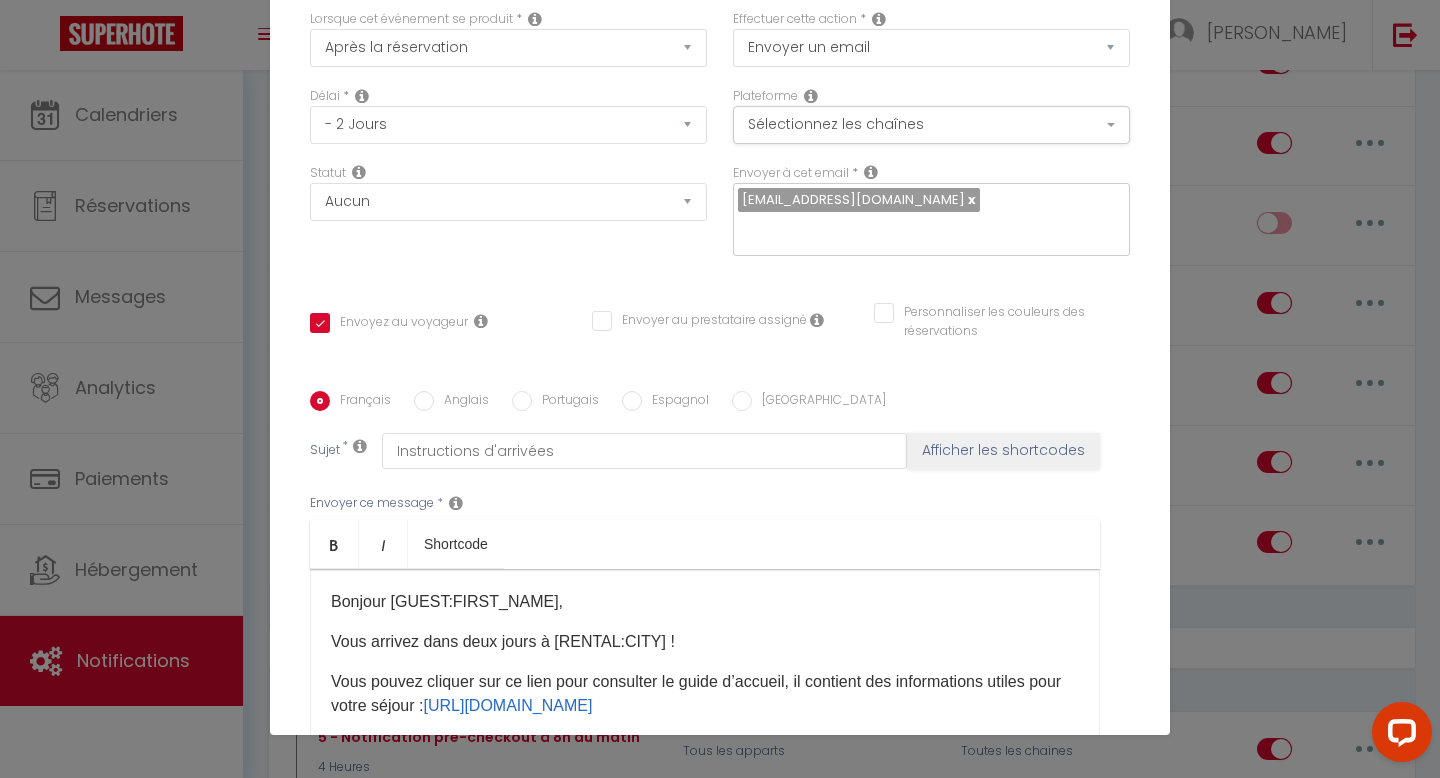 scroll, scrollTop: 287, scrollLeft: 0, axis: vertical 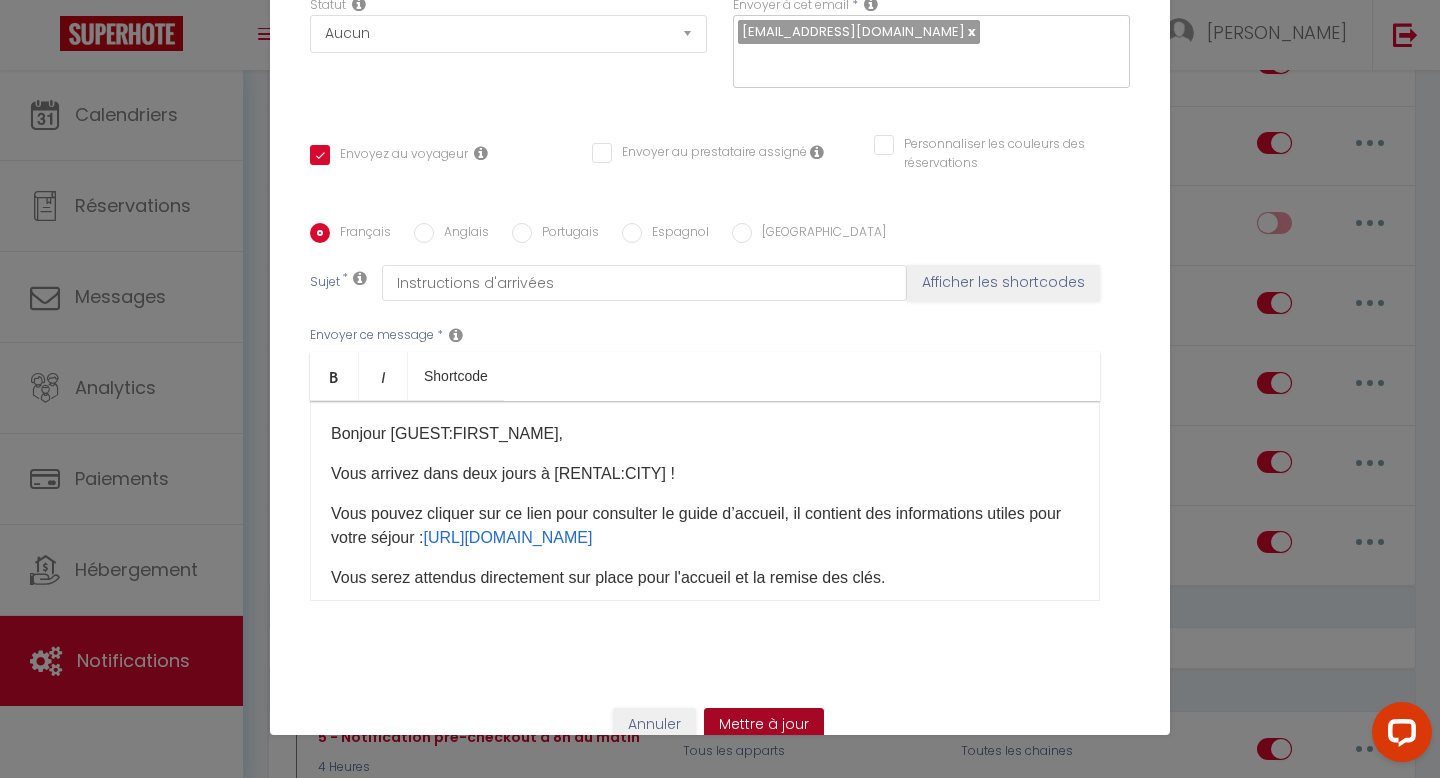 click on "Mettre à jour" at bounding box center (764, 725) 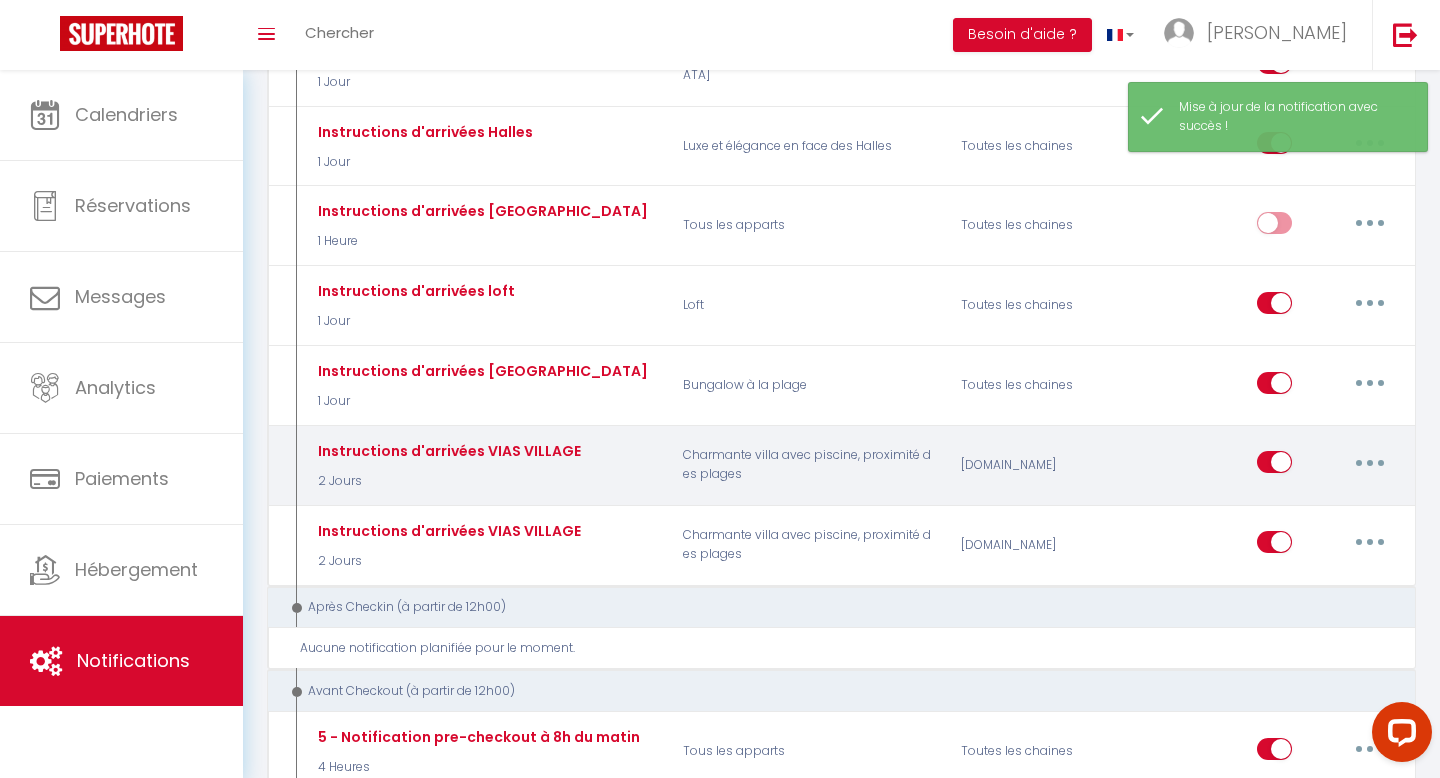 click at bounding box center [1370, 462] 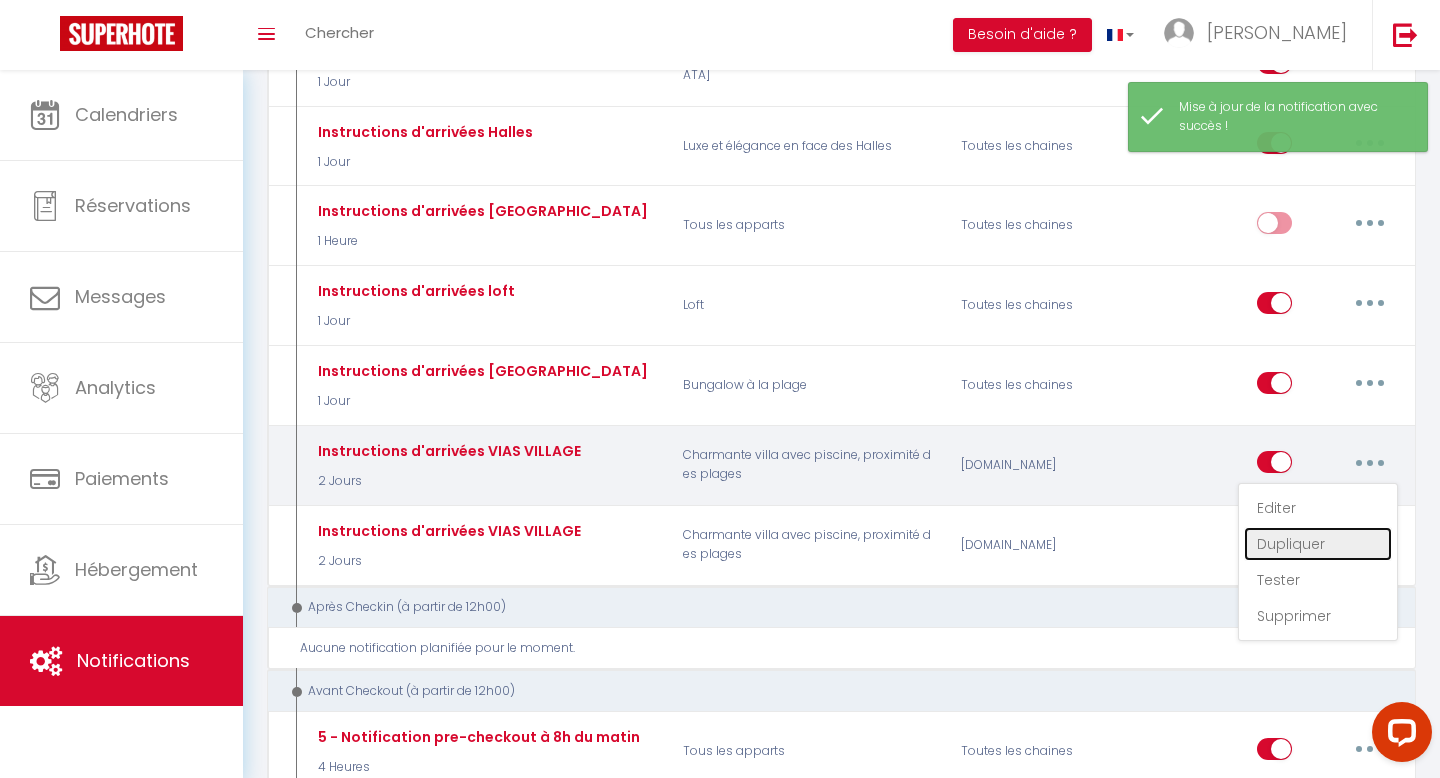 click on "Dupliquer" at bounding box center [1318, 544] 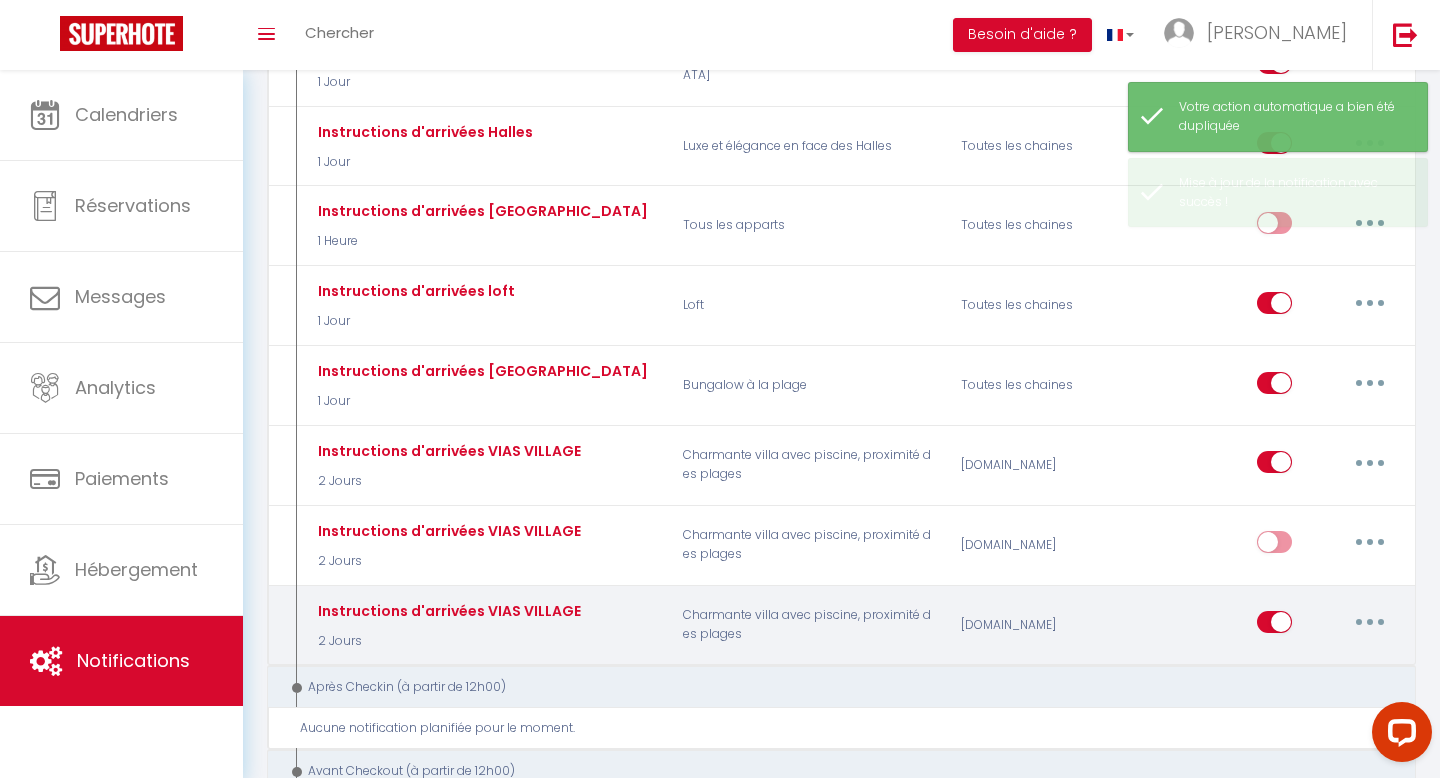 click at bounding box center (1370, 622) 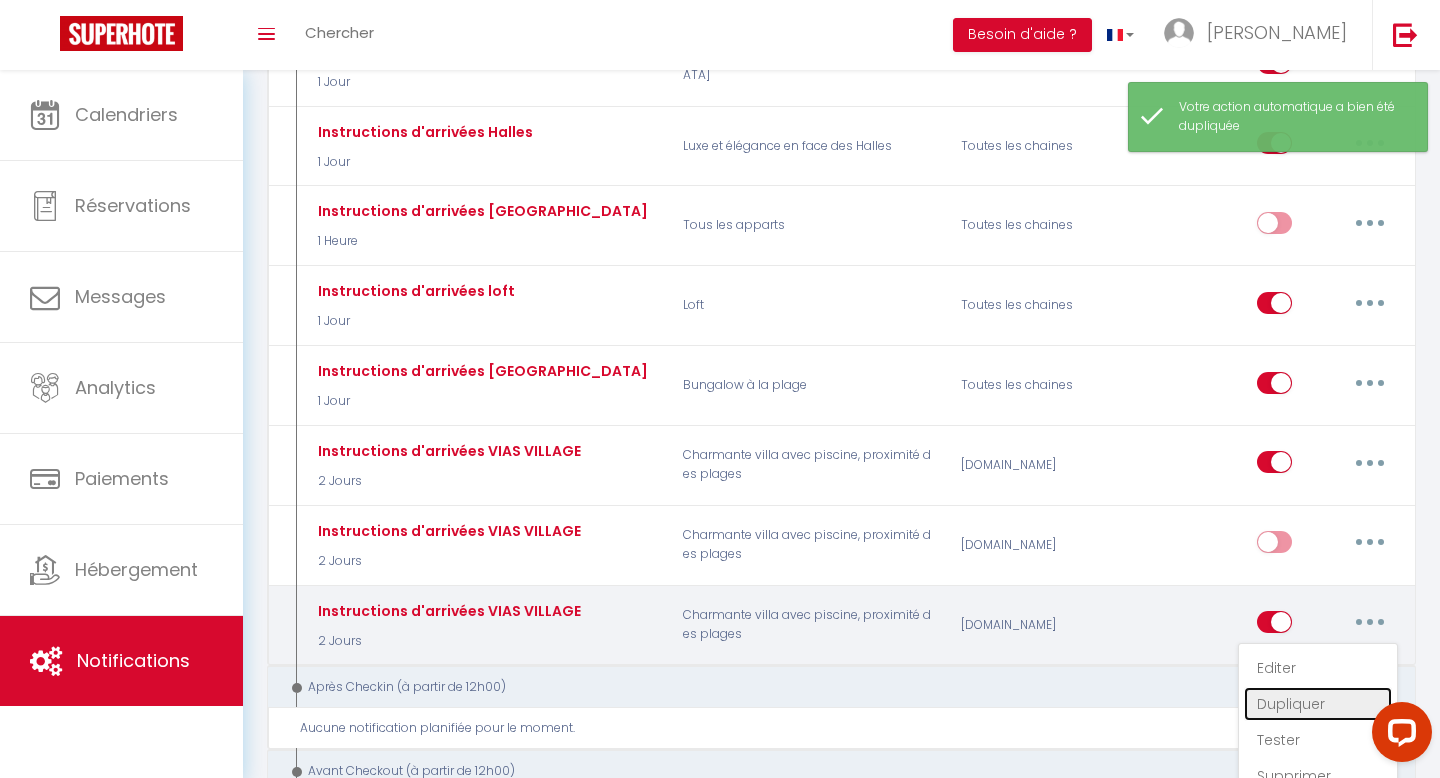 click on "Dupliquer" at bounding box center [1318, 704] 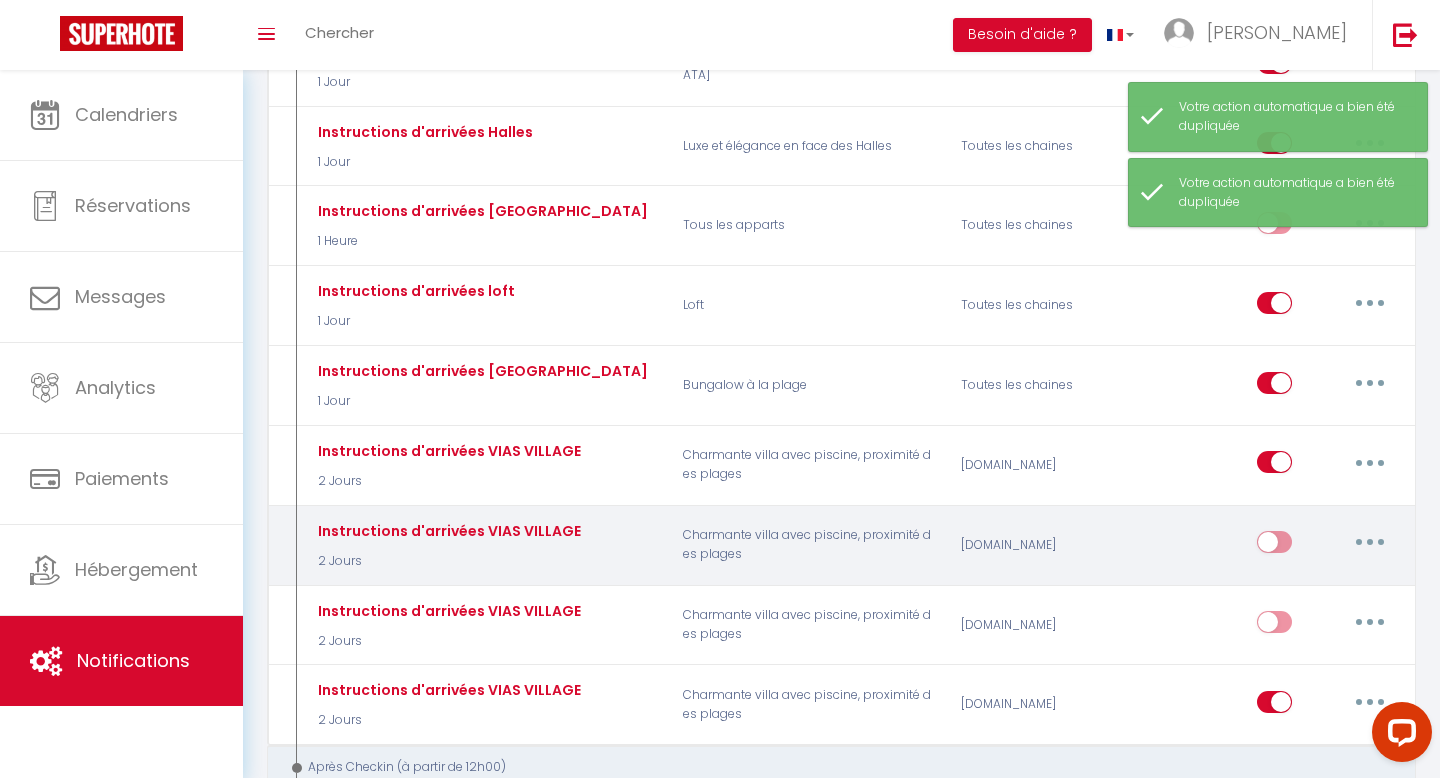 click at bounding box center [1370, 542] 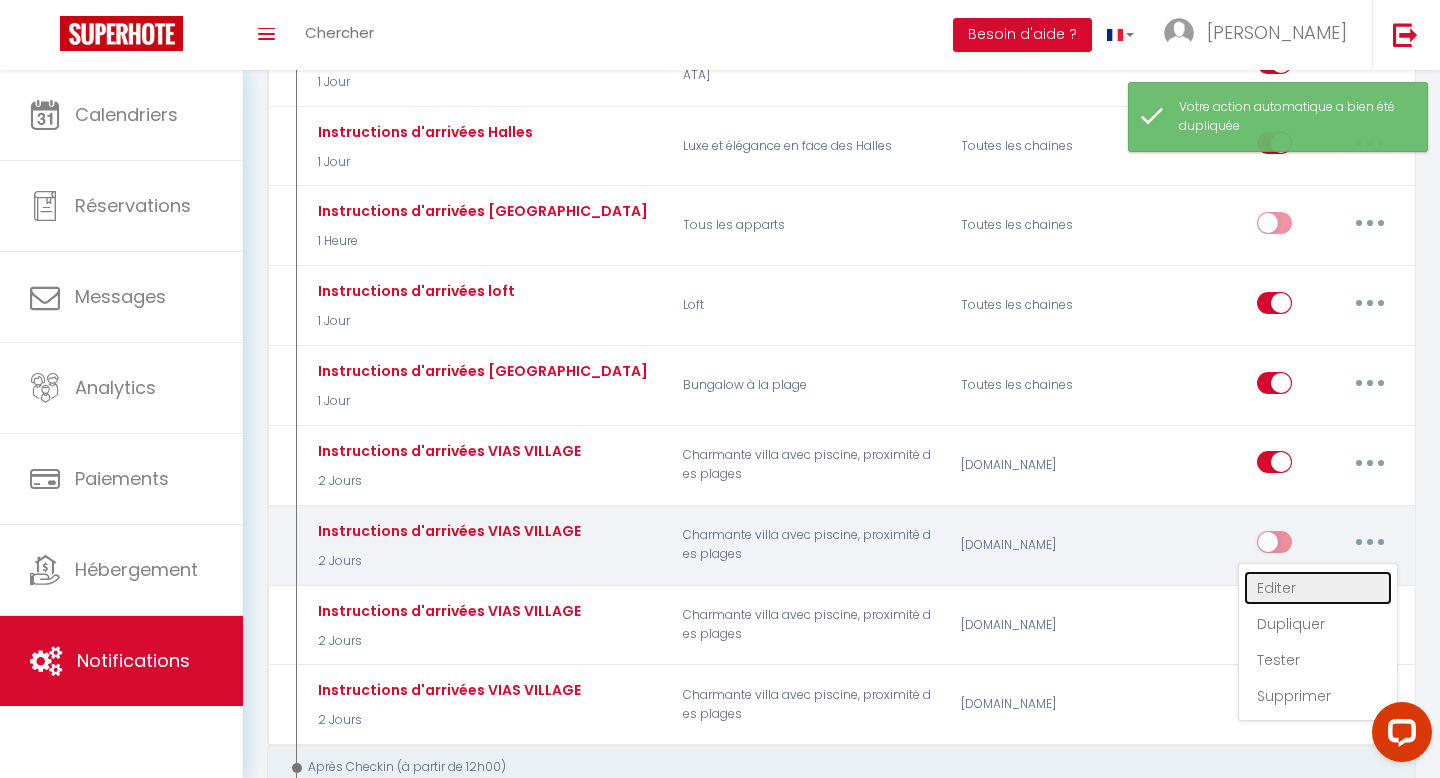 click on "Editer" at bounding box center [1318, 588] 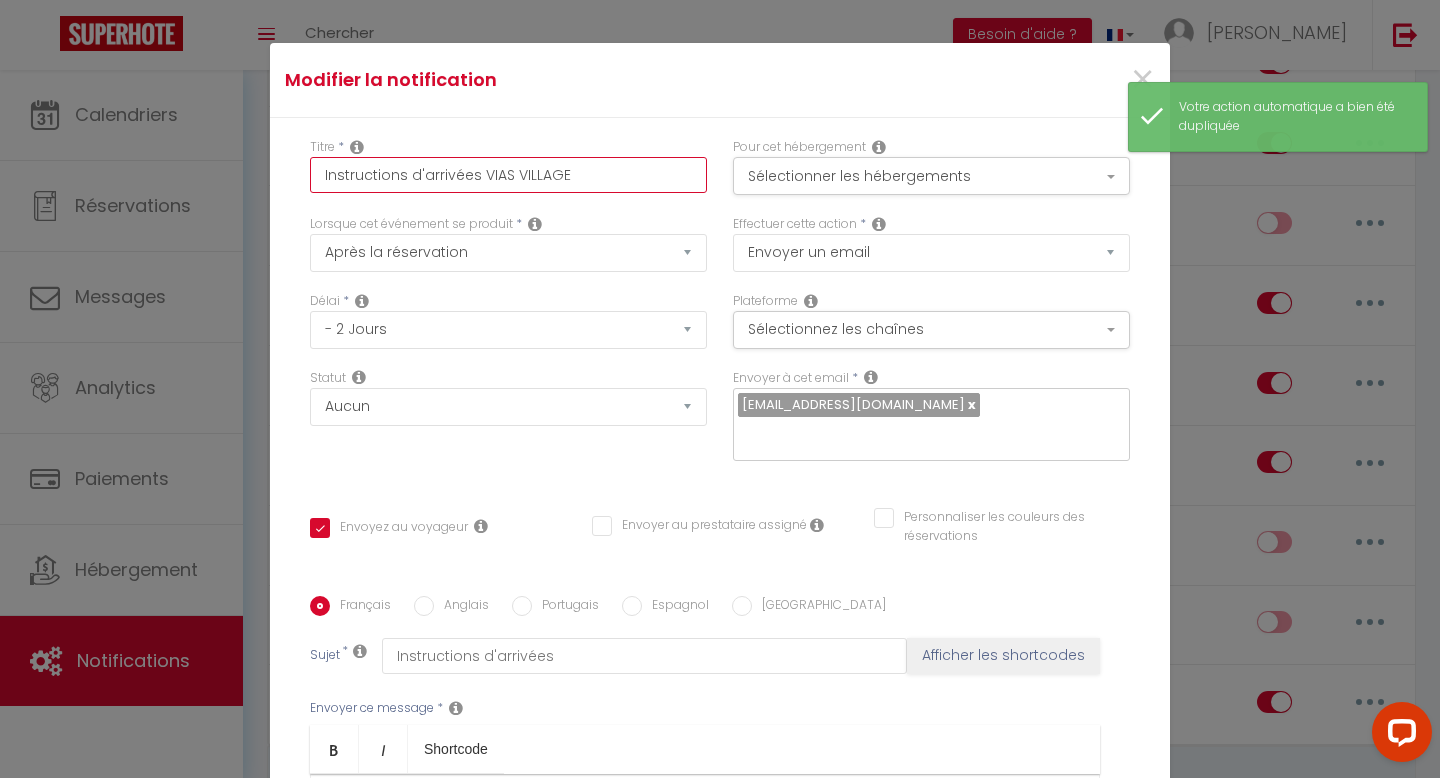 click on "Instructions d'arrivées VIAS VILLAGE" at bounding box center [508, 175] 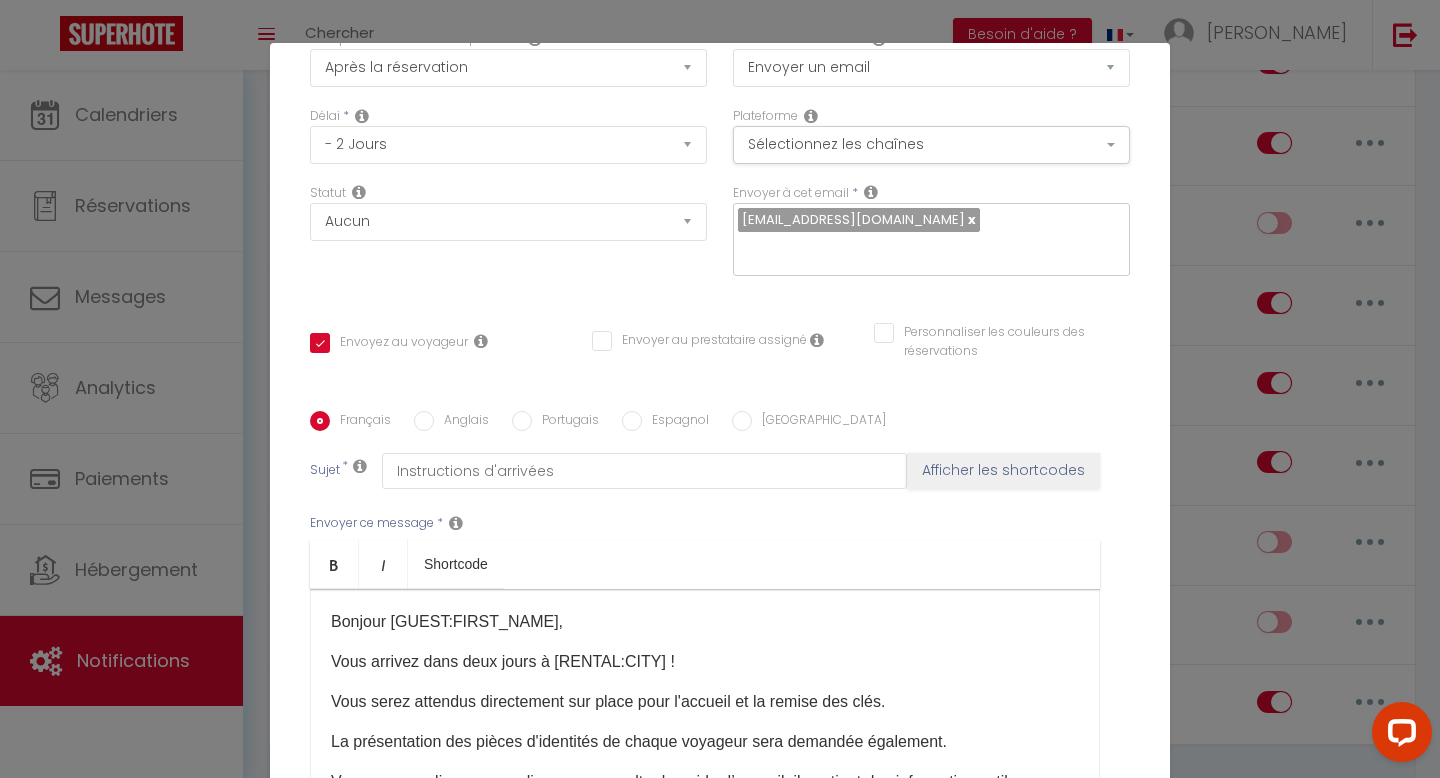 scroll, scrollTop: 287, scrollLeft: 0, axis: vertical 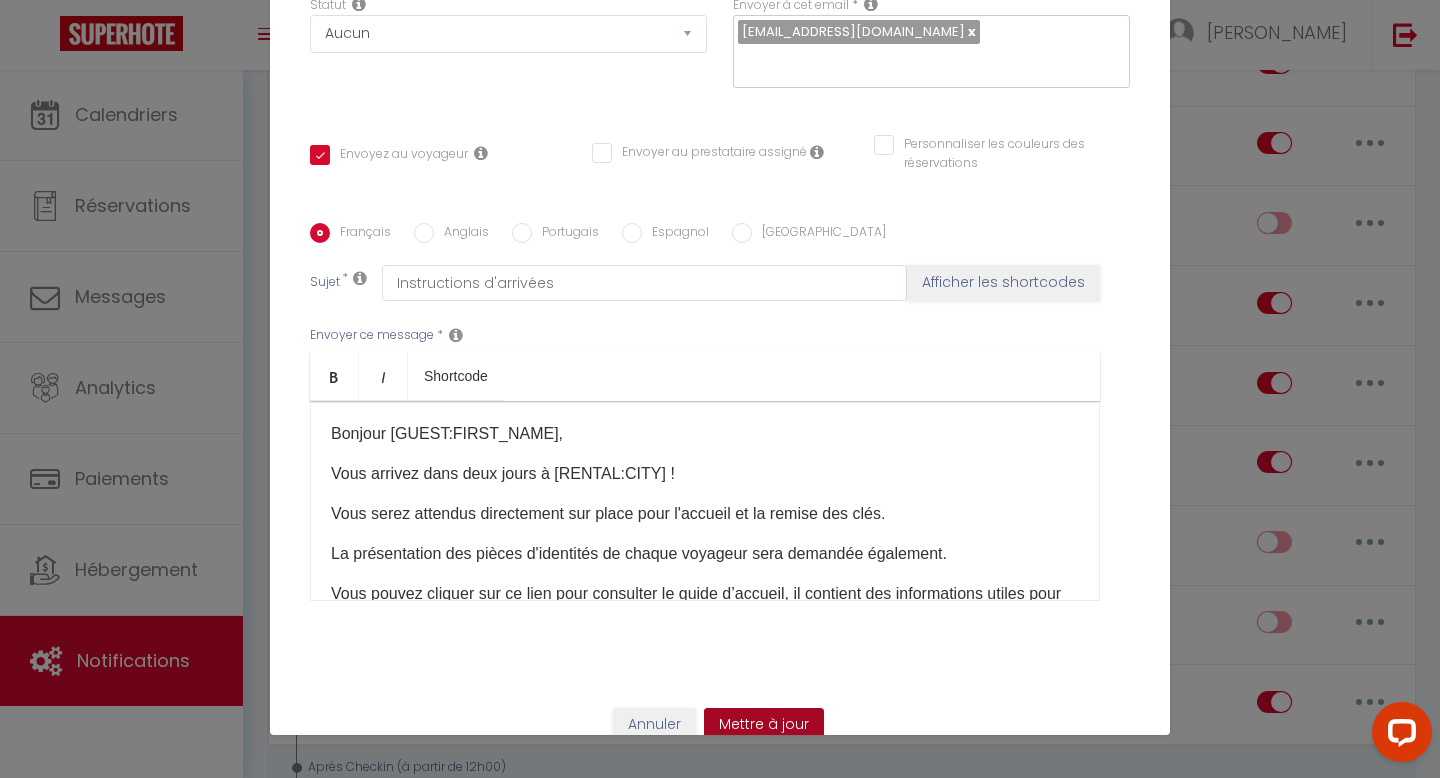 click on "Mettre à jour" at bounding box center [764, 725] 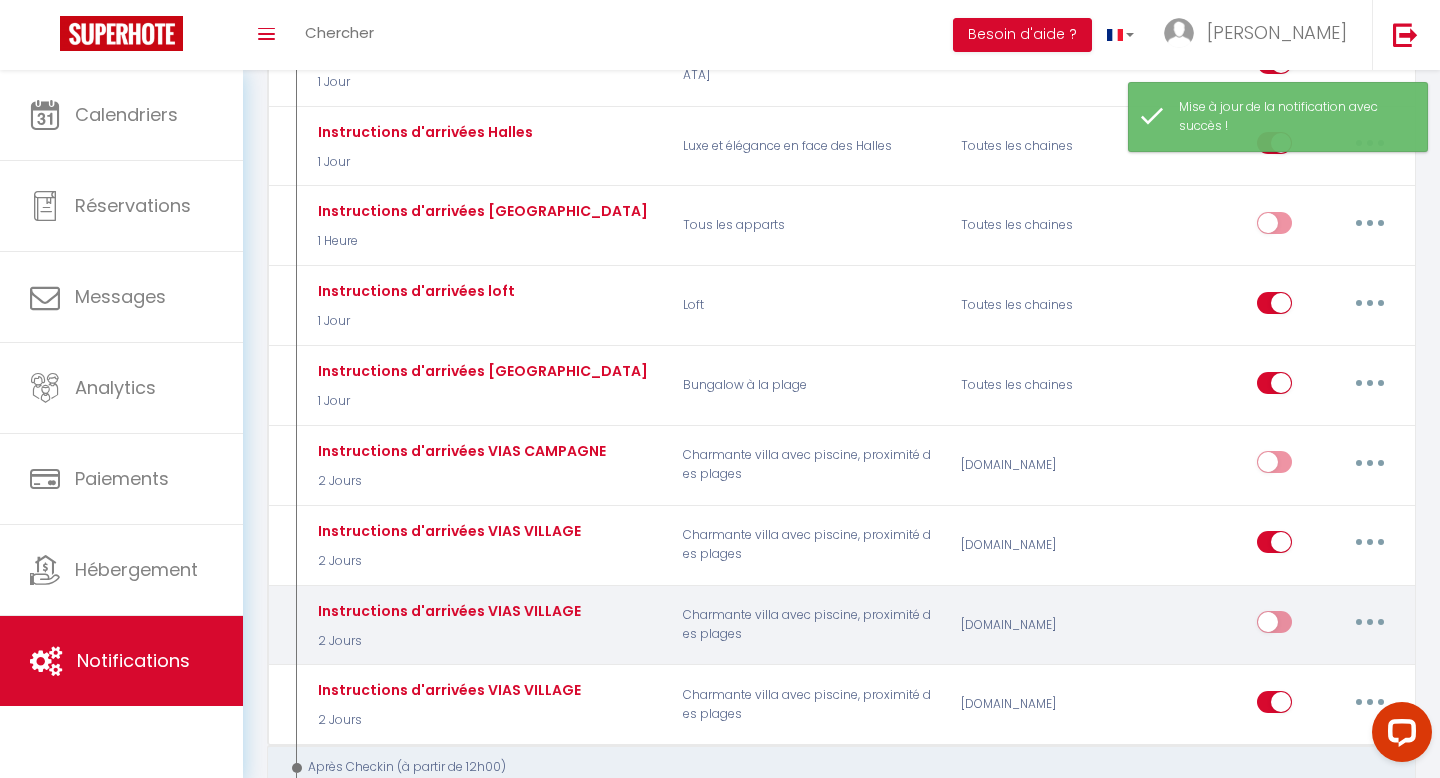 click at bounding box center (1370, 622) 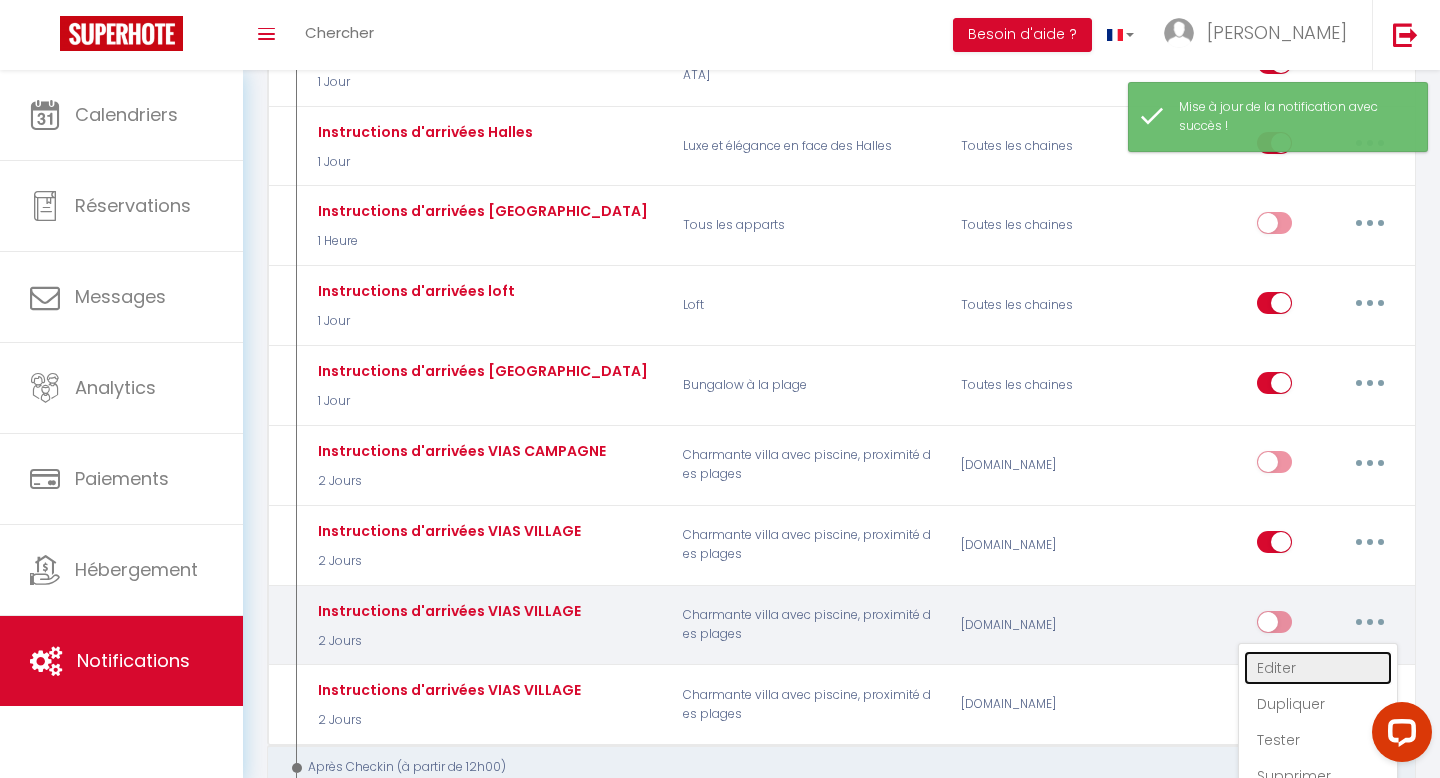click on "Editer" at bounding box center [1318, 668] 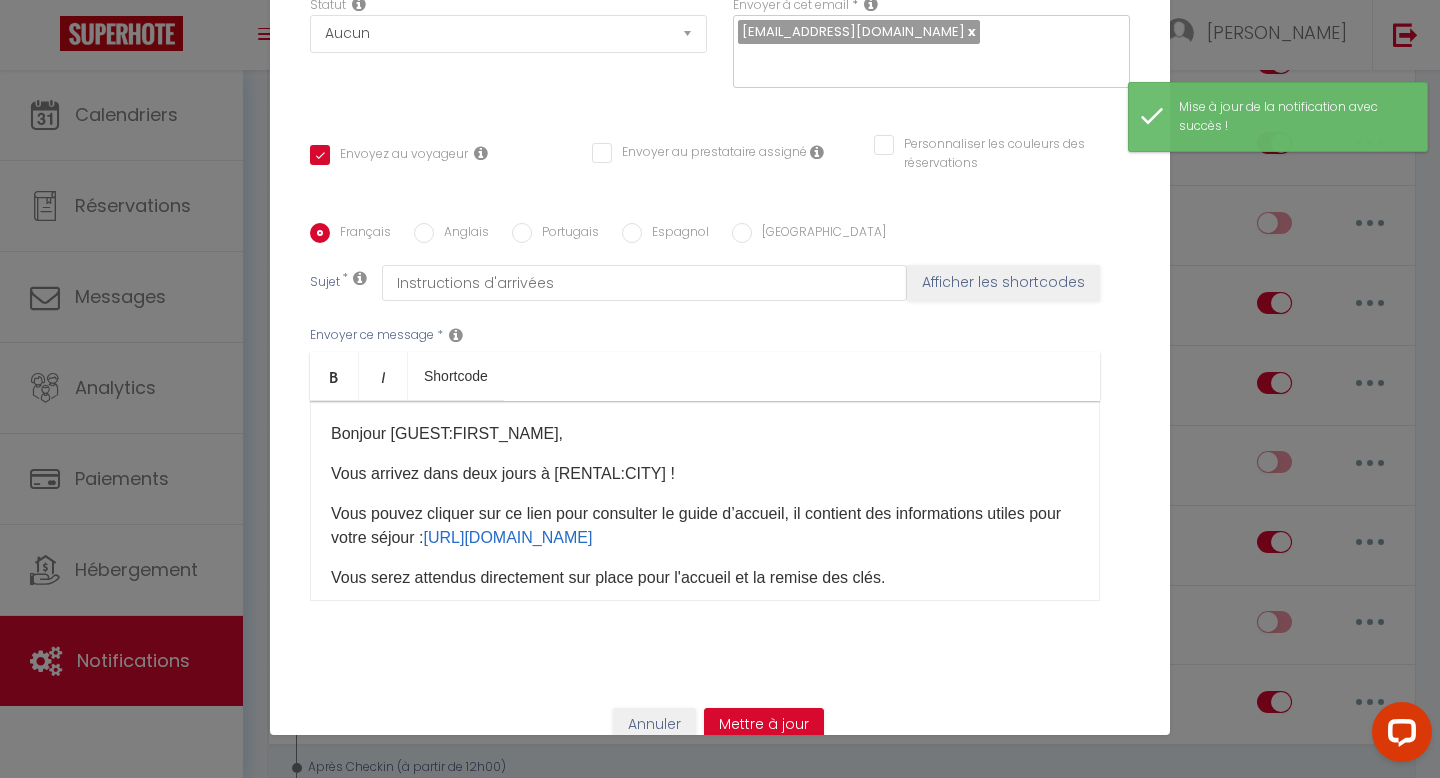 scroll, scrollTop: 0, scrollLeft: 0, axis: both 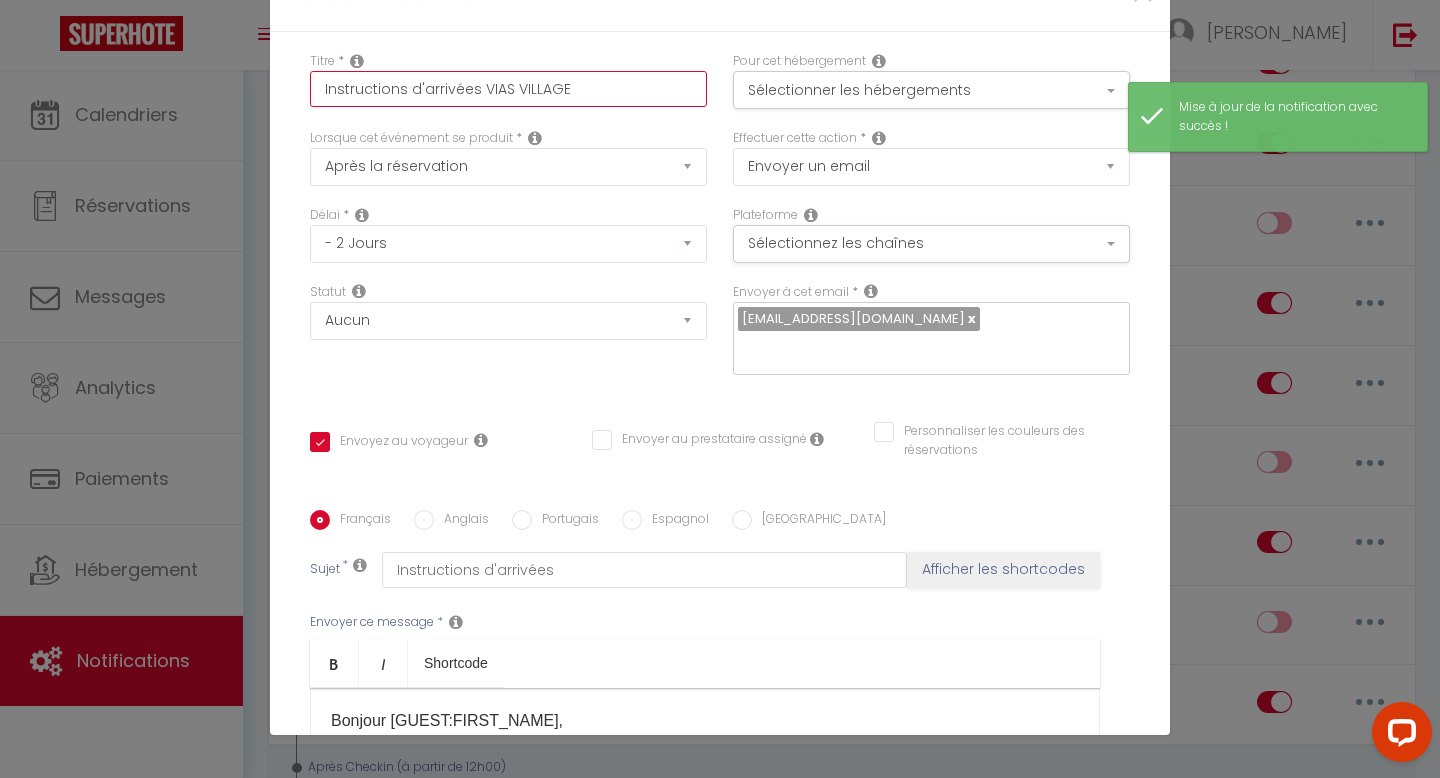 click on "Instructions d'arrivées VIAS VILLAGE" at bounding box center (508, 89) 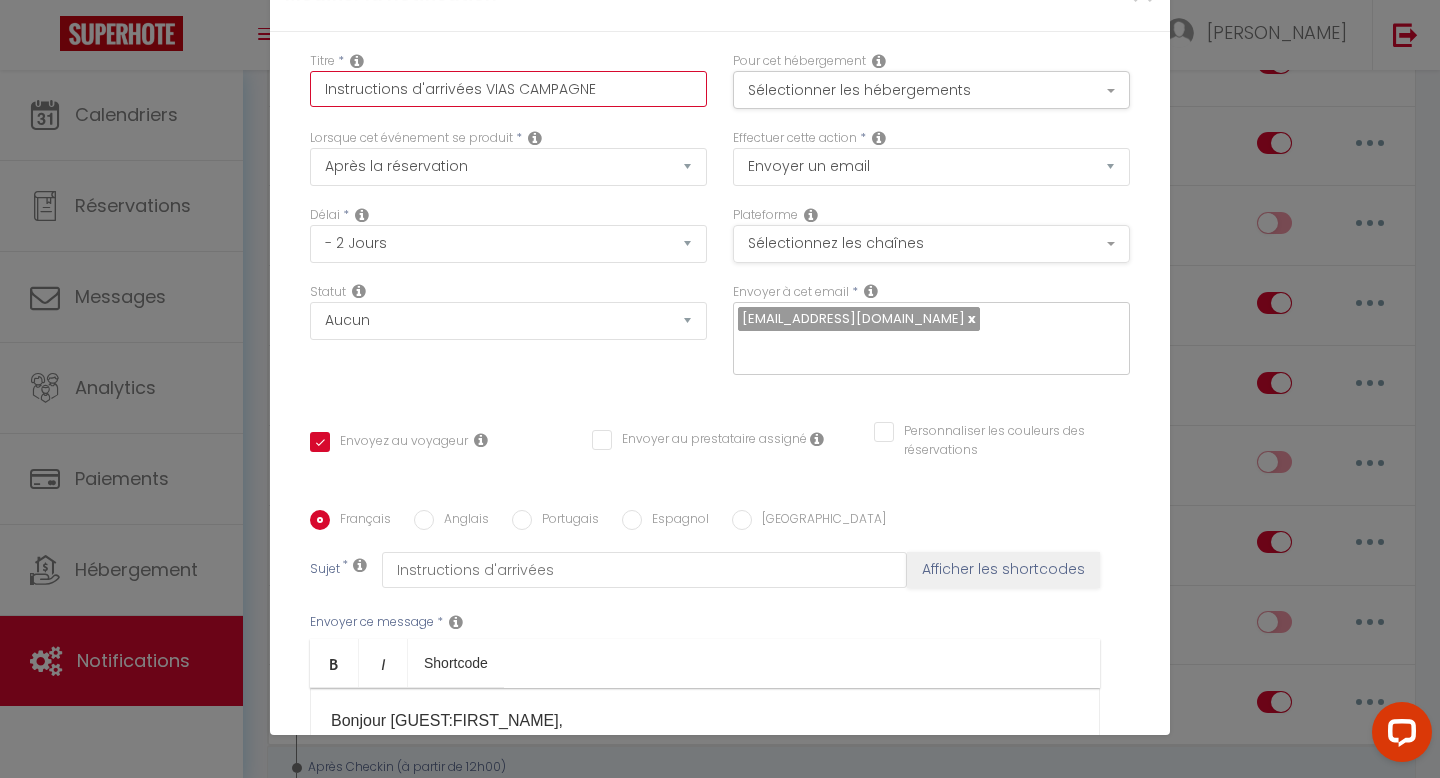 scroll, scrollTop: 287, scrollLeft: 0, axis: vertical 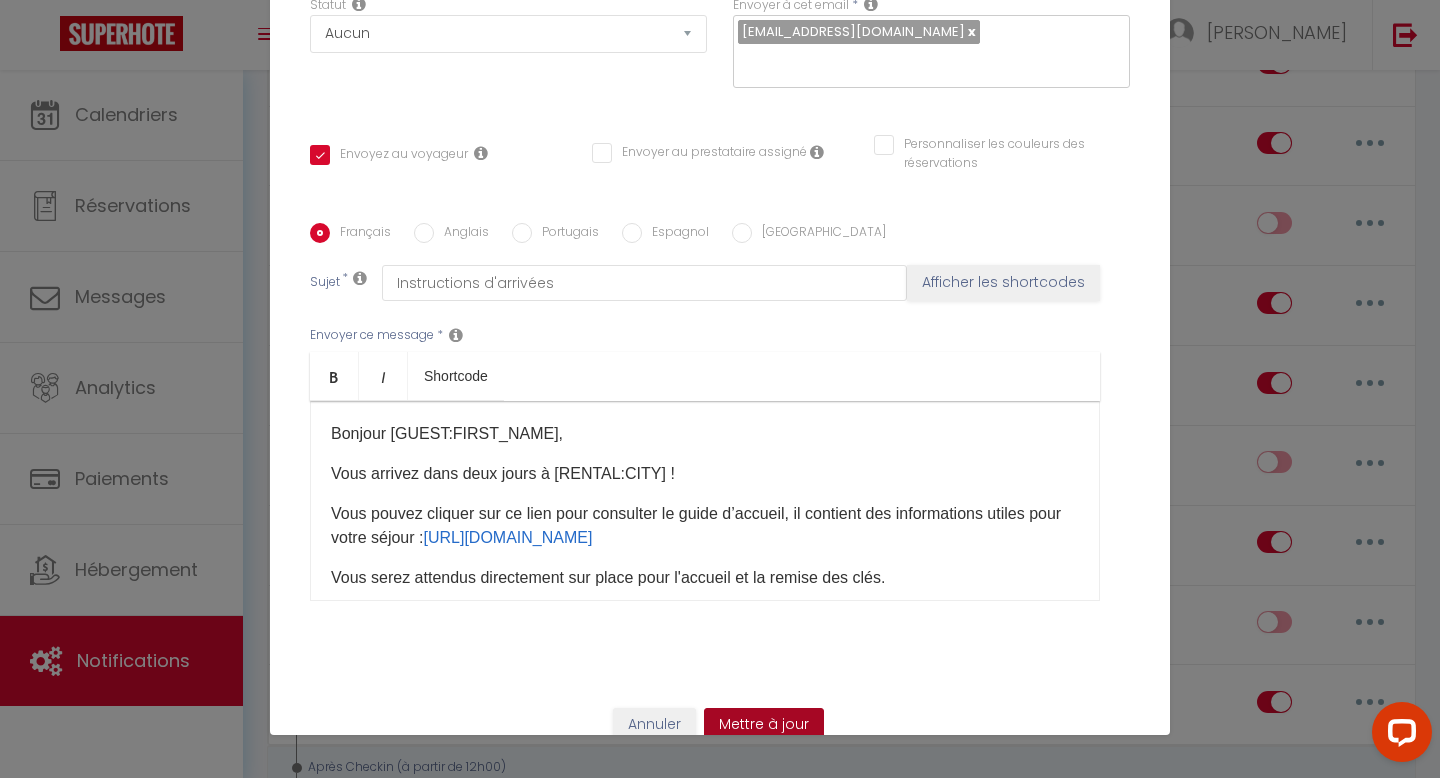 click on "Mettre à jour" at bounding box center (764, 725) 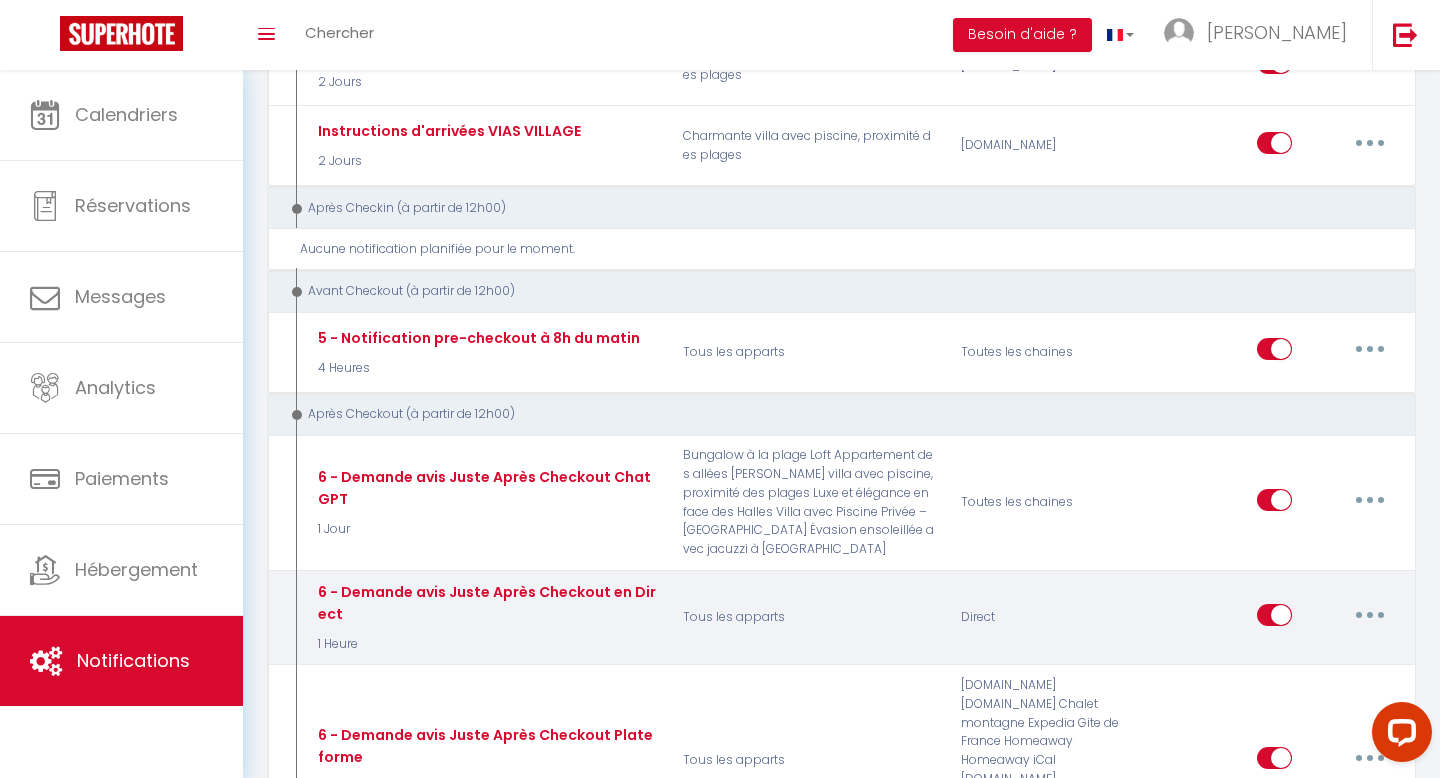 scroll, scrollTop: 2118, scrollLeft: 0, axis: vertical 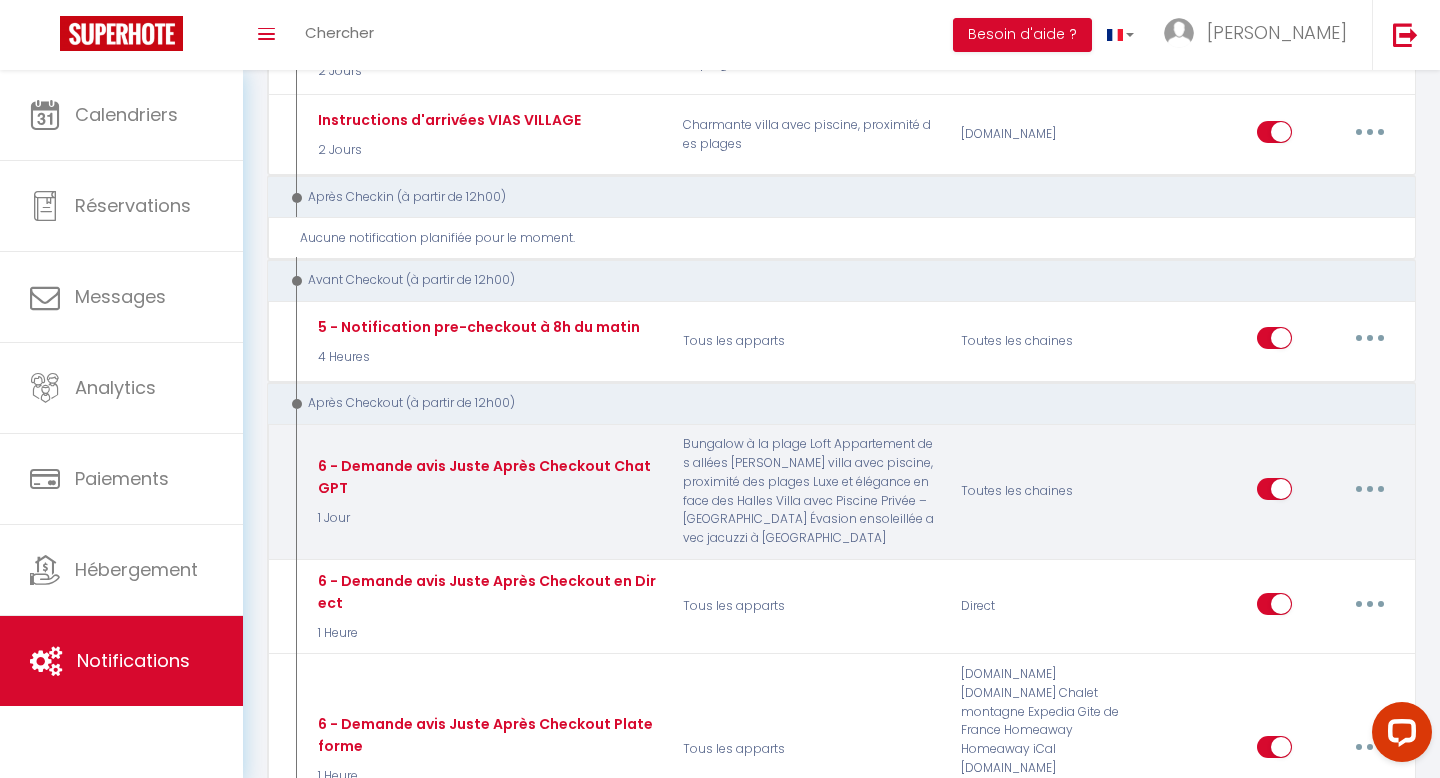 click at bounding box center [1370, 489] 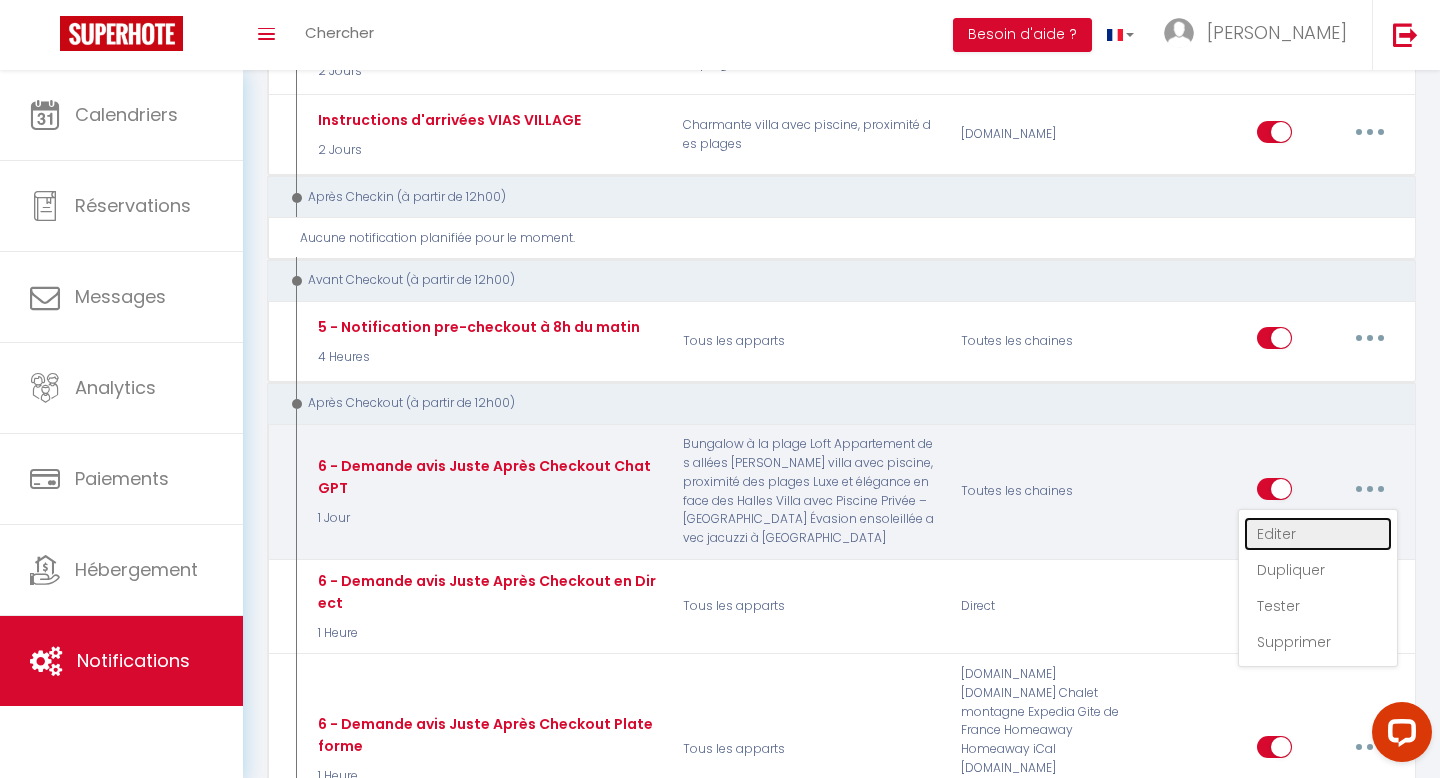 click on "Editer" at bounding box center [1318, 534] 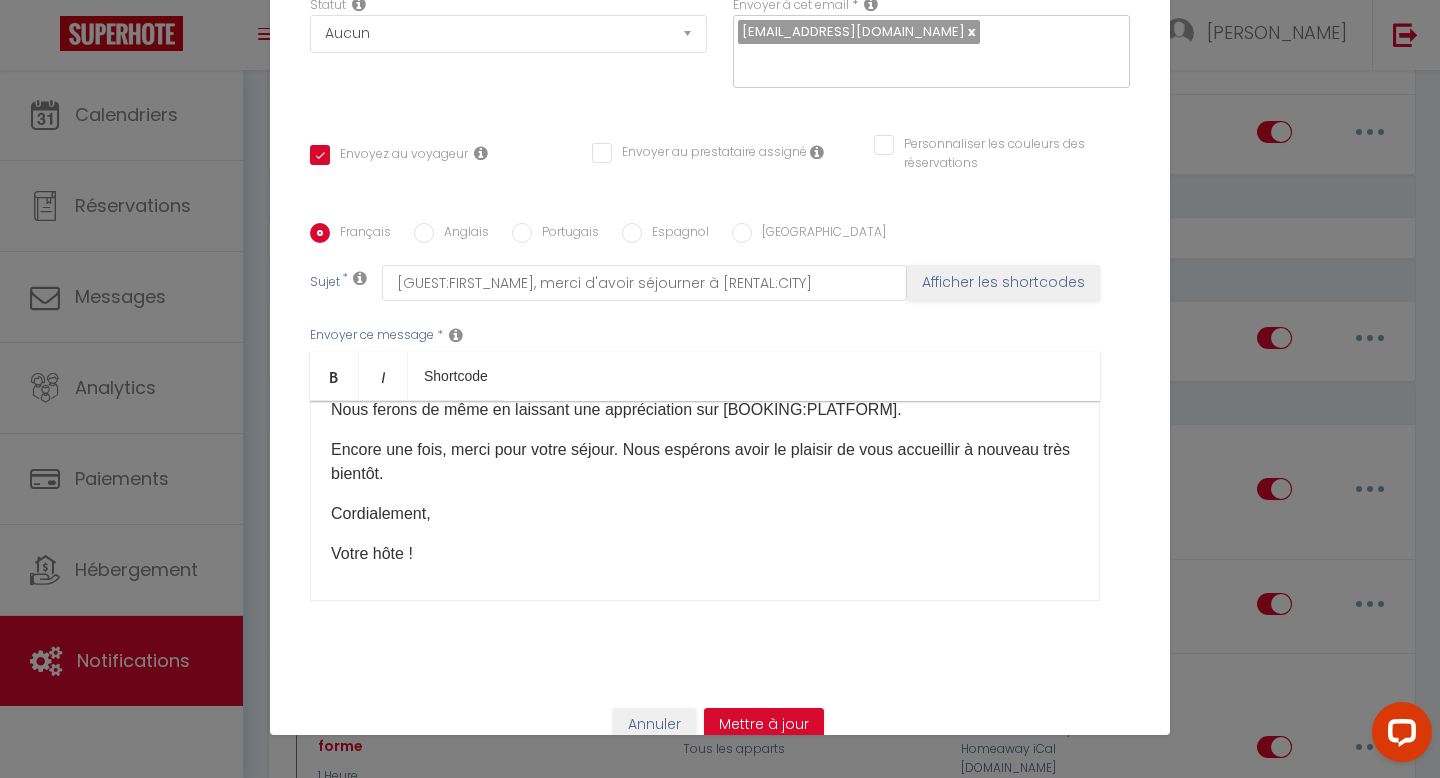 scroll, scrollTop: 350, scrollLeft: 0, axis: vertical 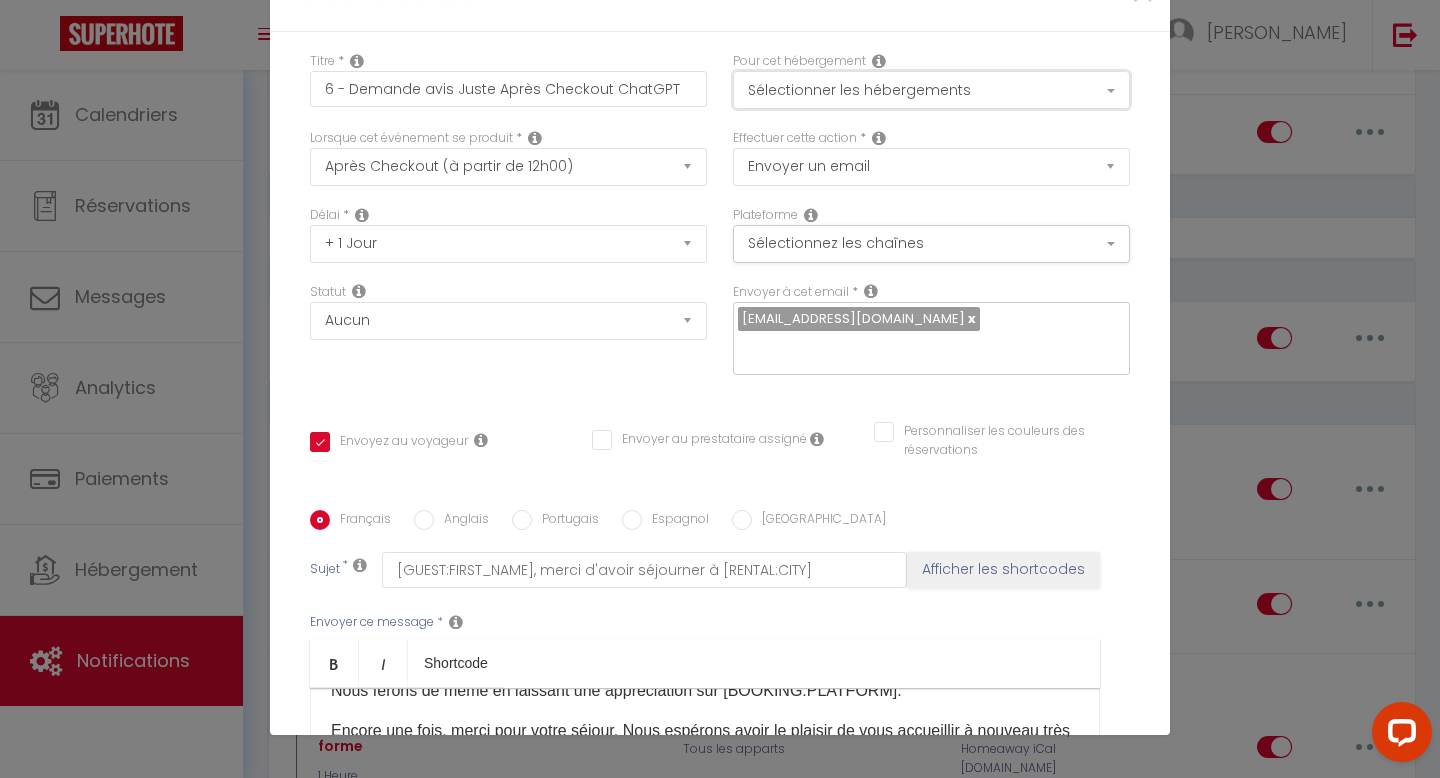 click on "Sélectionner les hébergements" at bounding box center (931, 90) 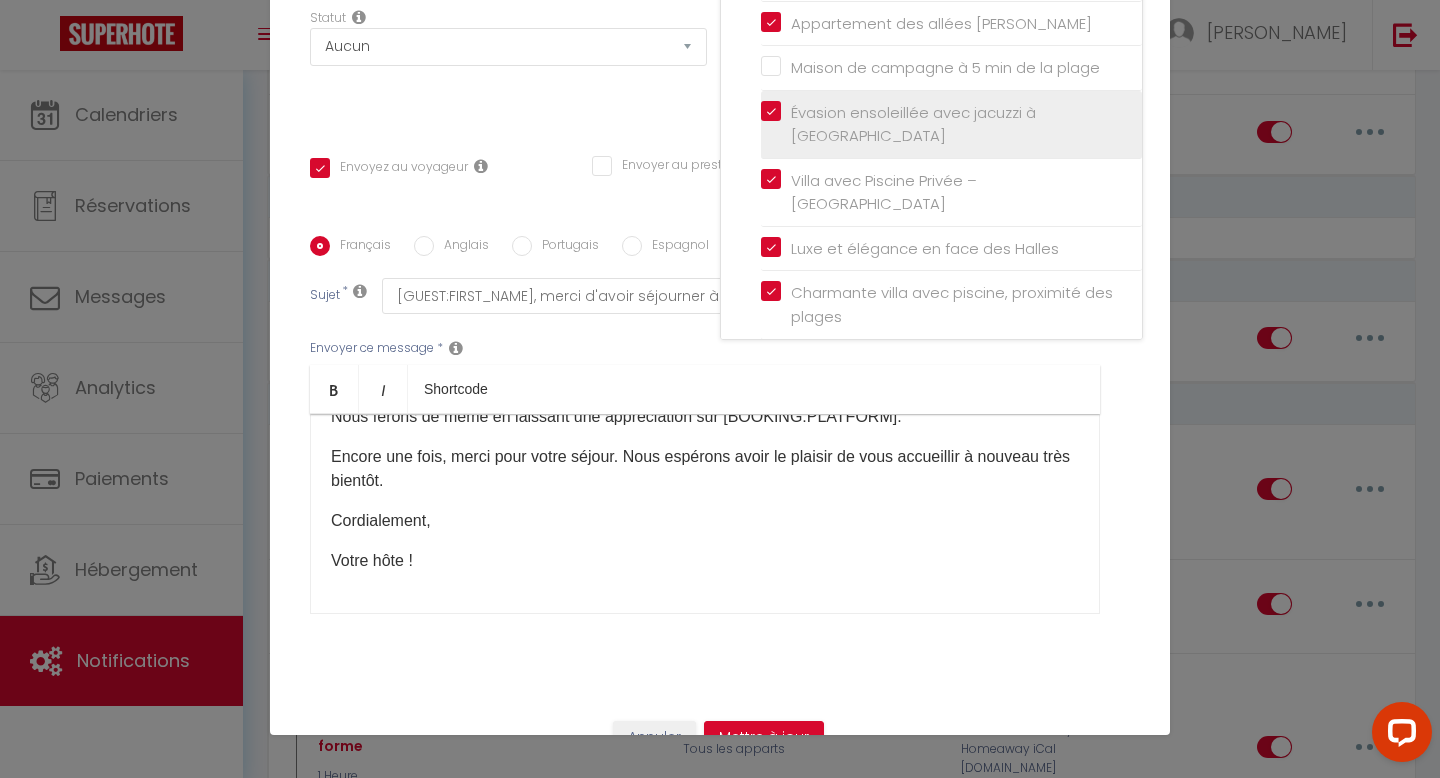 scroll, scrollTop: 287, scrollLeft: 0, axis: vertical 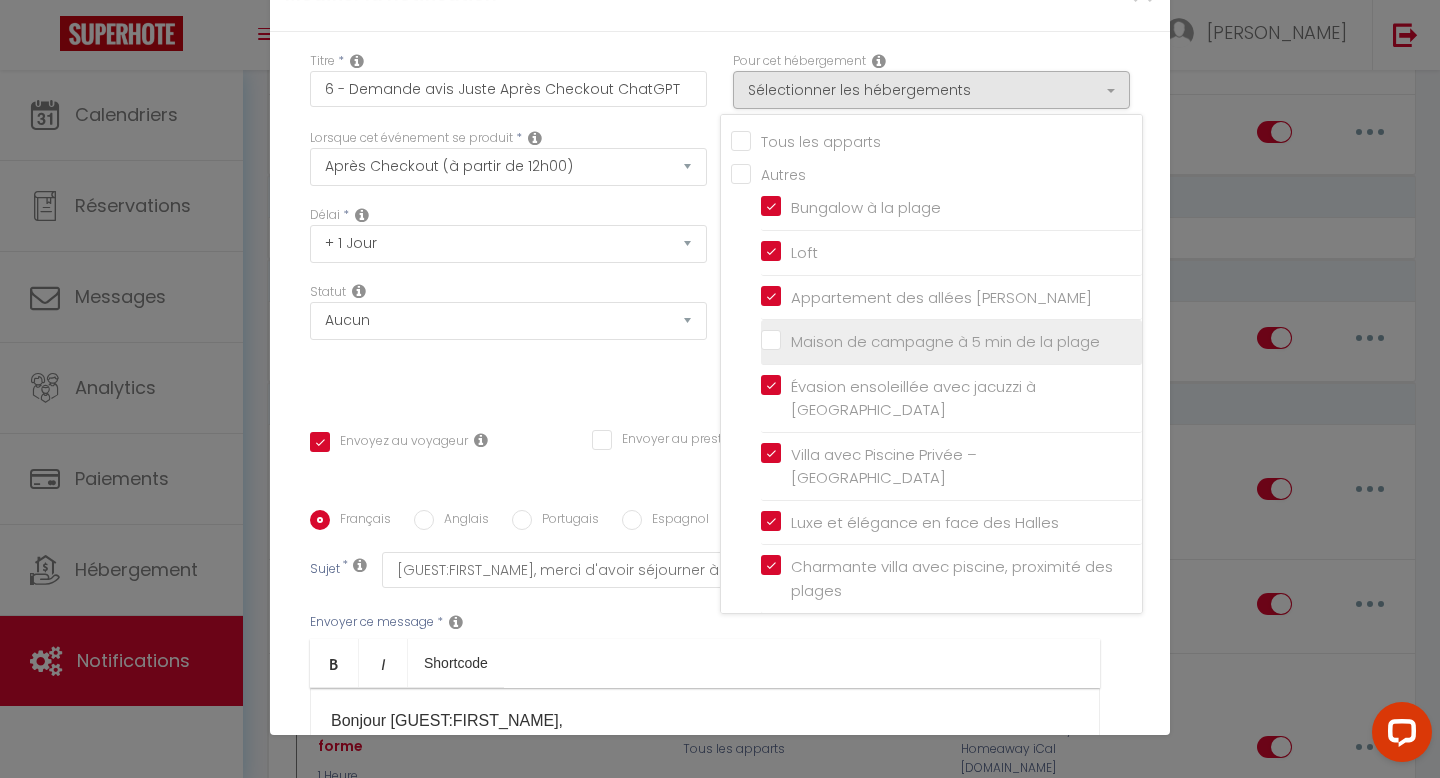 click on "Maison de campagne à 5 min de la plage" at bounding box center (940, 342) 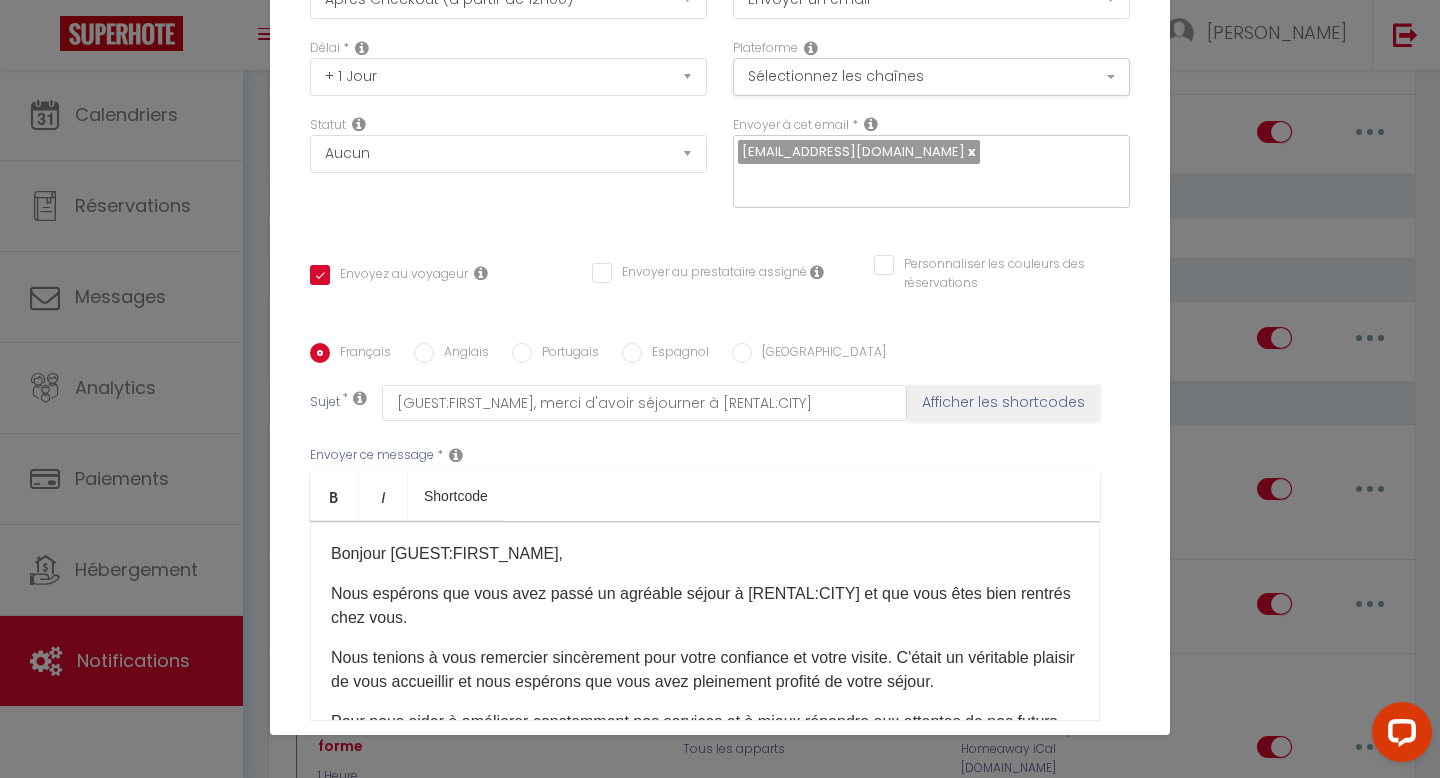scroll, scrollTop: 287, scrollLeft: 0, axis: vertical 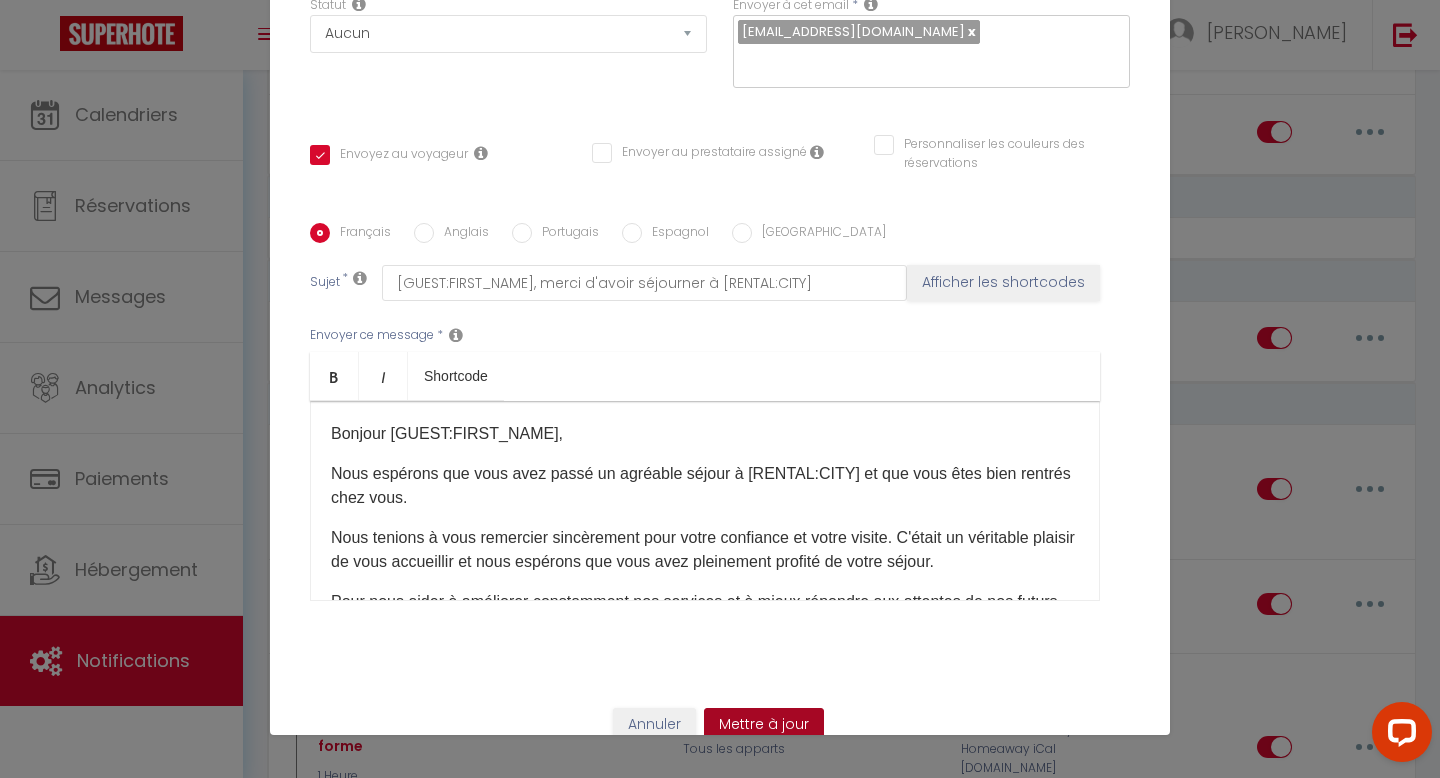click on "Mettre à jour" at bounding box center (764, 725) 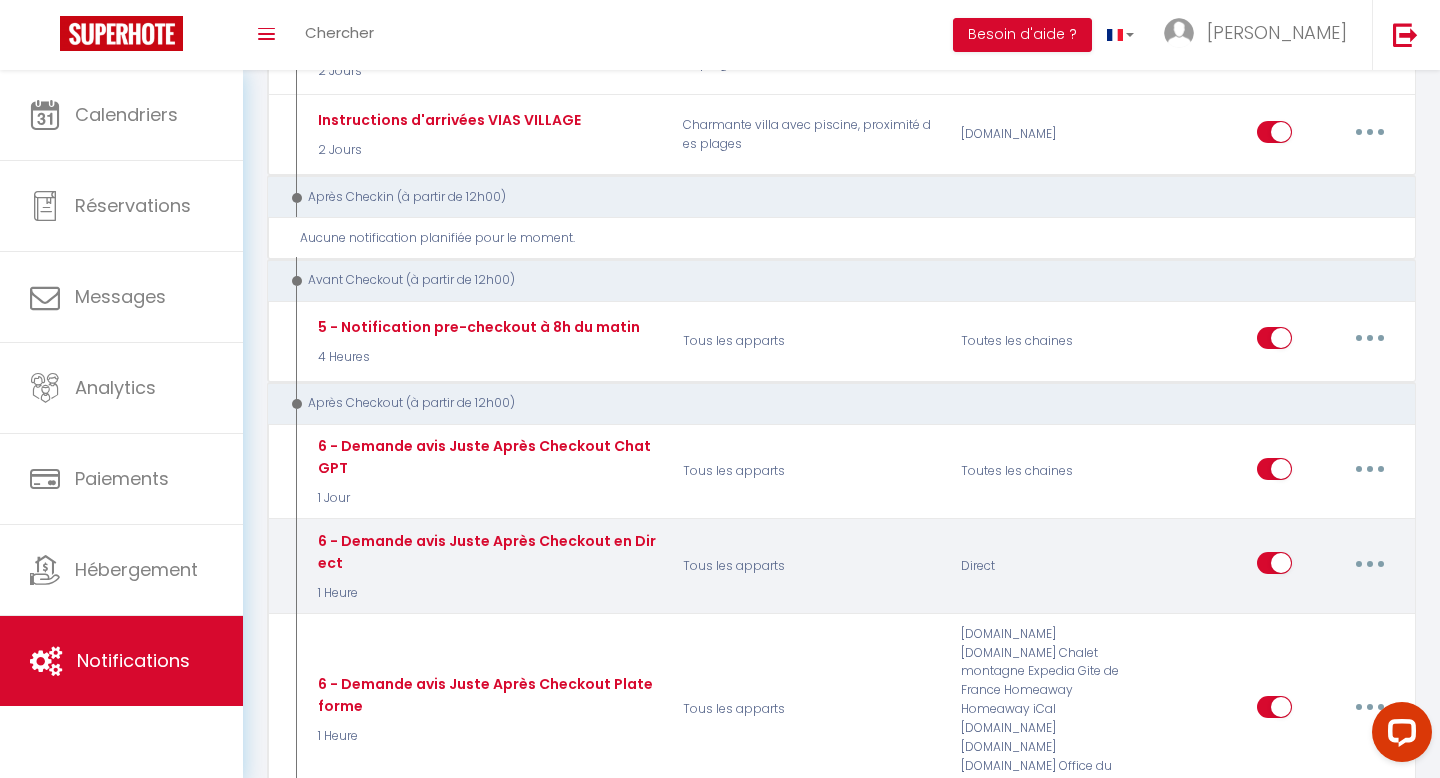 click at bounding box center (1274, 567) 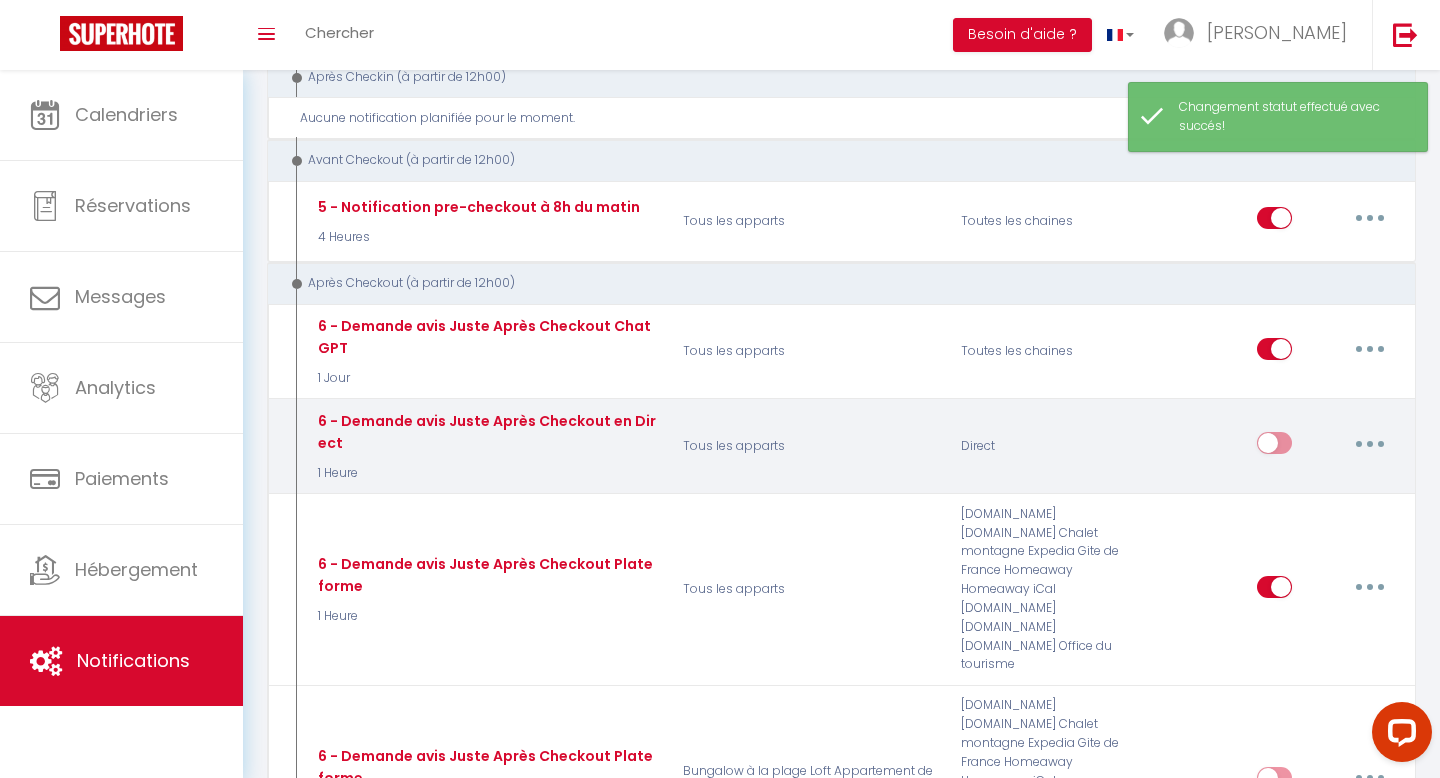 scroll, scrollTop: 2245, scrollLeft: 0, axis: vertical 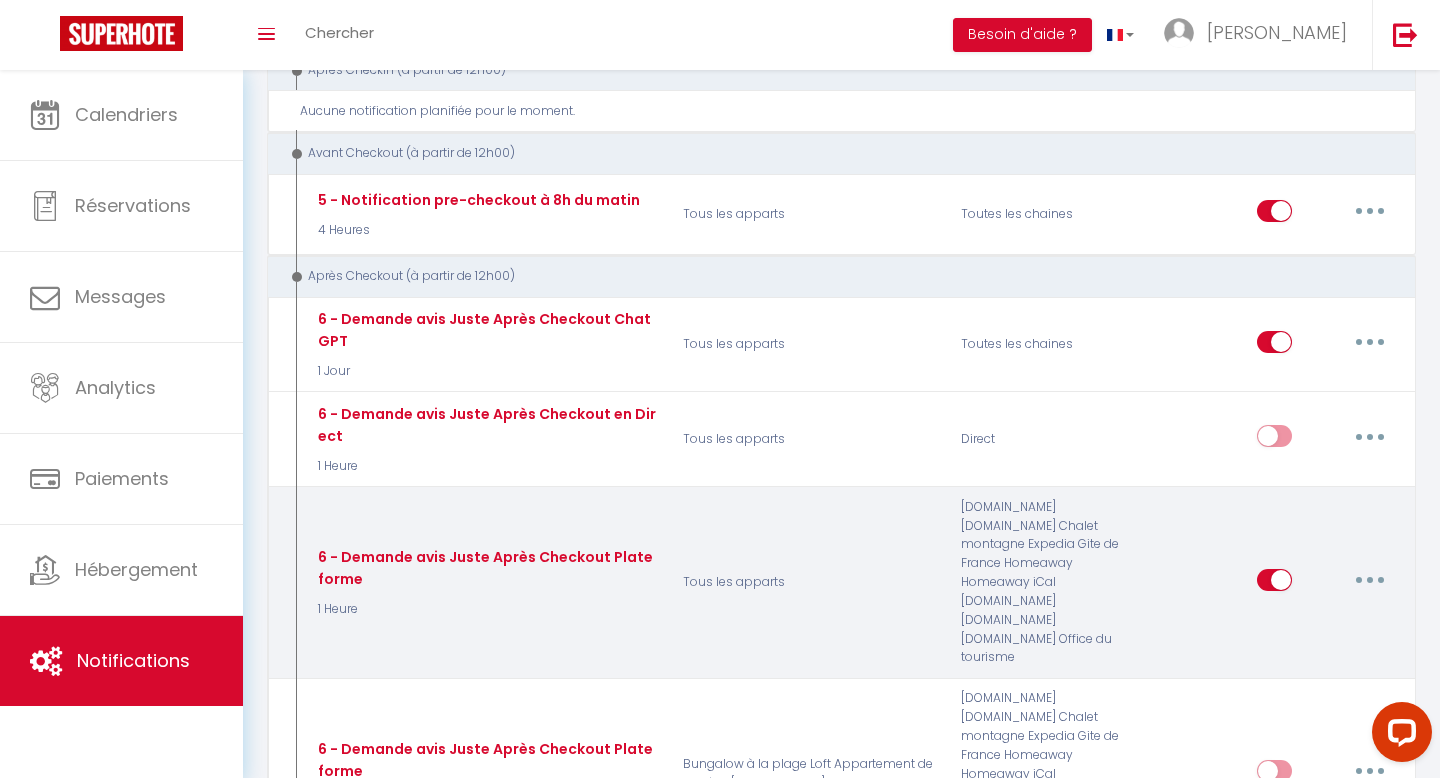 click at bounding box center [1370, 580] 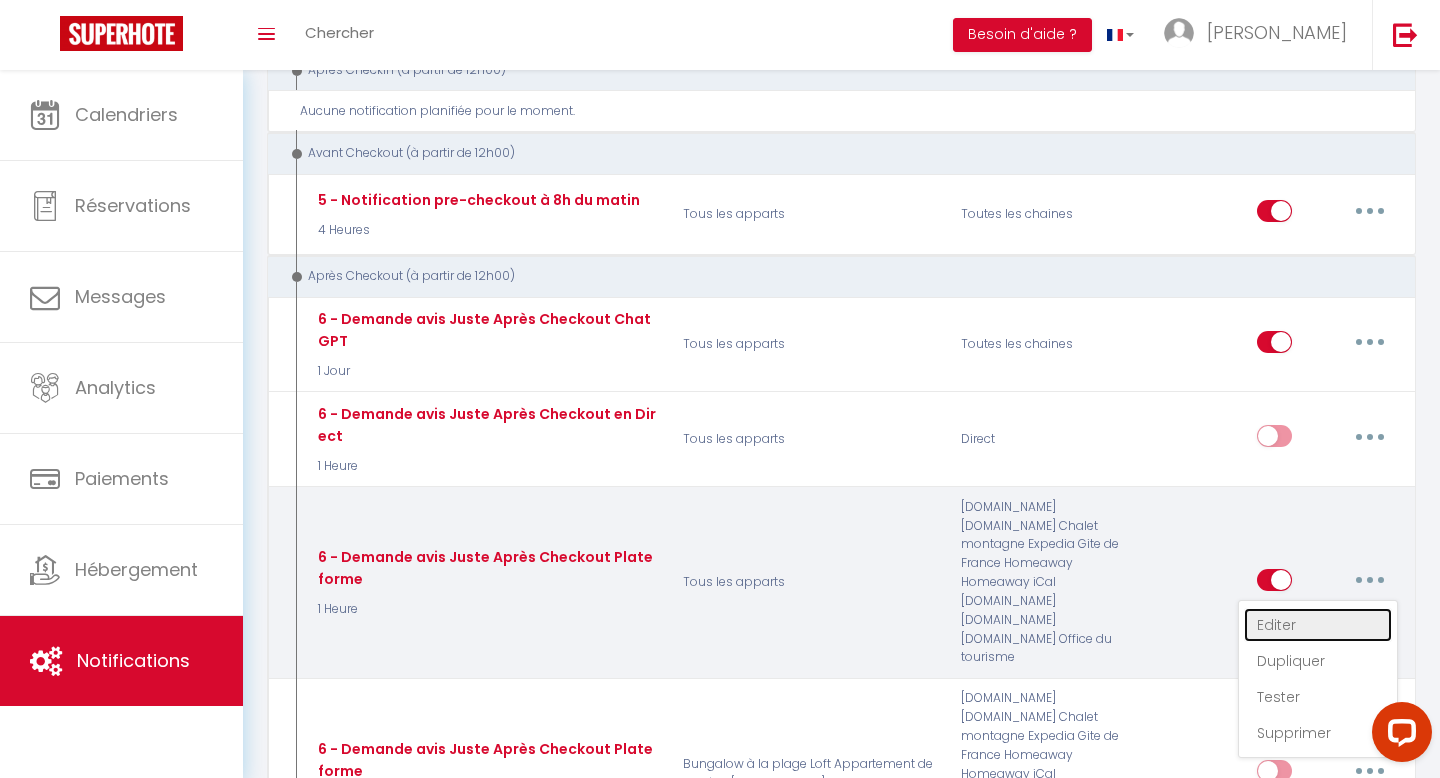 click on "Editer" at bounding box center [1318, 625] 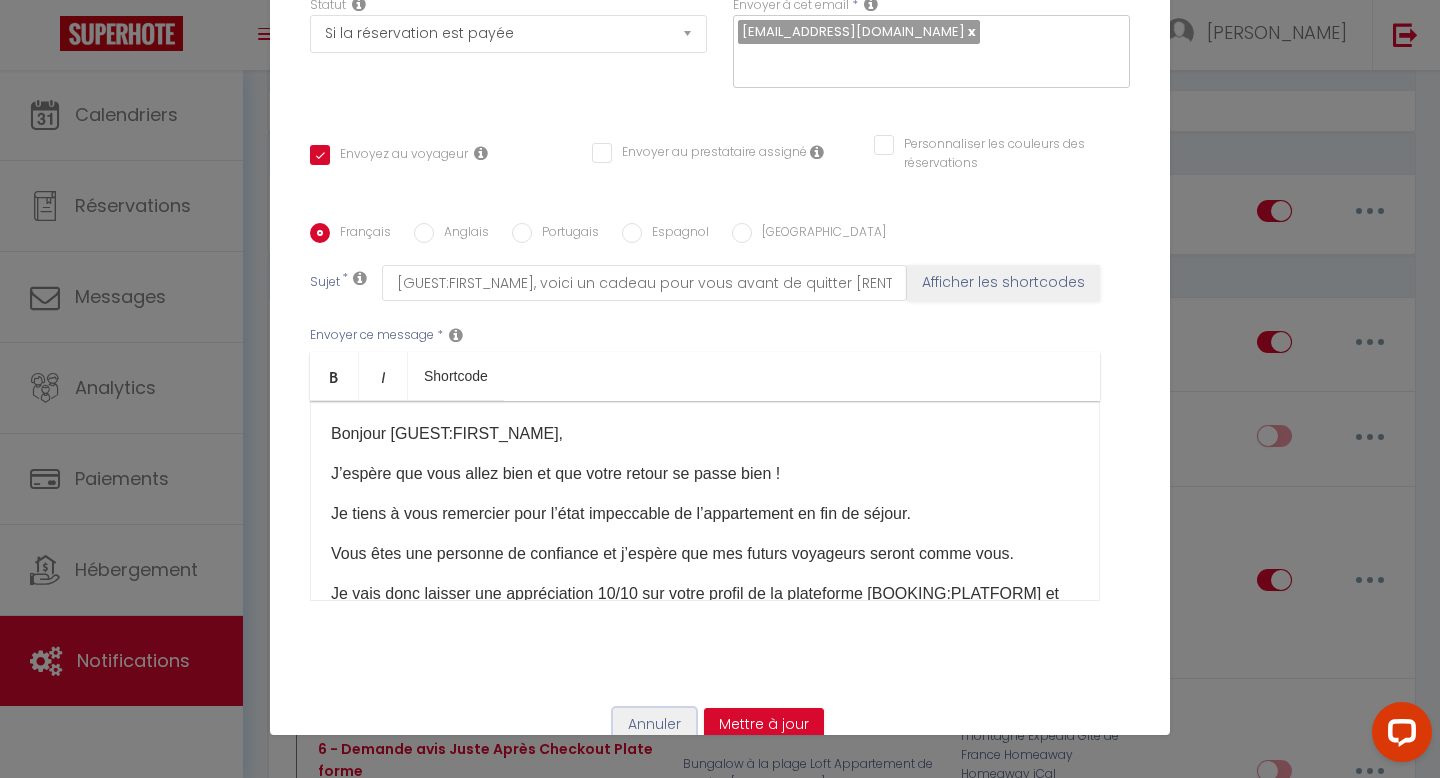click on "Annuler" at bounding box center (654, 725) 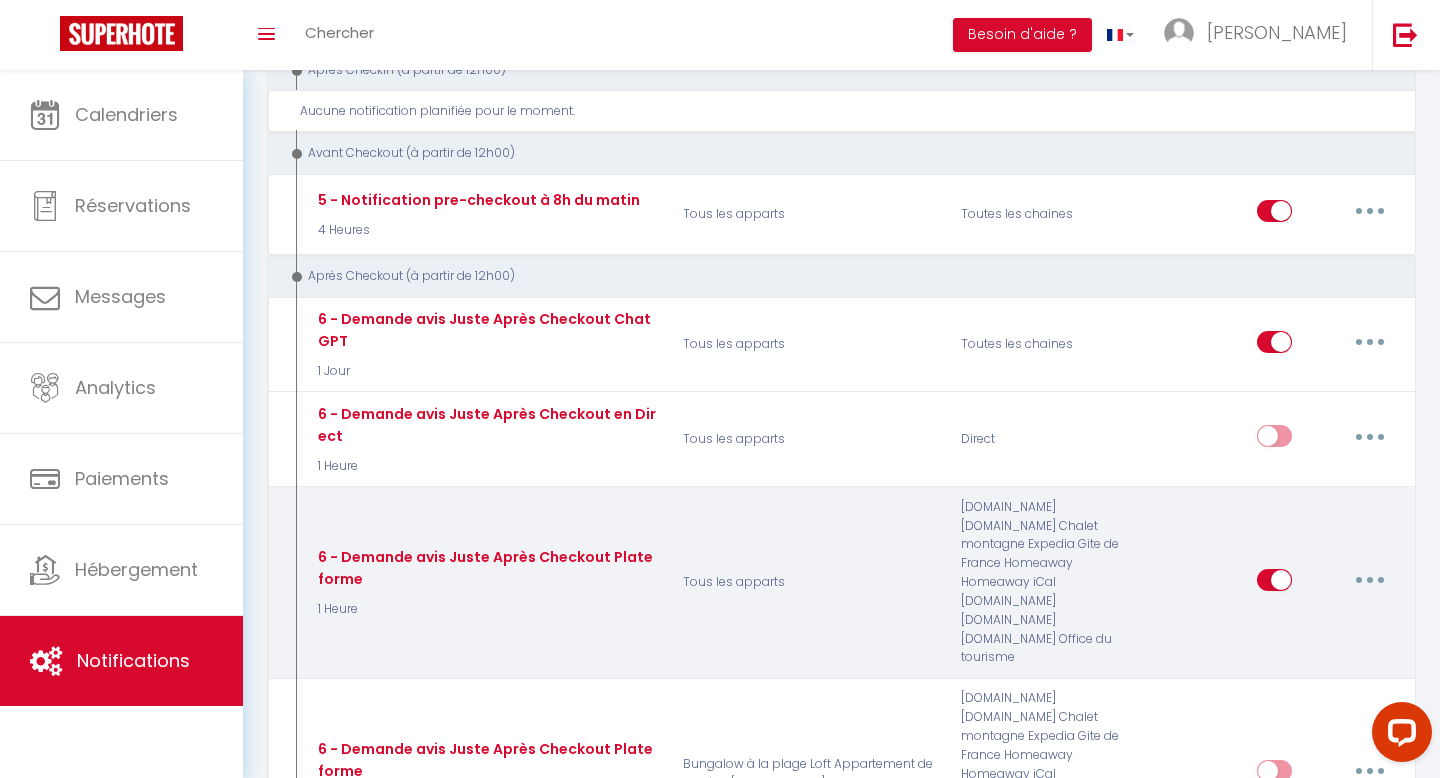 click at bounding box center (1274, 584) 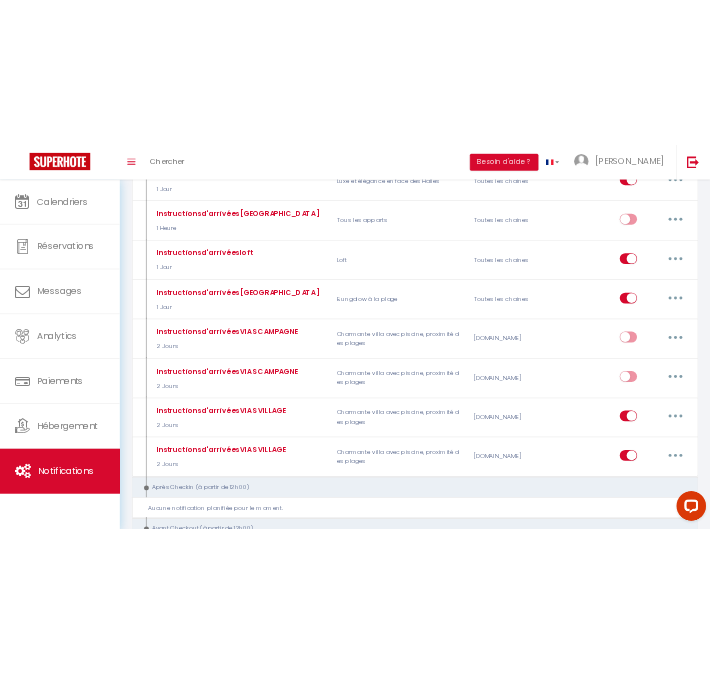 scroll, scrollTop: 1620, scrollLeft: 0, axis: vertical 